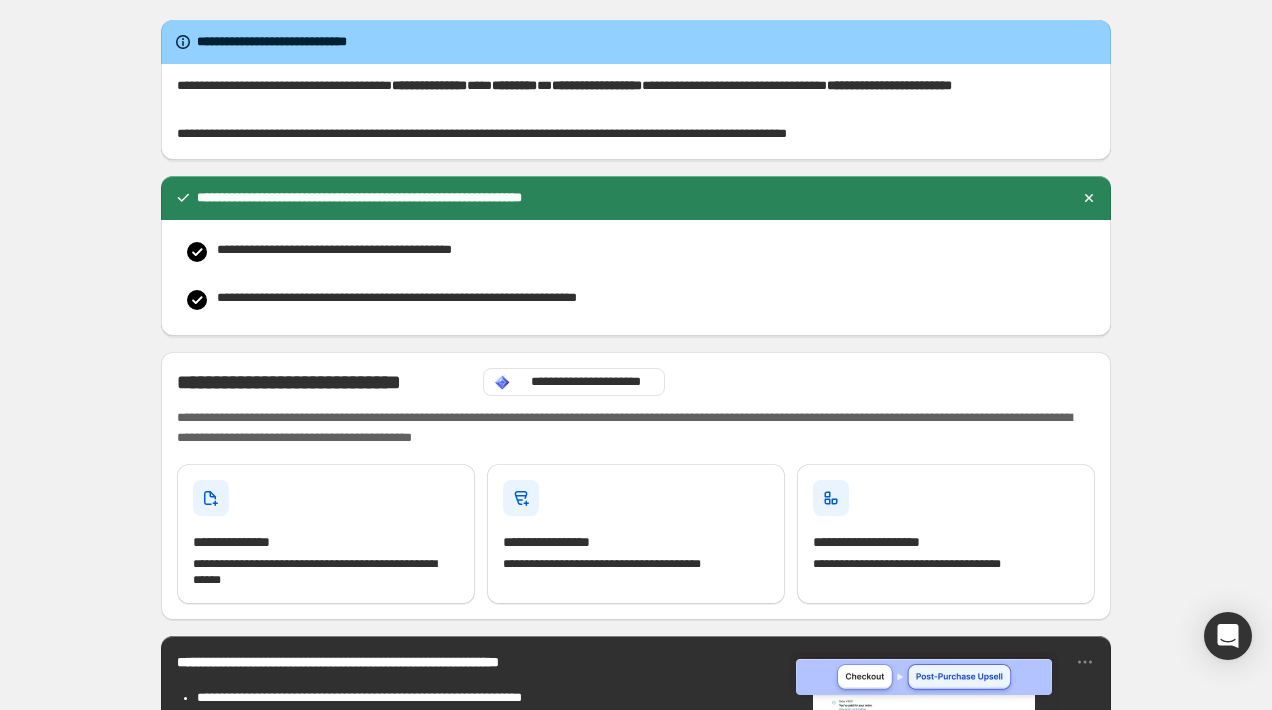 scroll, scrollTop: 0, scrollLeft: 0, axis: both 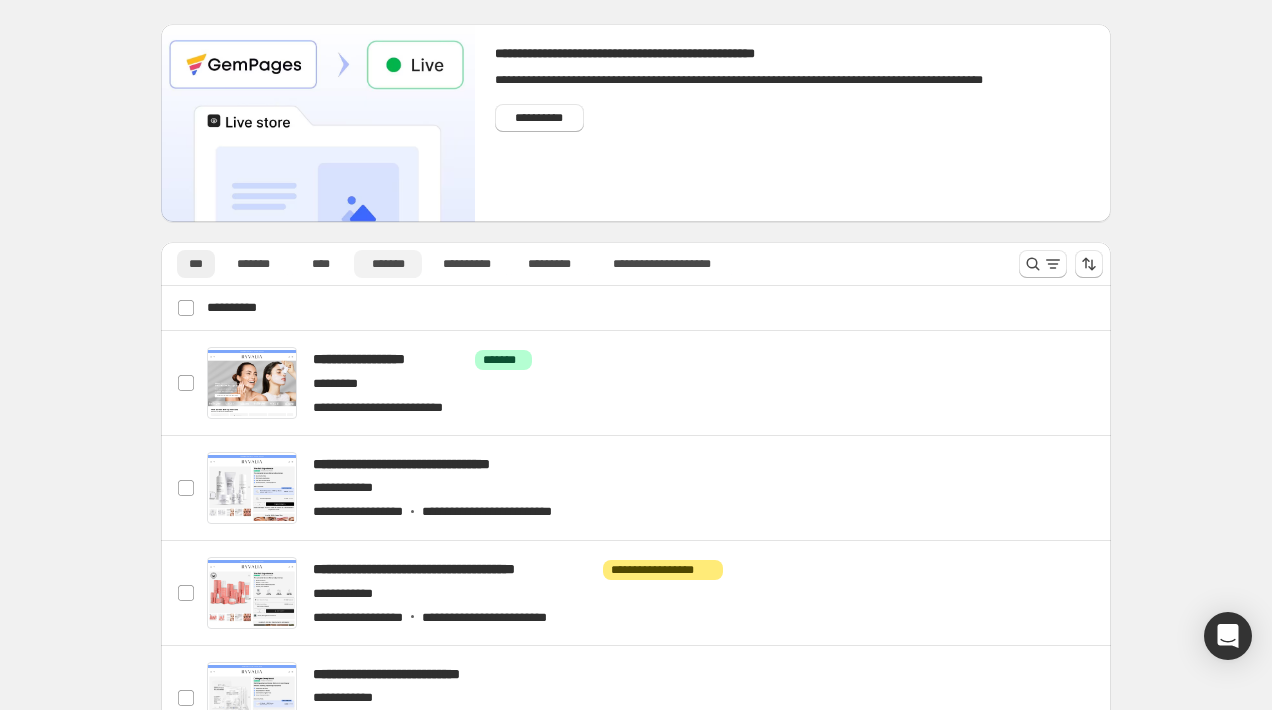 click on "*******" at bounding box center [388, 264] 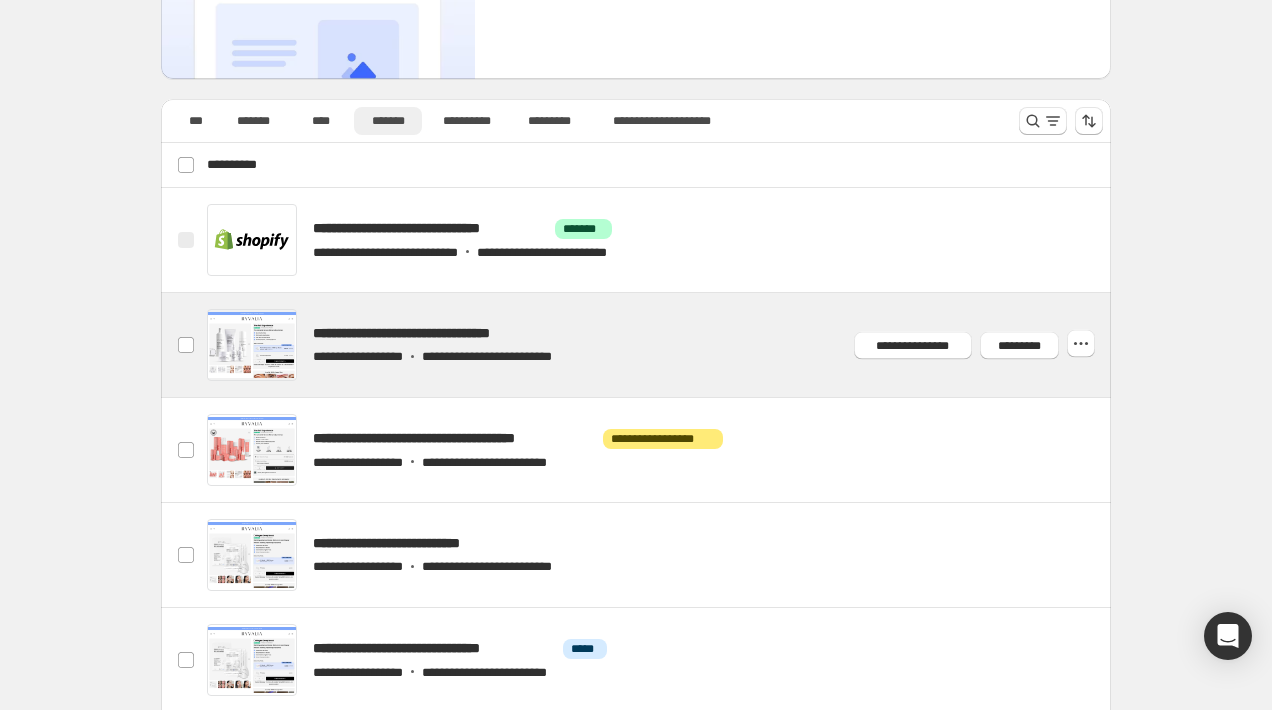 scroll, scrollTop: 209, scrollLeft: 0, axis: vertical 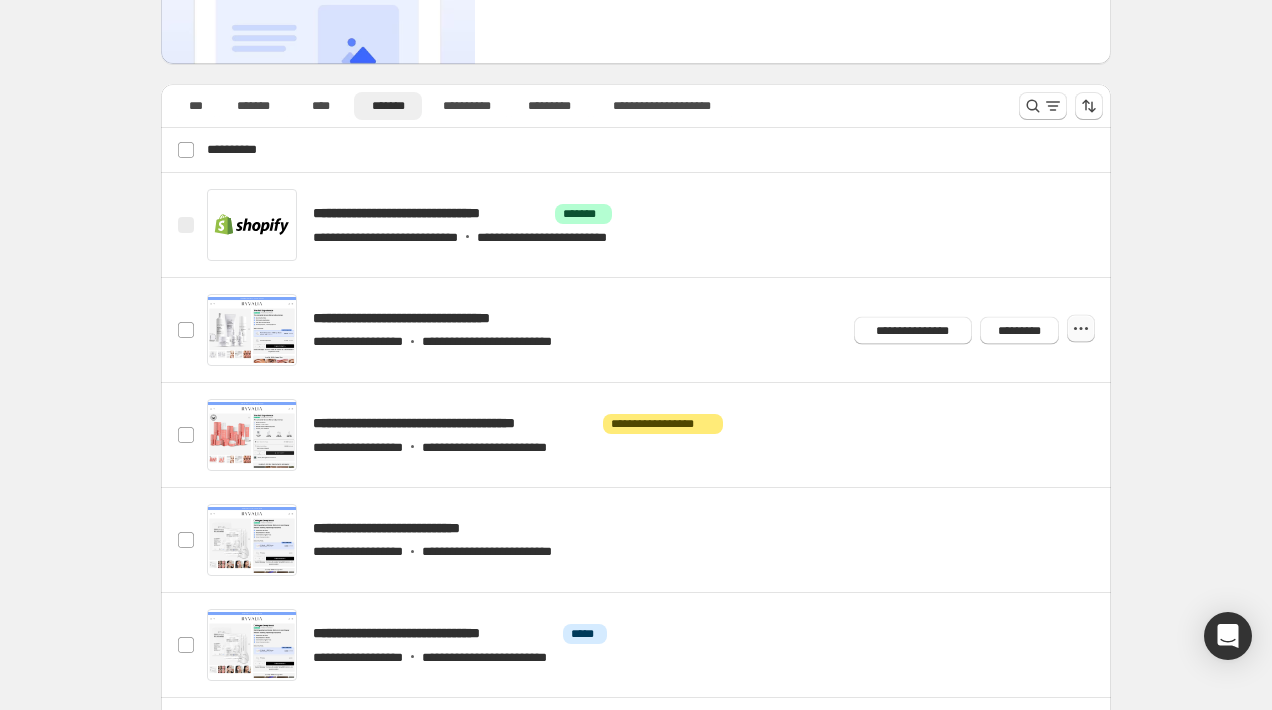 click 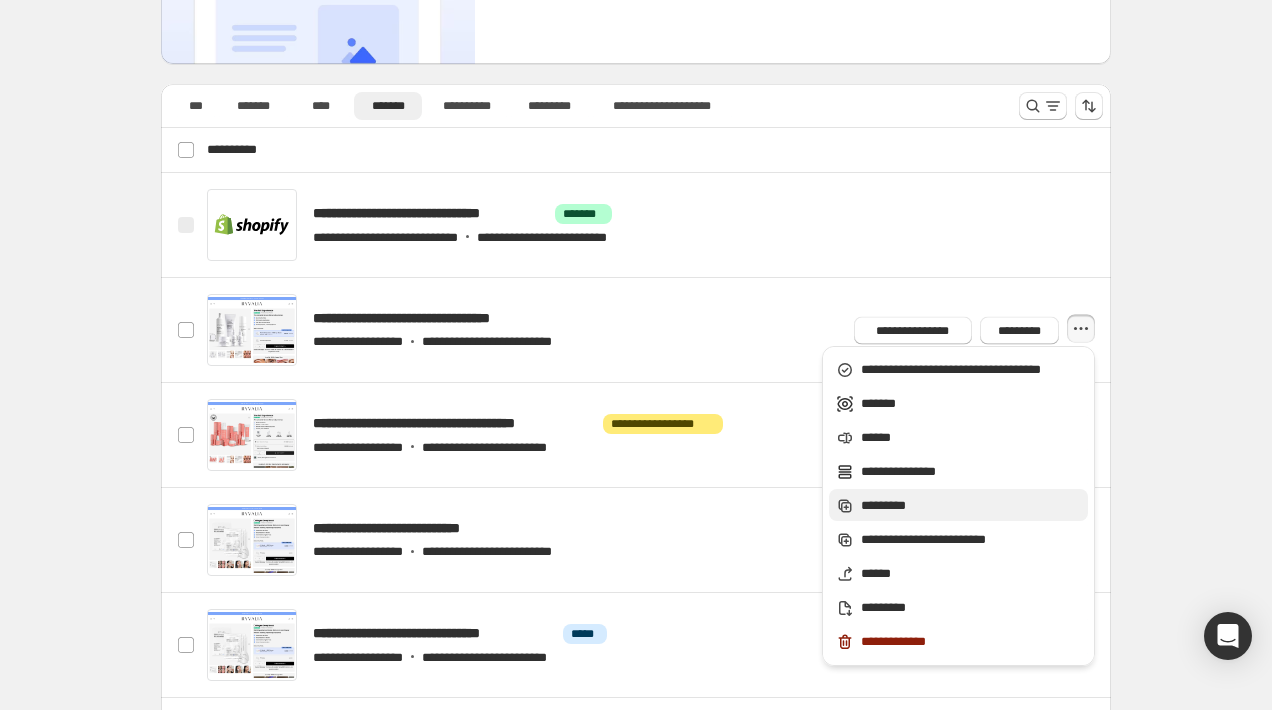 click on "*********" at bounding box center [971, 506] 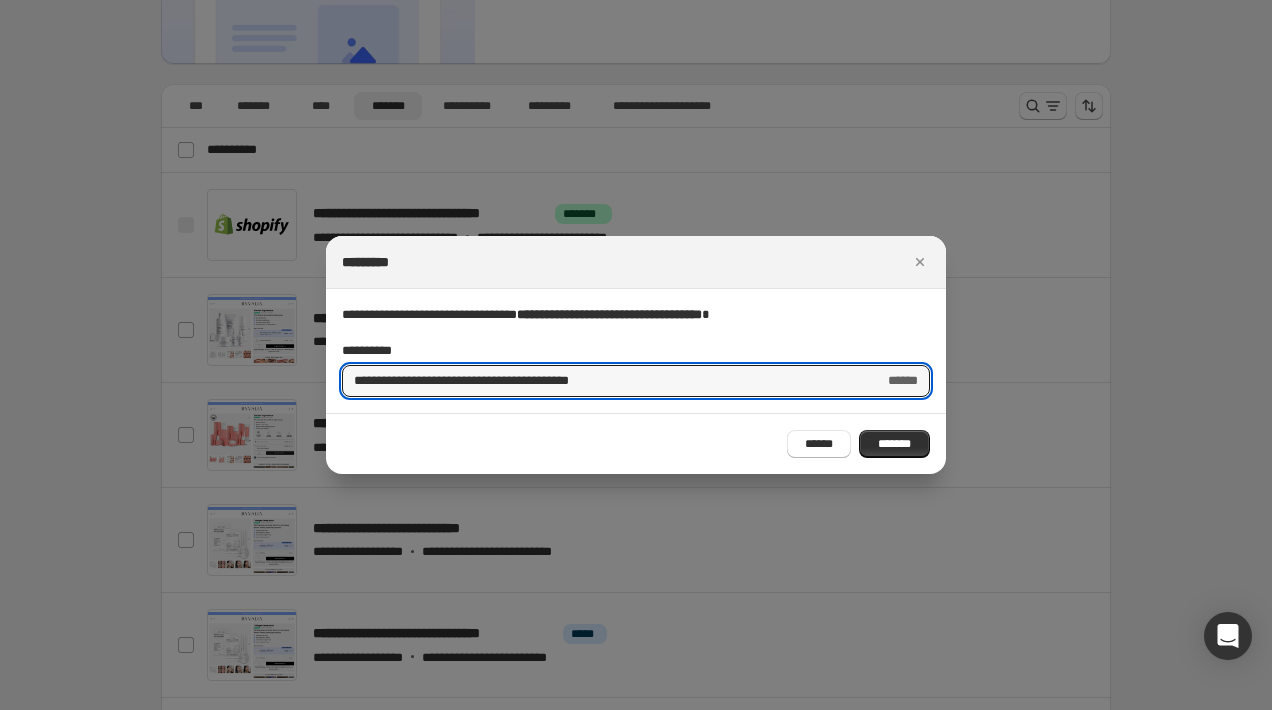 drag, startPoint x: 406, startPoint y: 380, endPoint x: 331, endPoint y: 381, distance: 75.00667 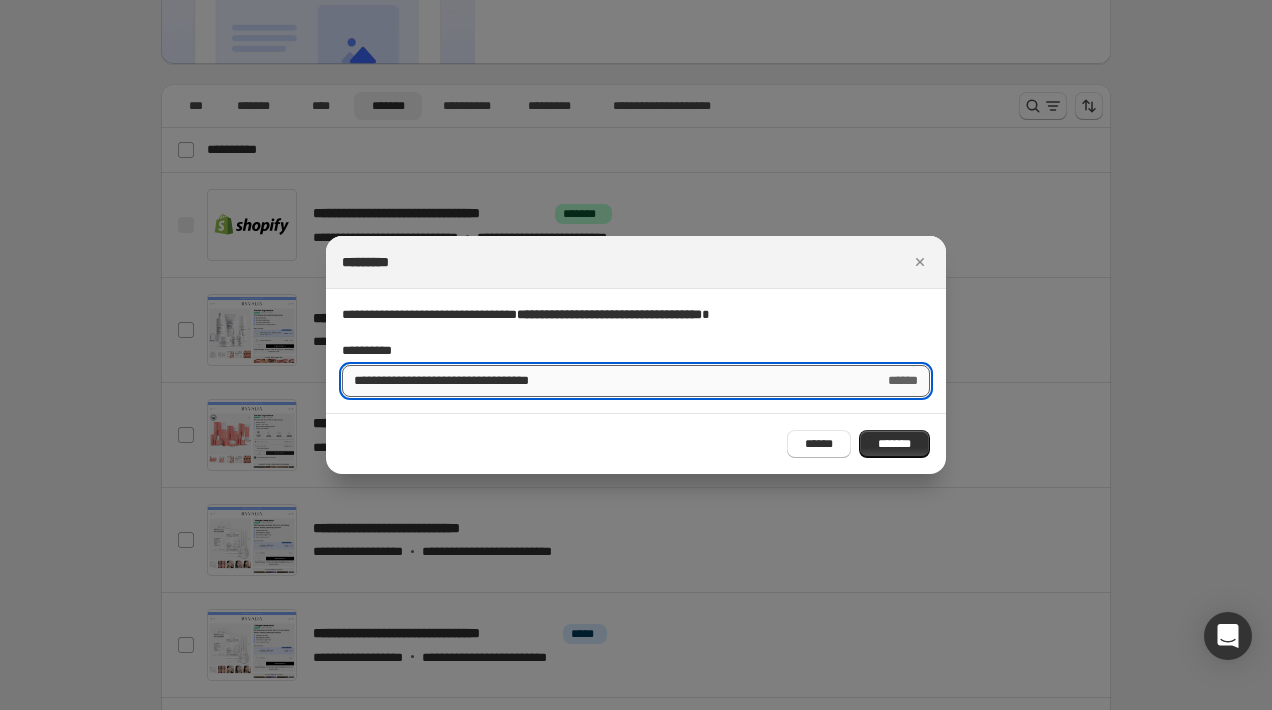 drag, startPoint x: 526, startPoint y: 386, endPoint x: 413, endPoint y: 386, distance: 113 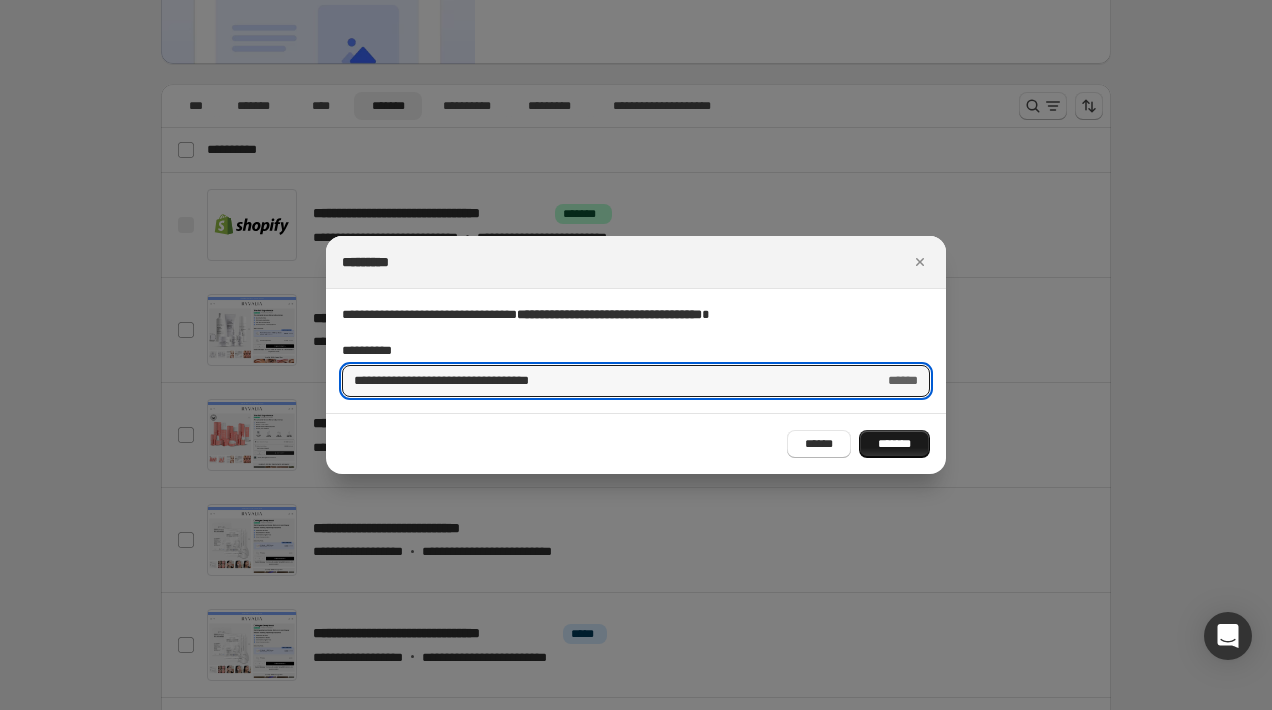type on "**********" 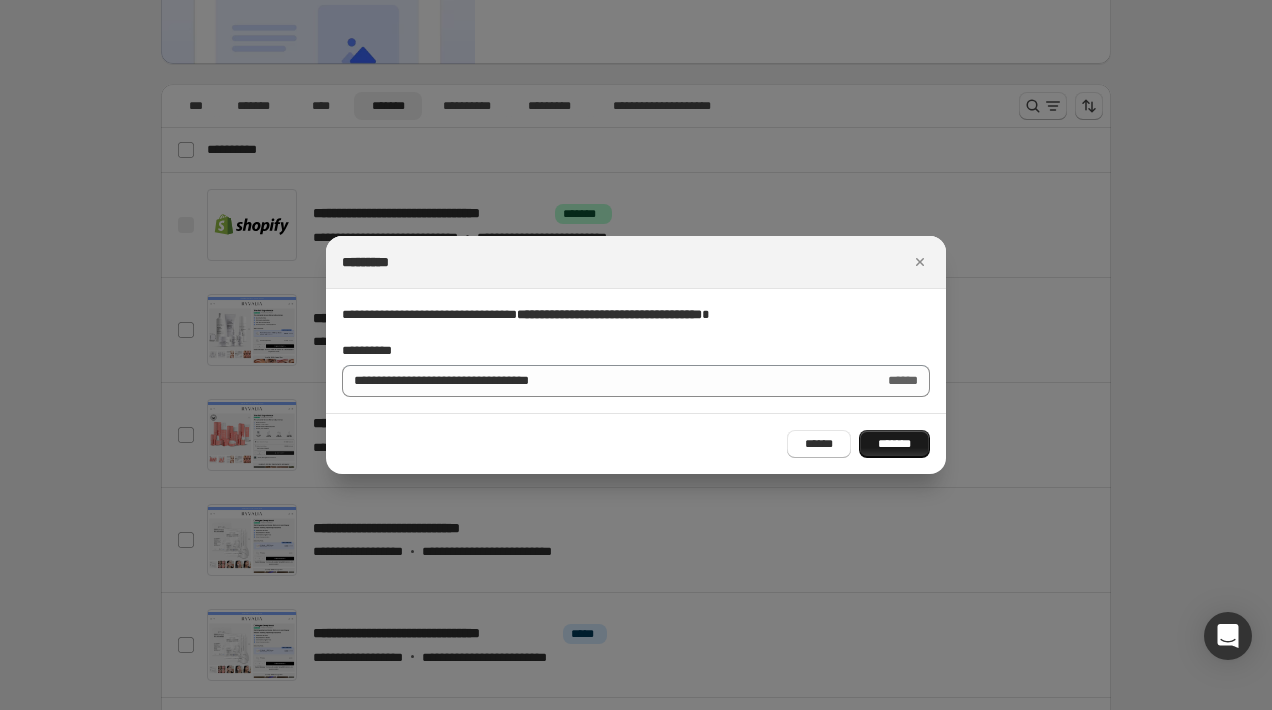 click on "*******" at bounding box center (894, 444) 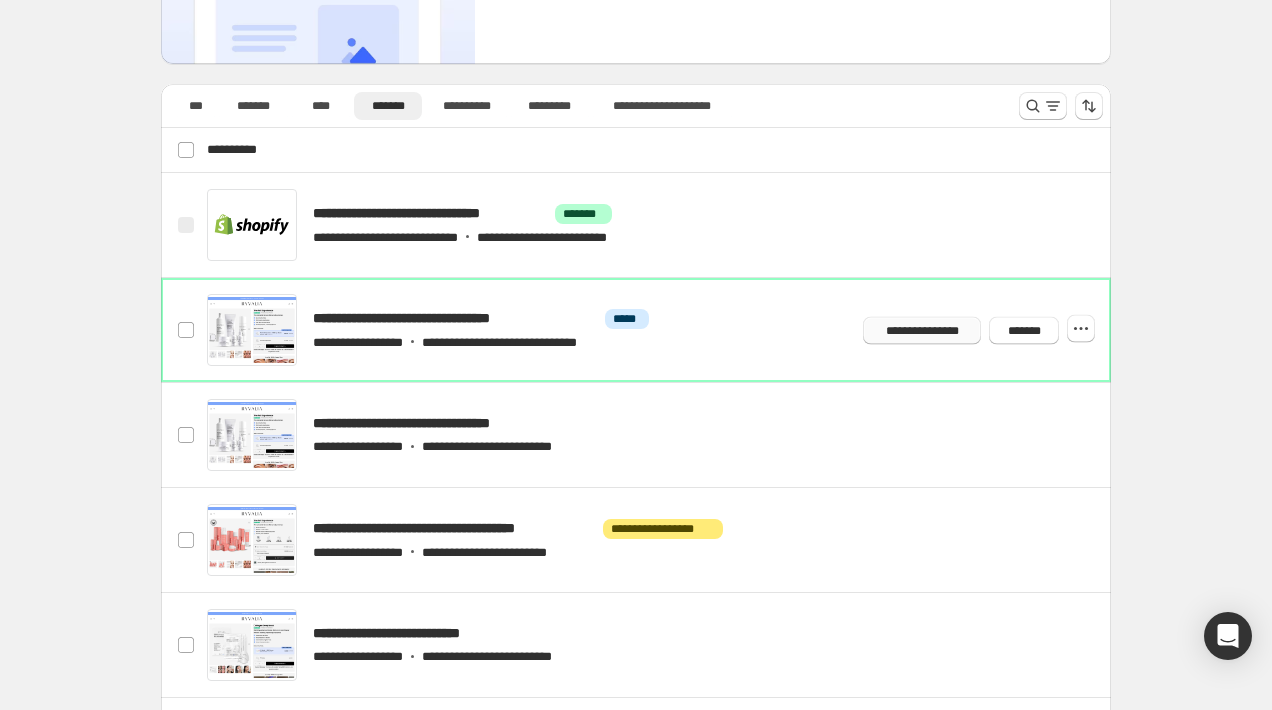 click on "**********" at bounding box center (922, 330) 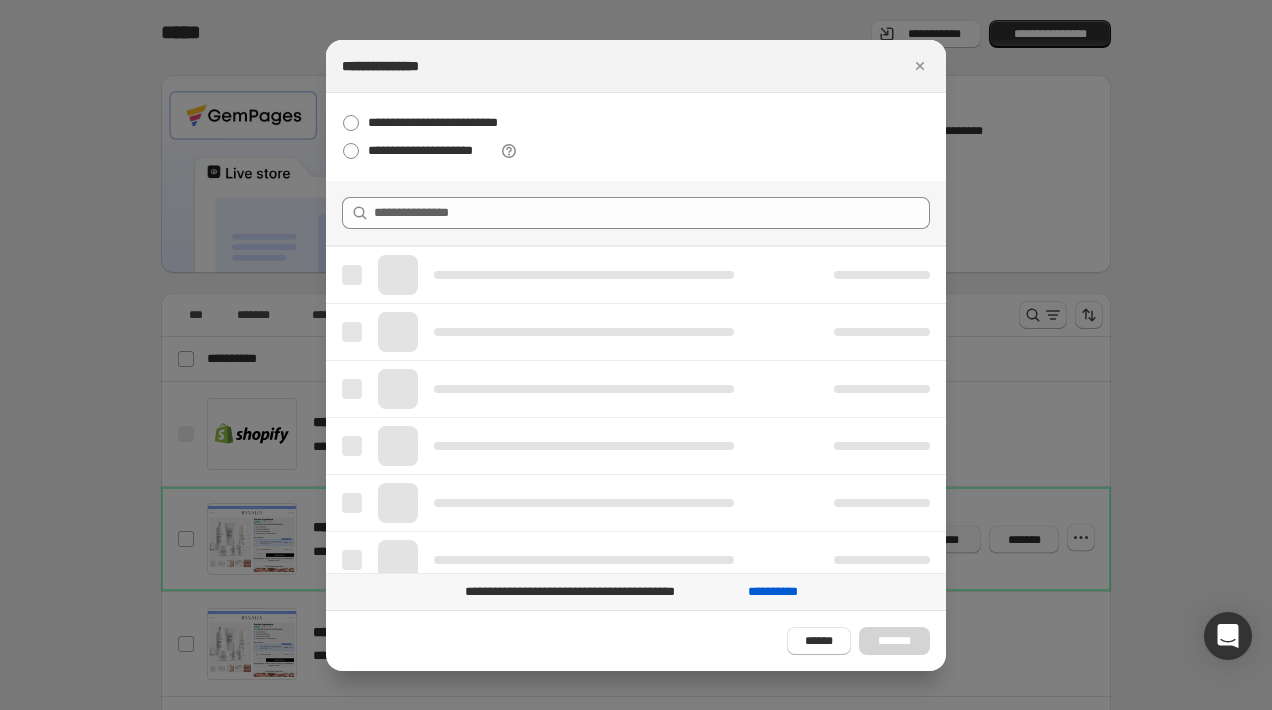 scroll, scrollTop: 0, scrollLeft: 0, axis: both 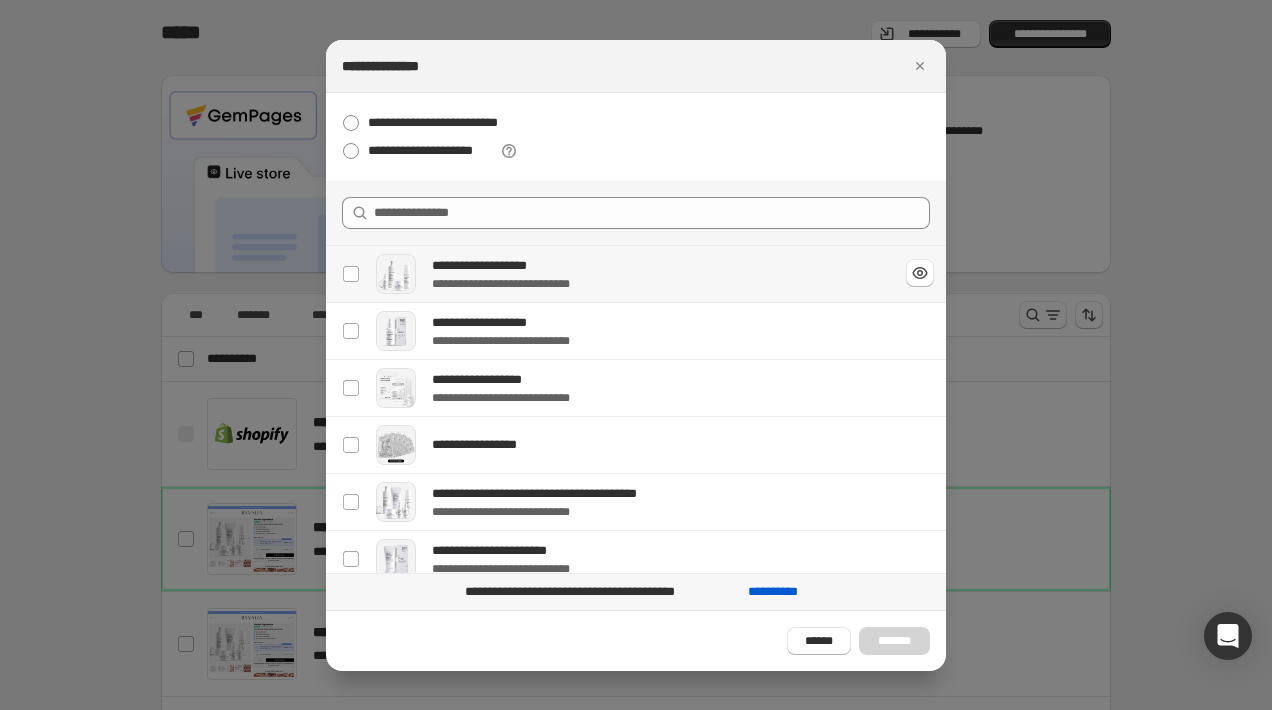 click on "**********" at bounding box center (657, 266) 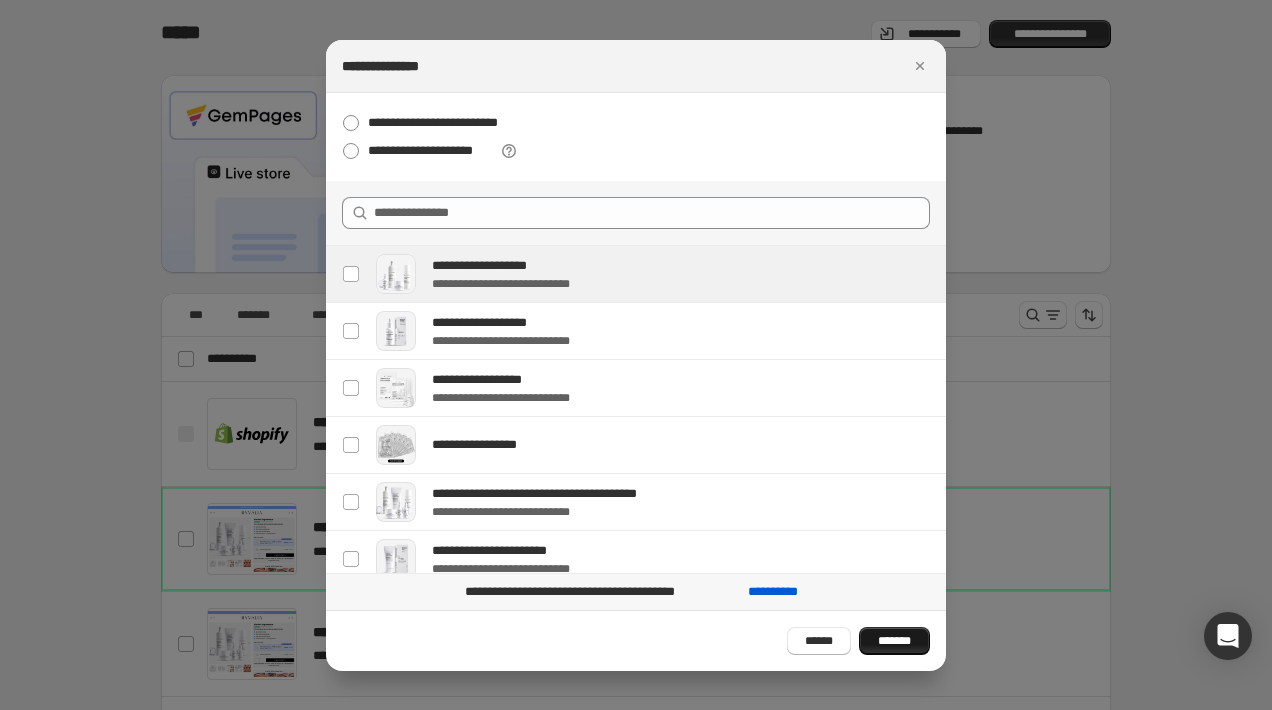 click on "*******" at bounding box center (894, 641) 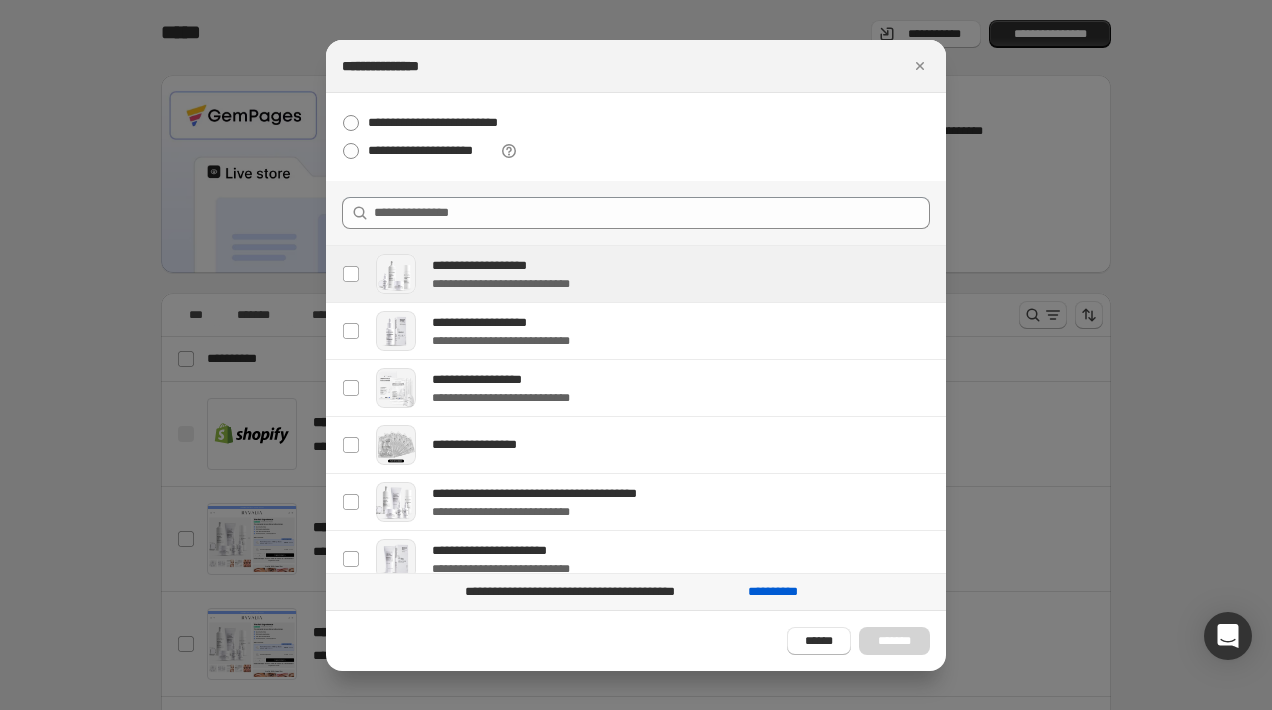 click at bounding box center (636, 355) 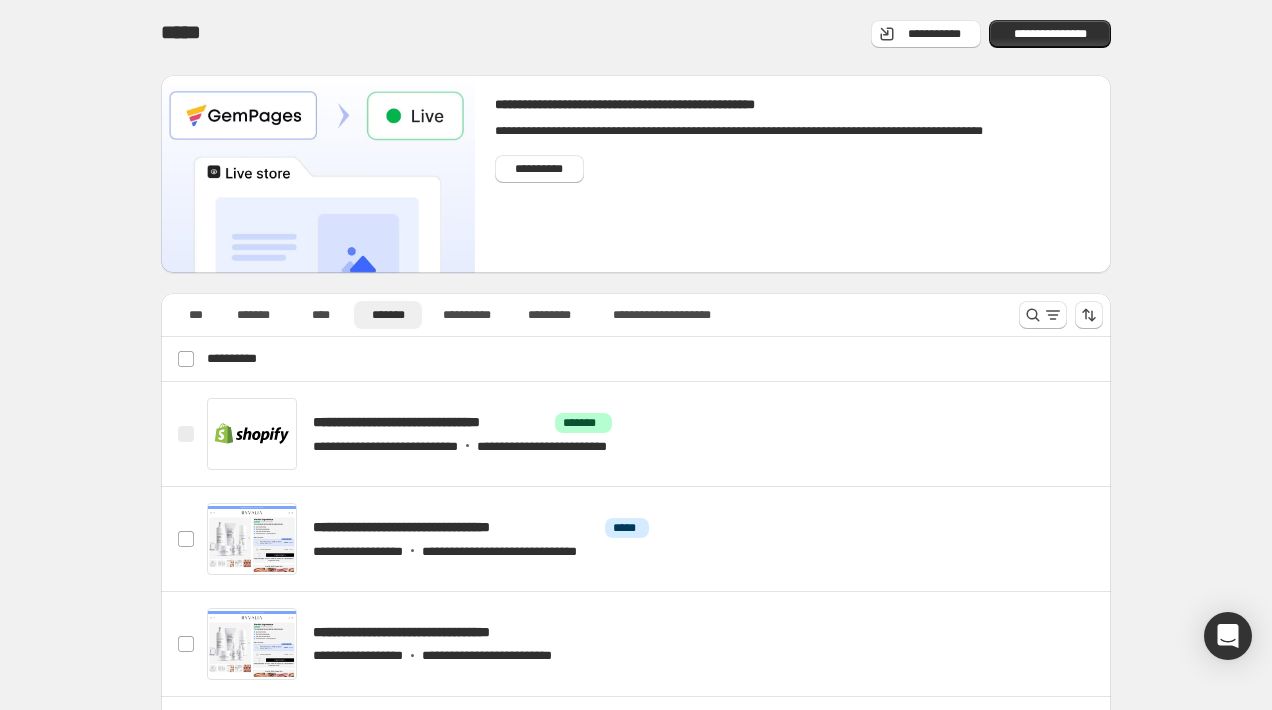 scroll, scrollTop: 209, scrollLeft: 0, axis: vertical 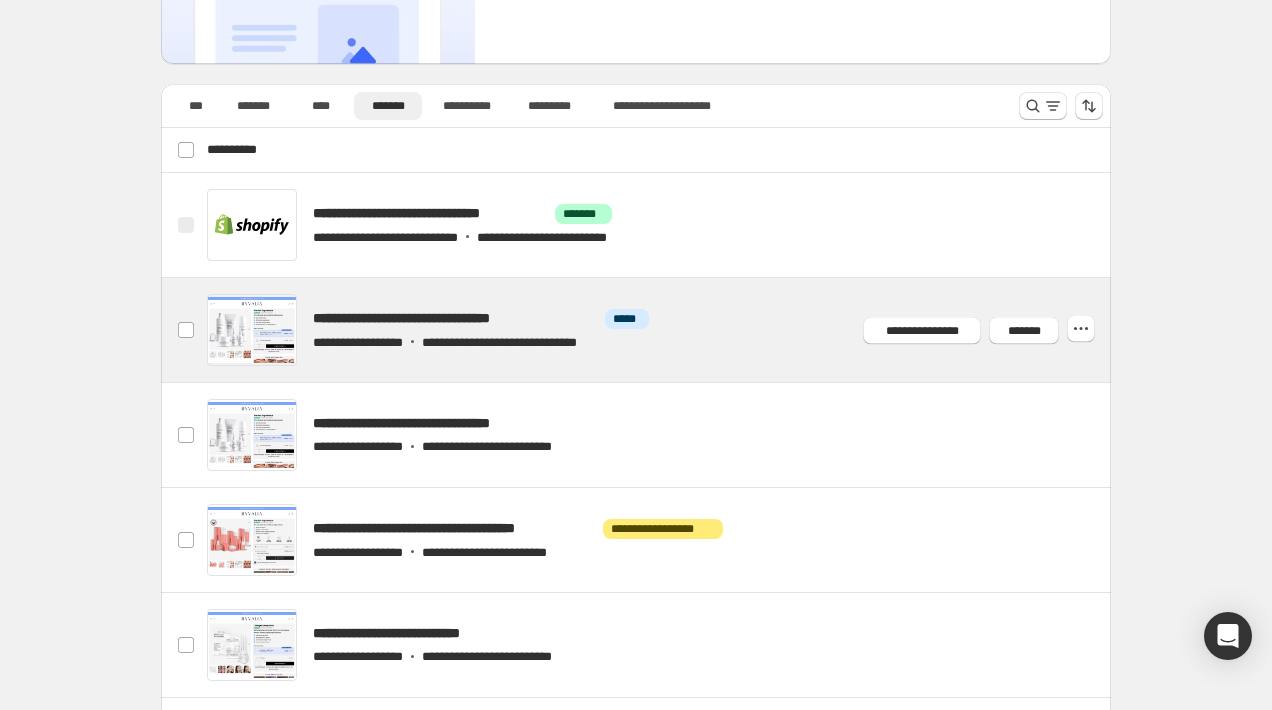 click at bounding box center (660, 330) 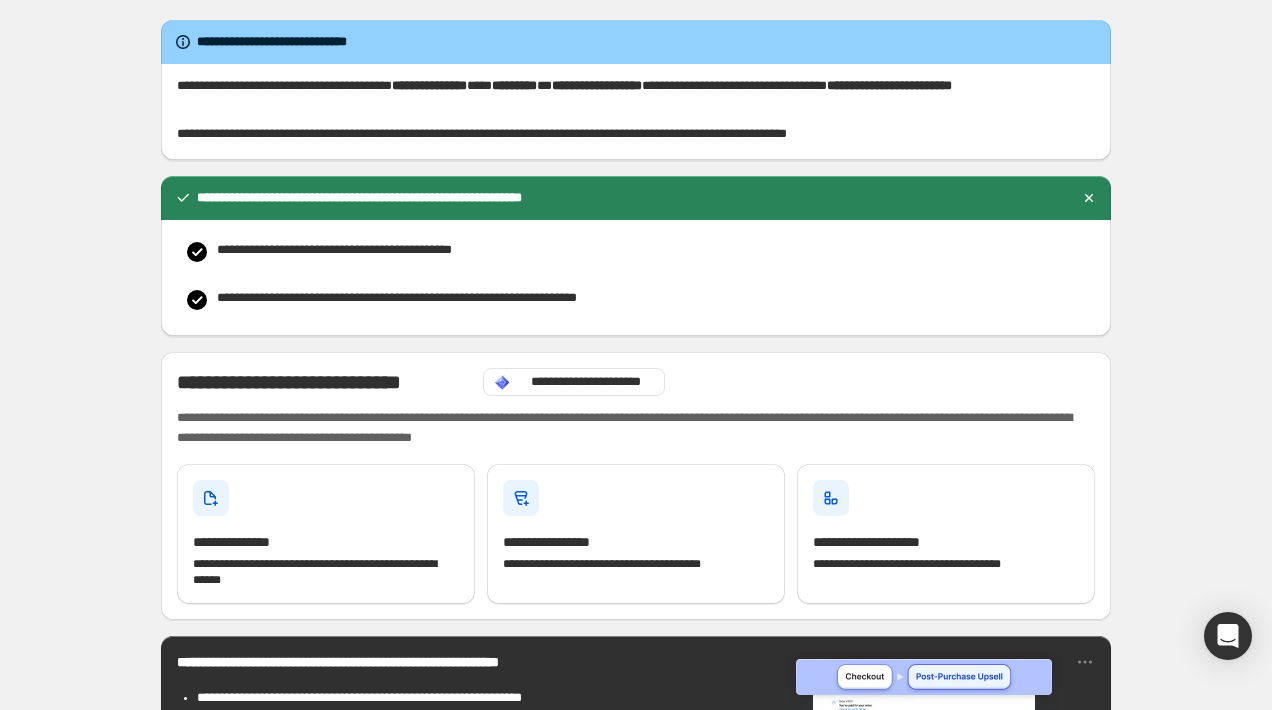 scroll, scrollTop: 0, scrollLeft: 0, axis: both 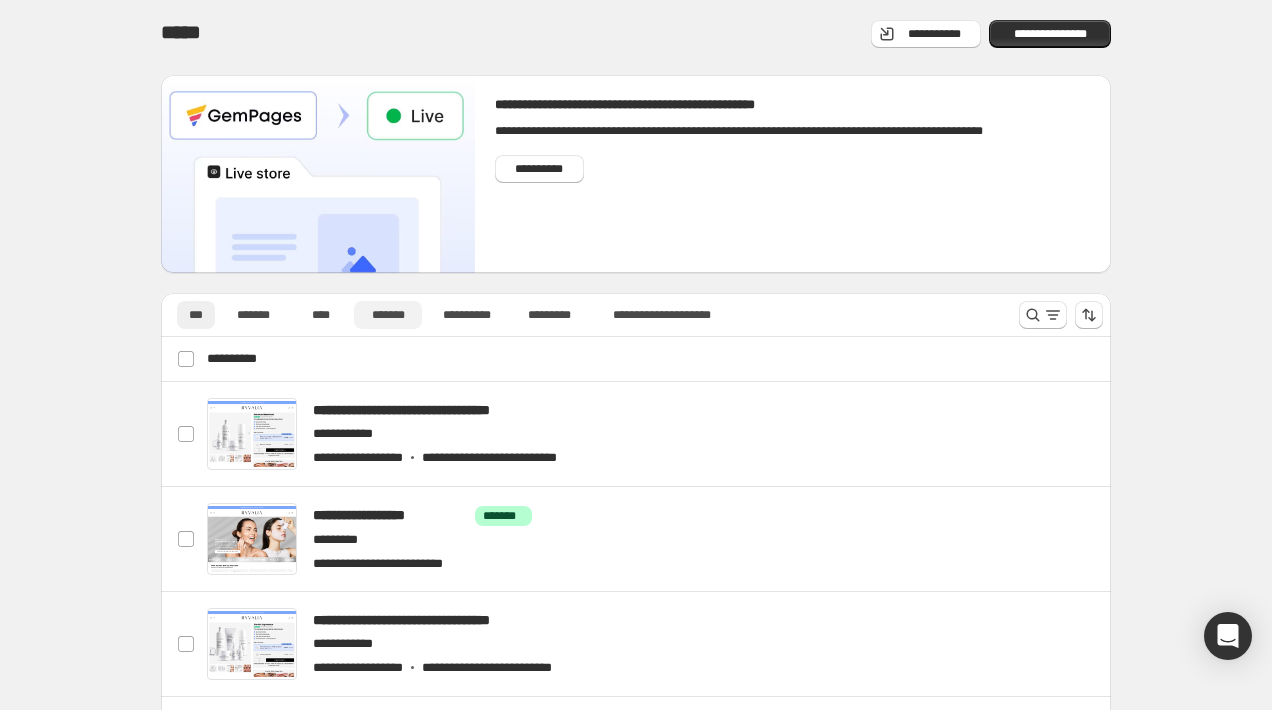 click on "*******" at bounding box center (388, 315) 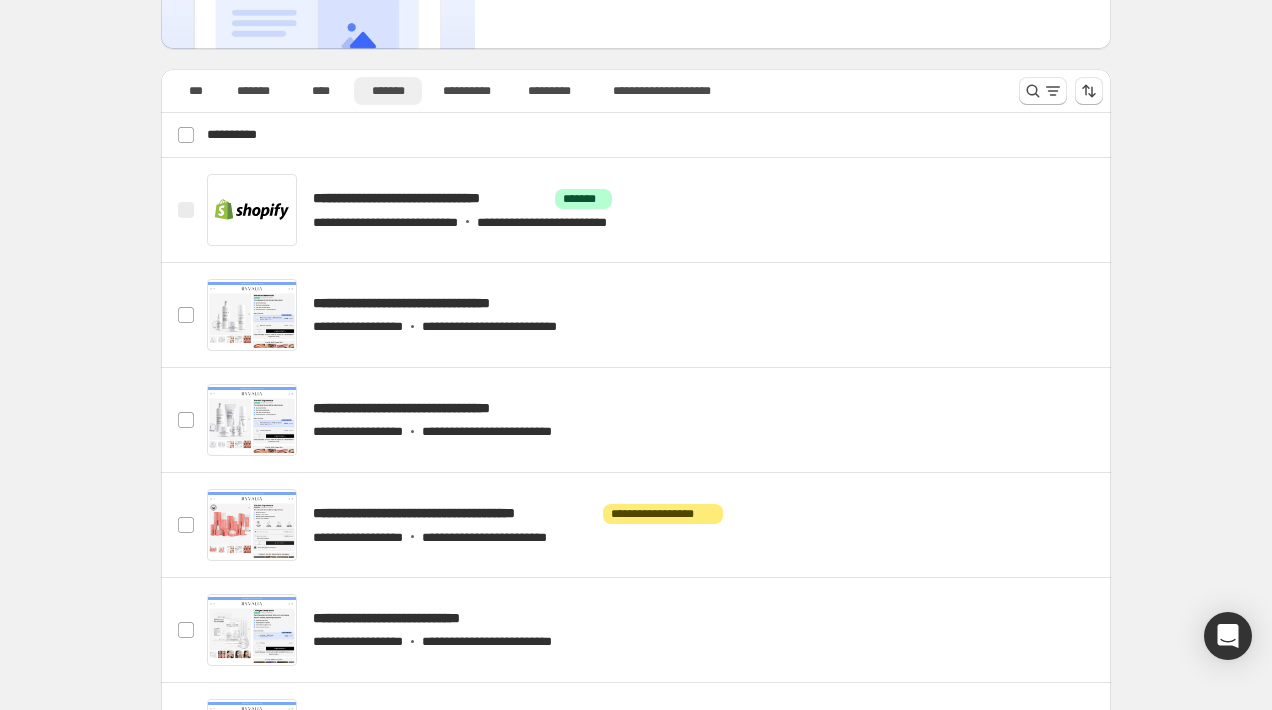 scroll, scrollTop: 232, scrollLeft: 0, axis: vertical 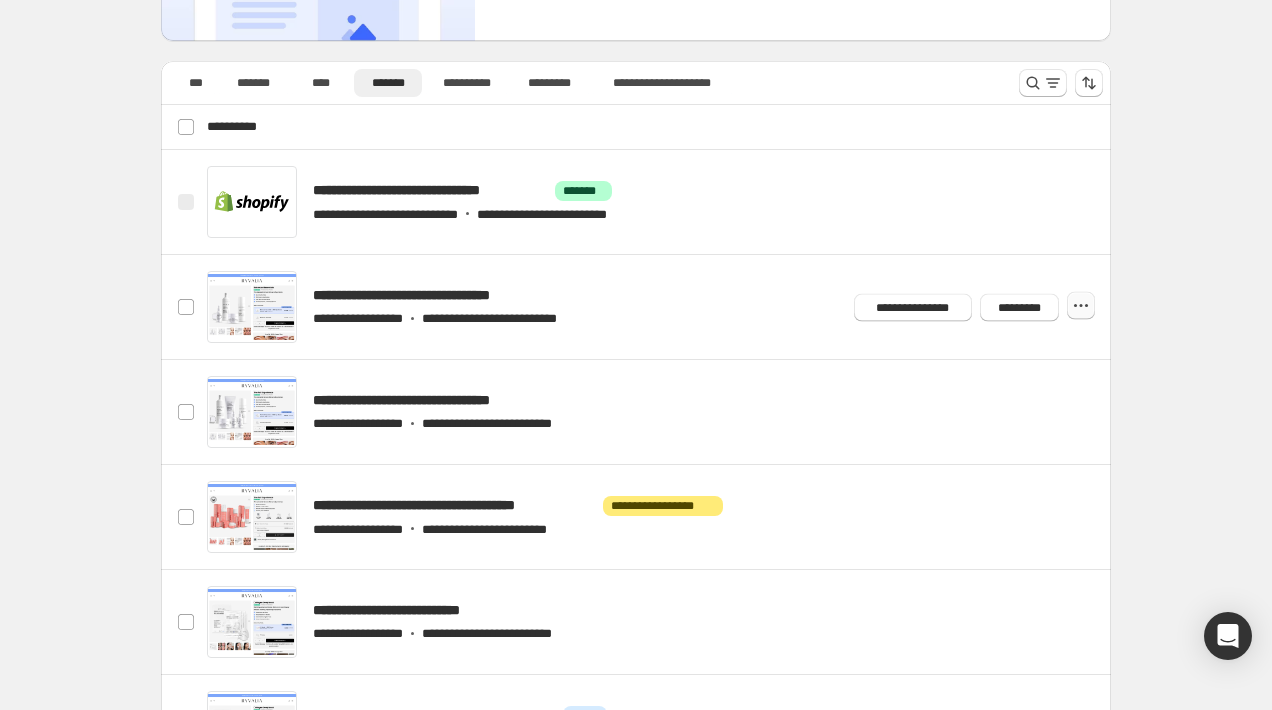 click 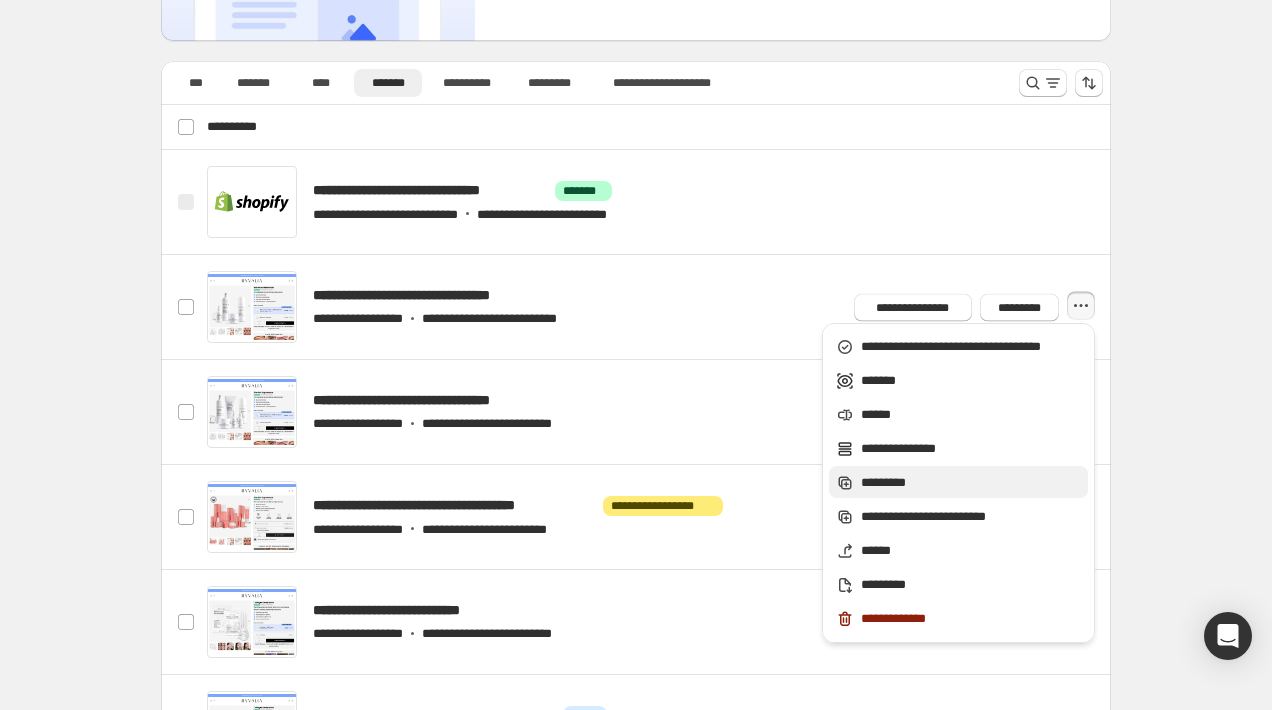 click on "*********" at bounding box center [971, 483] 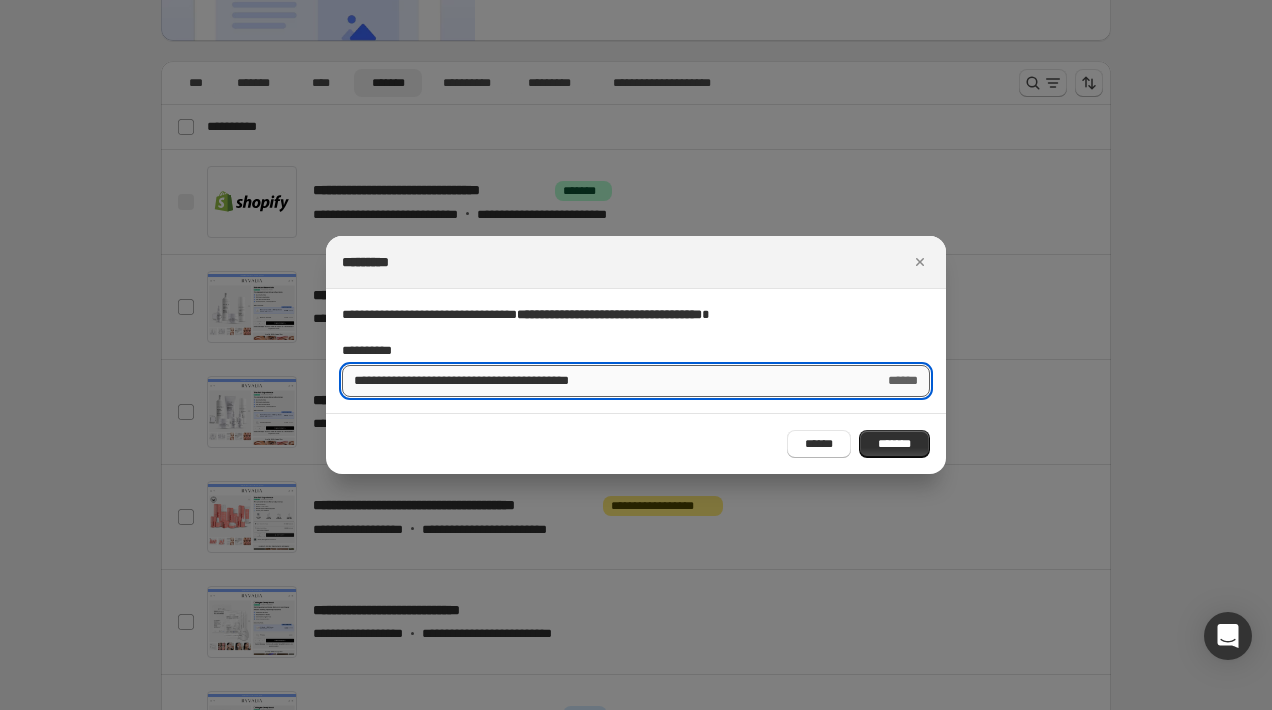 click on "**********" at bounding box center (605, 381) 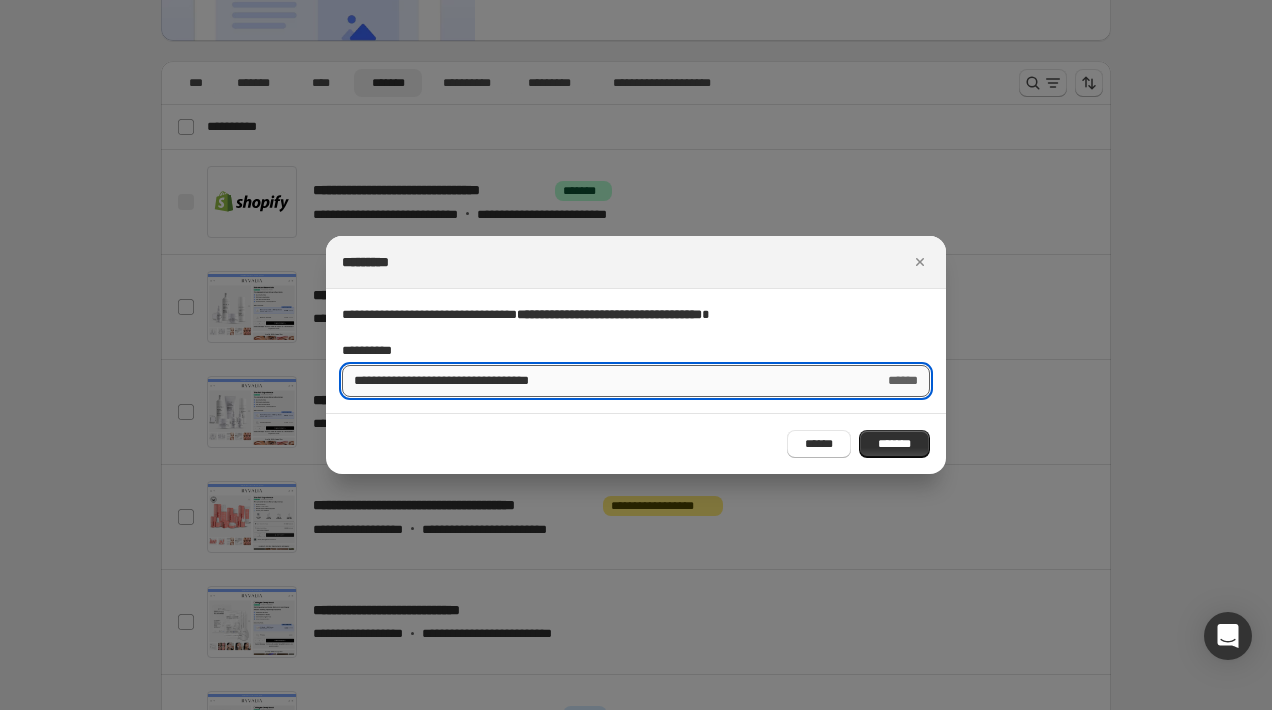 click on "**********" at bounding box center [605, 381] 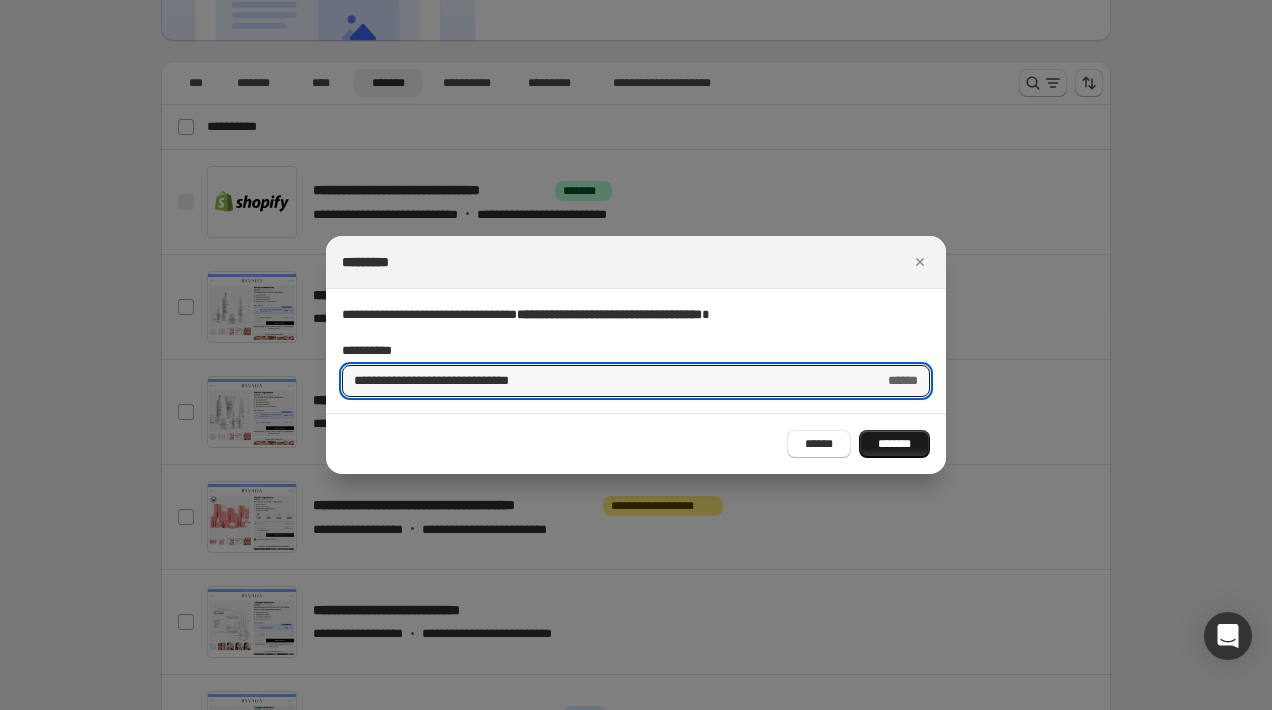 type on "**********" 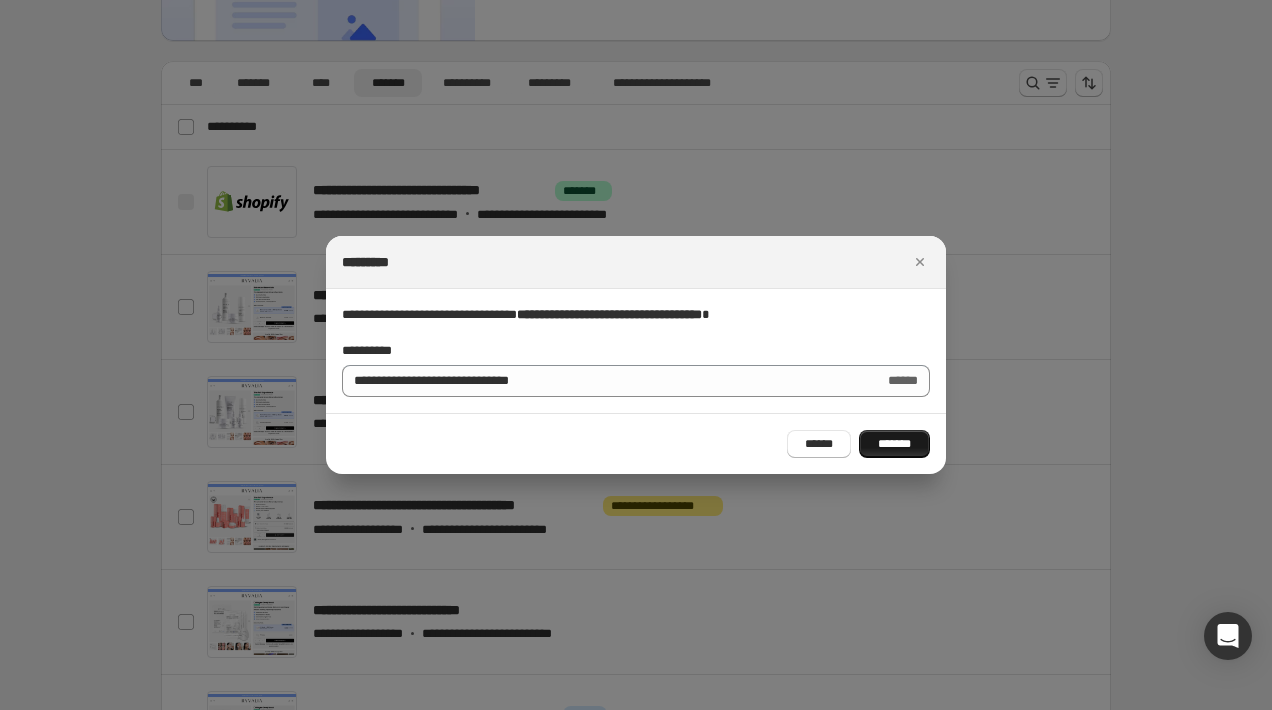 click on "*******" at bounding box center (894, 444) 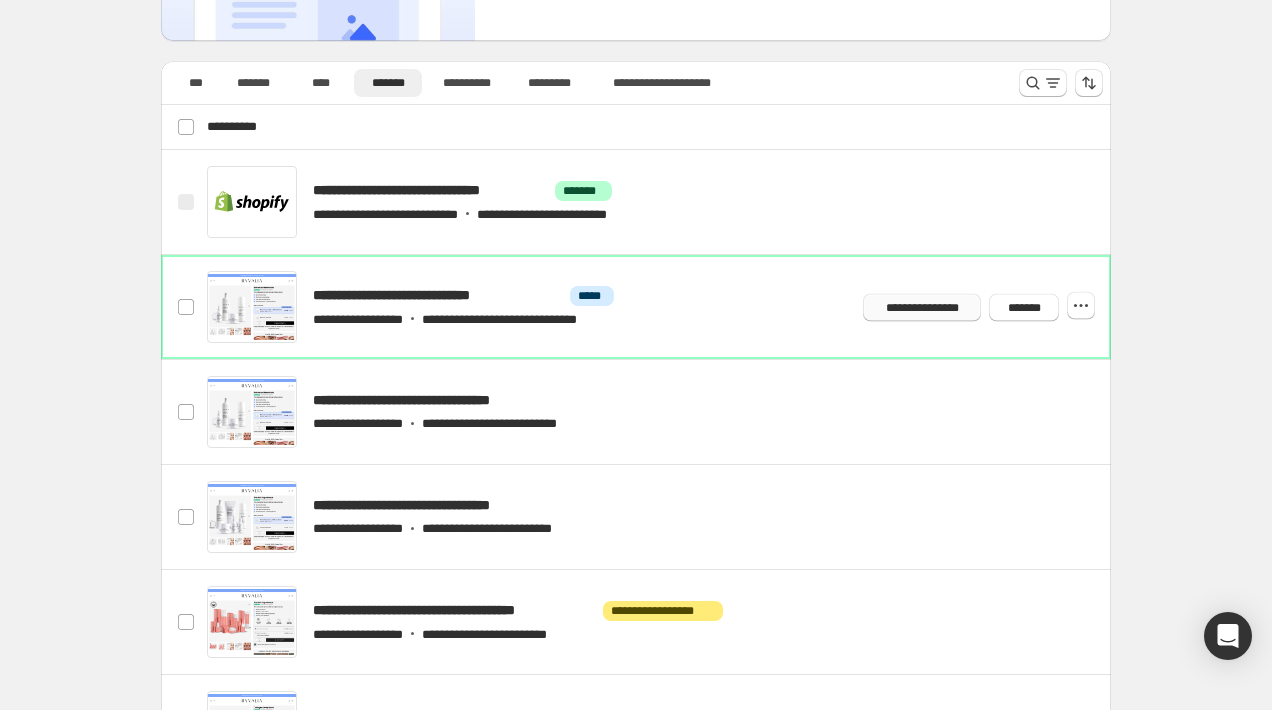 click on "**********" at bounding box center [922, 307] 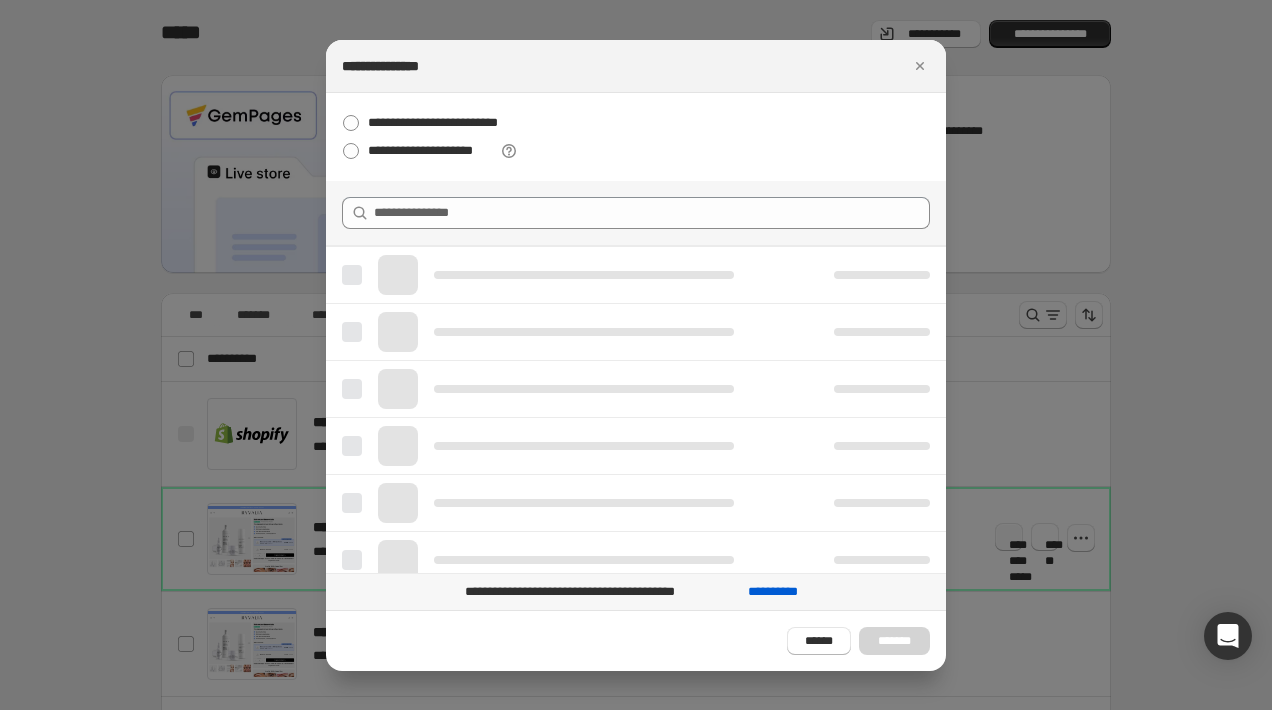 scroll, scrollTop: 0, scrollLeft: 0, axis: both 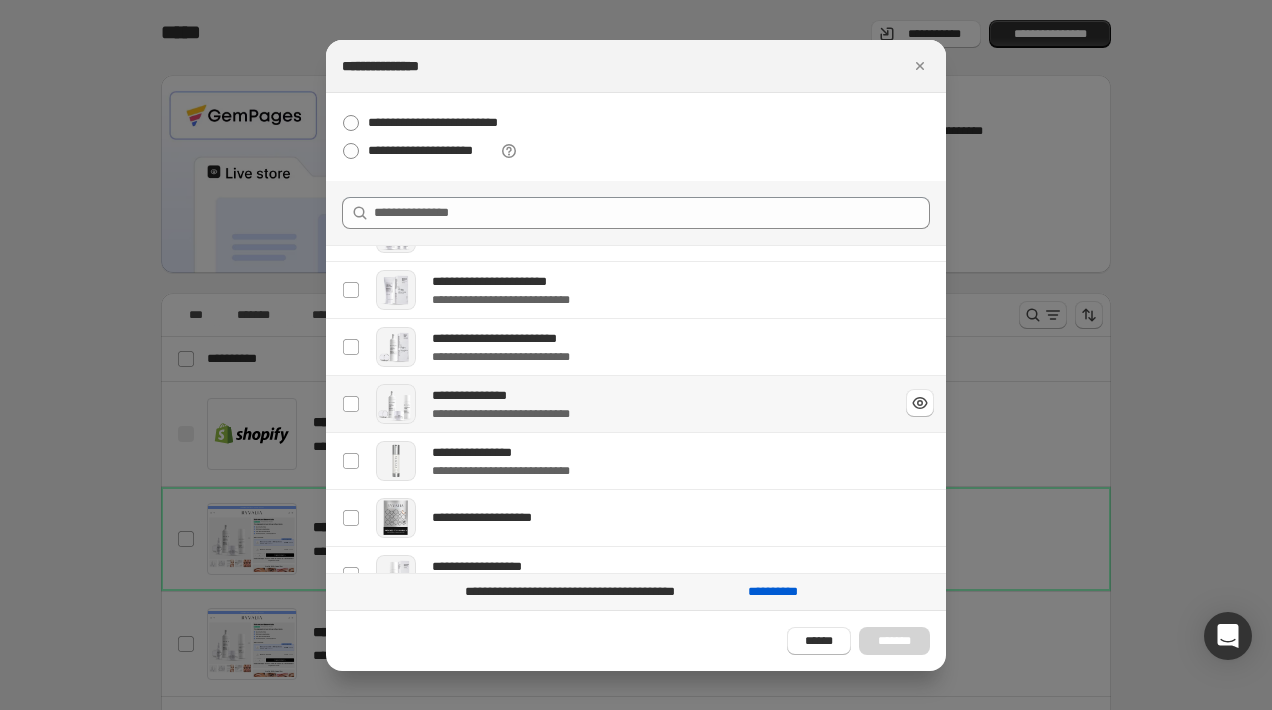 click on "**********" at bounding box center [657, 414] 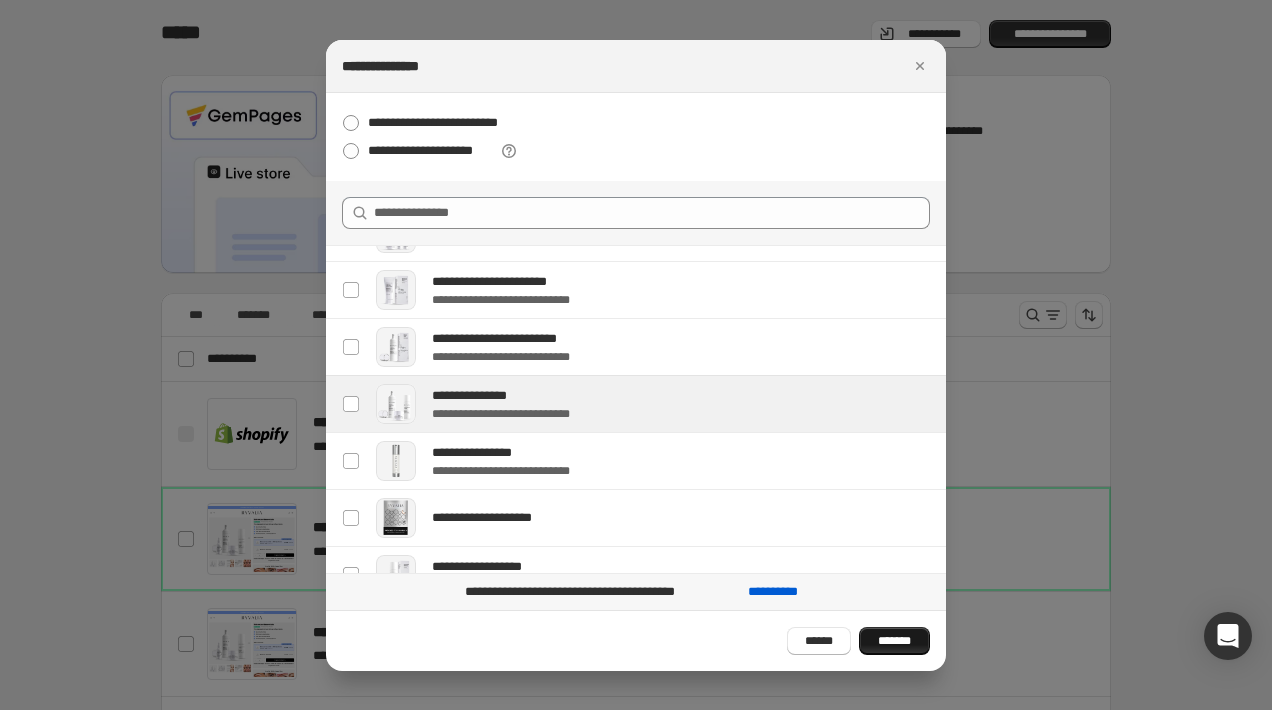 click on "*******" at bounding box center (894, 641) 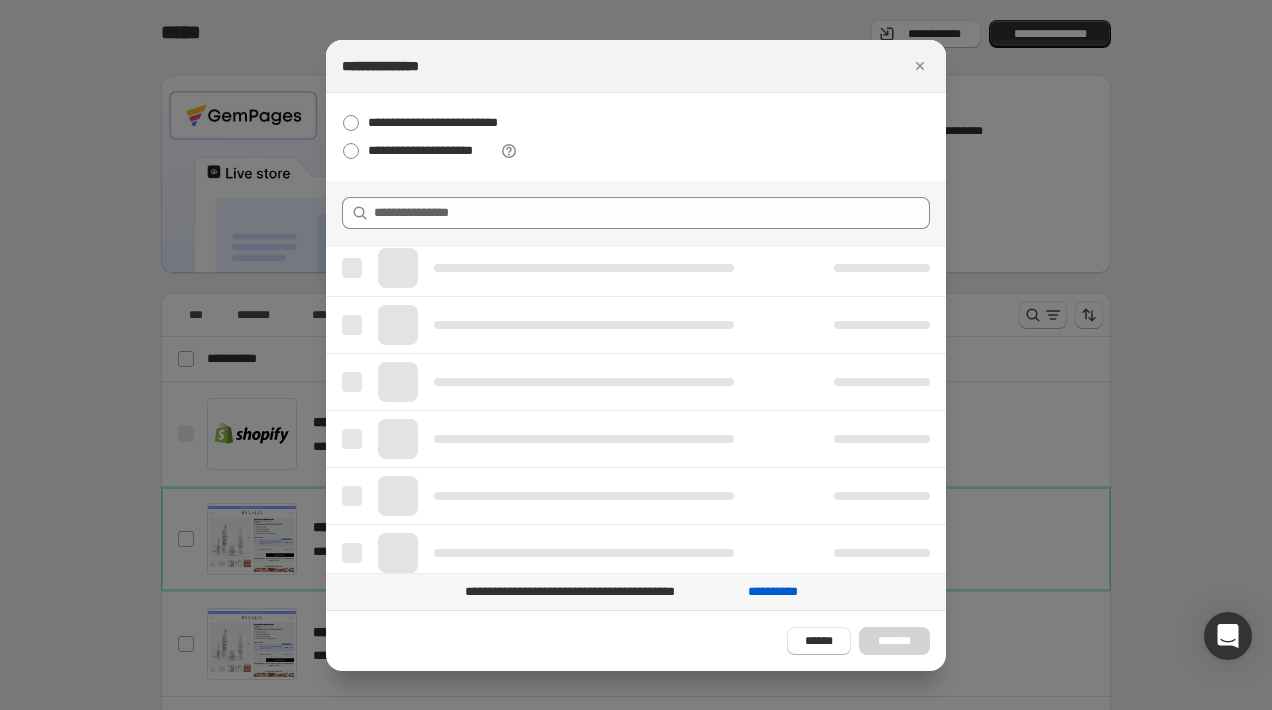 scroll, scrollTop: 0, scrollLeft: 0, axis: both 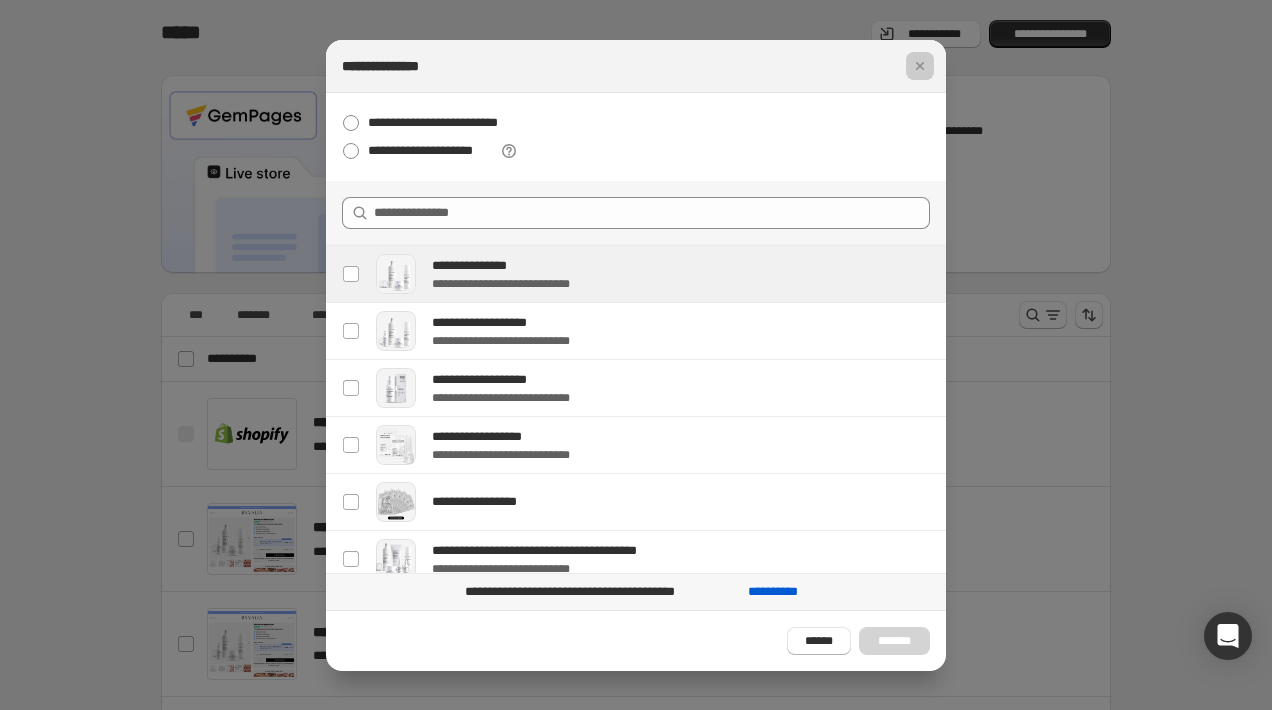 click at bounding box center (636, 355) 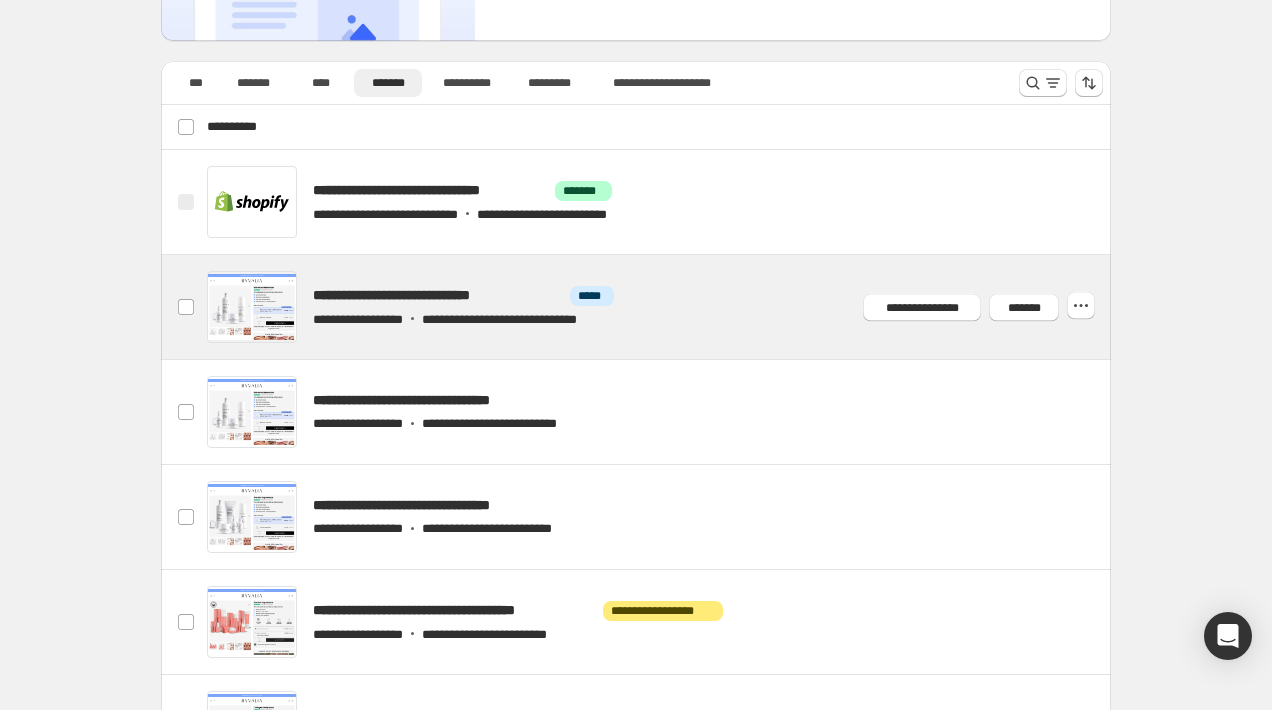 click at bounding box center [660, 307] 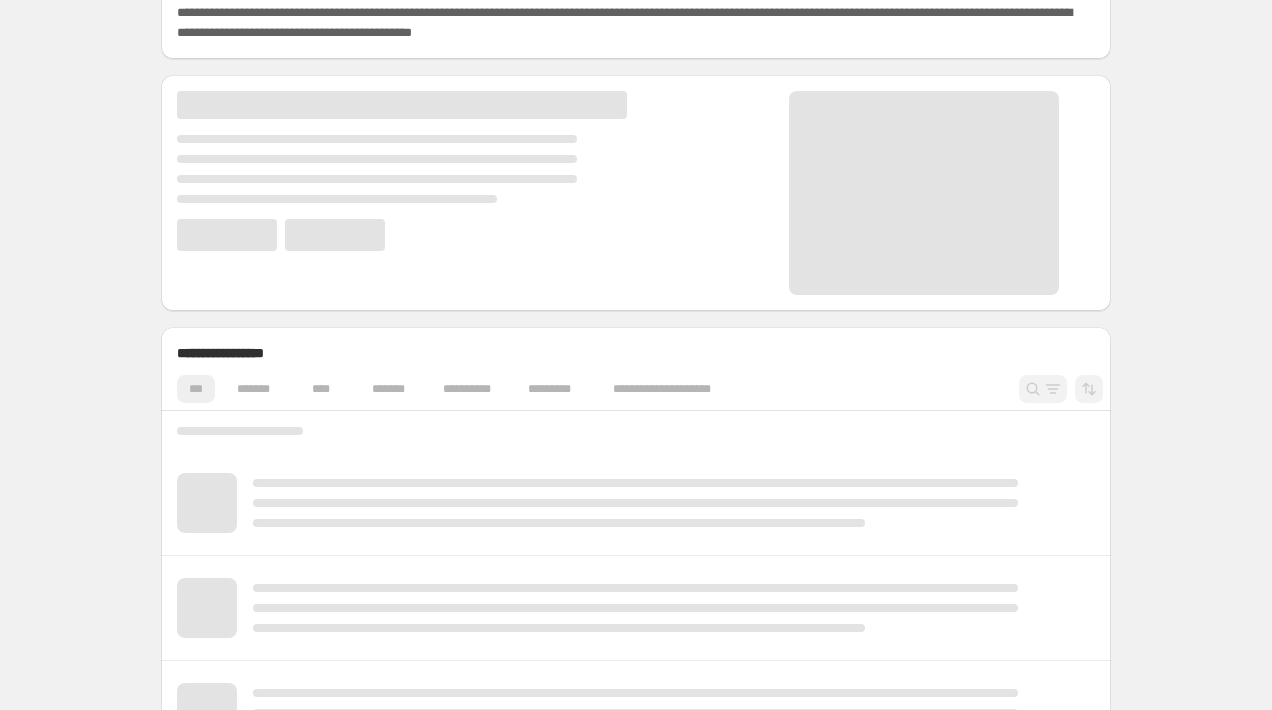 scroll, scrollTop: 290, scrollLeft: 0, axis: vertical 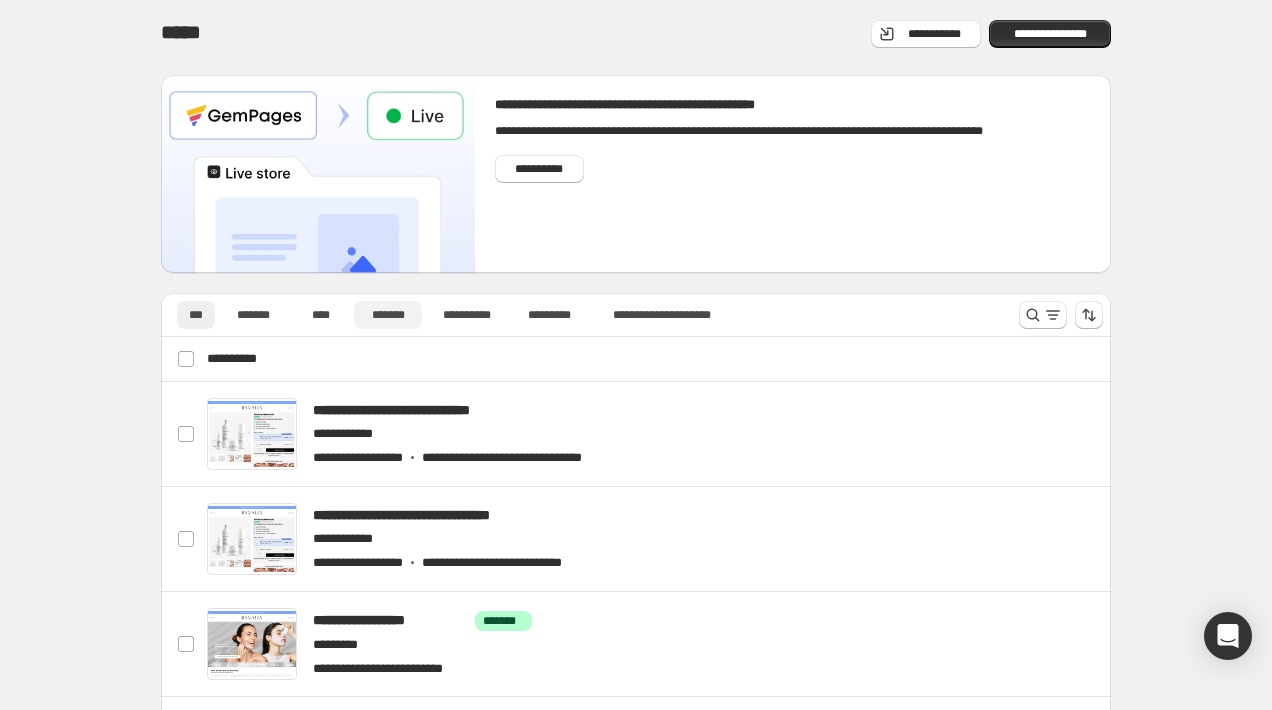 click on "*******" at bounding box center [388, 315] 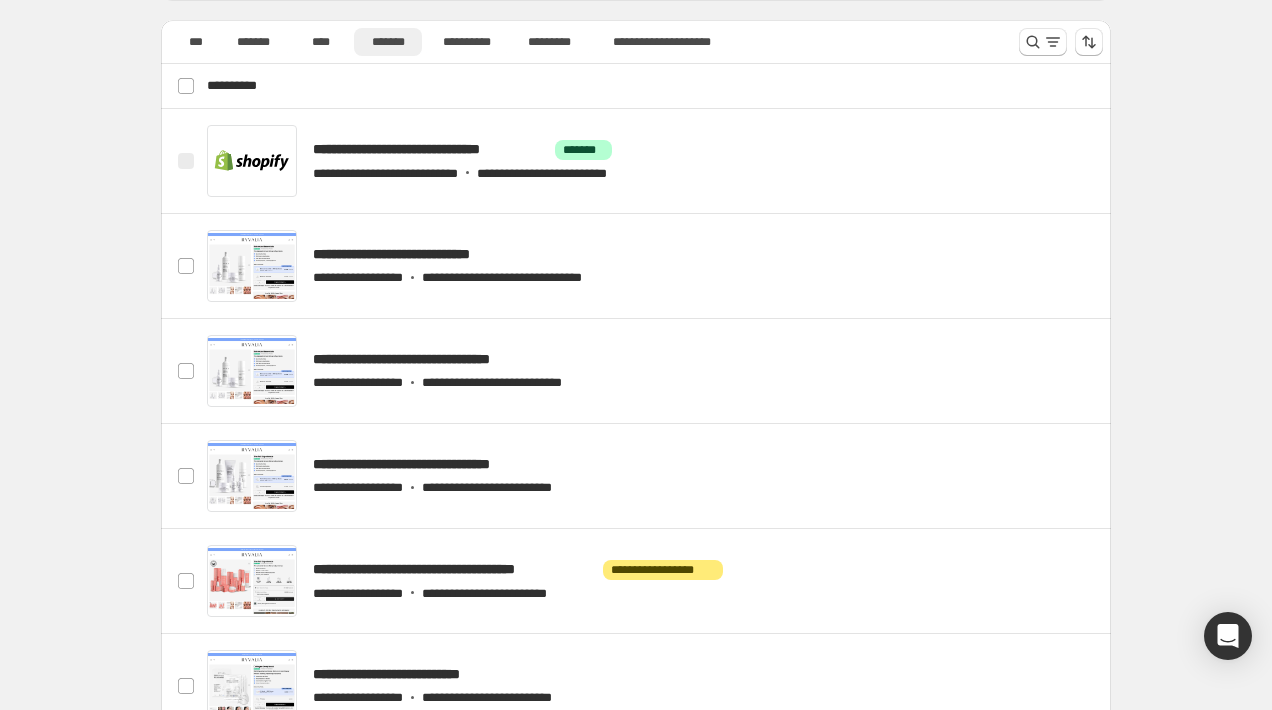 scroll, scrollTop: 272, scrollLeft: 0, axis: vertical 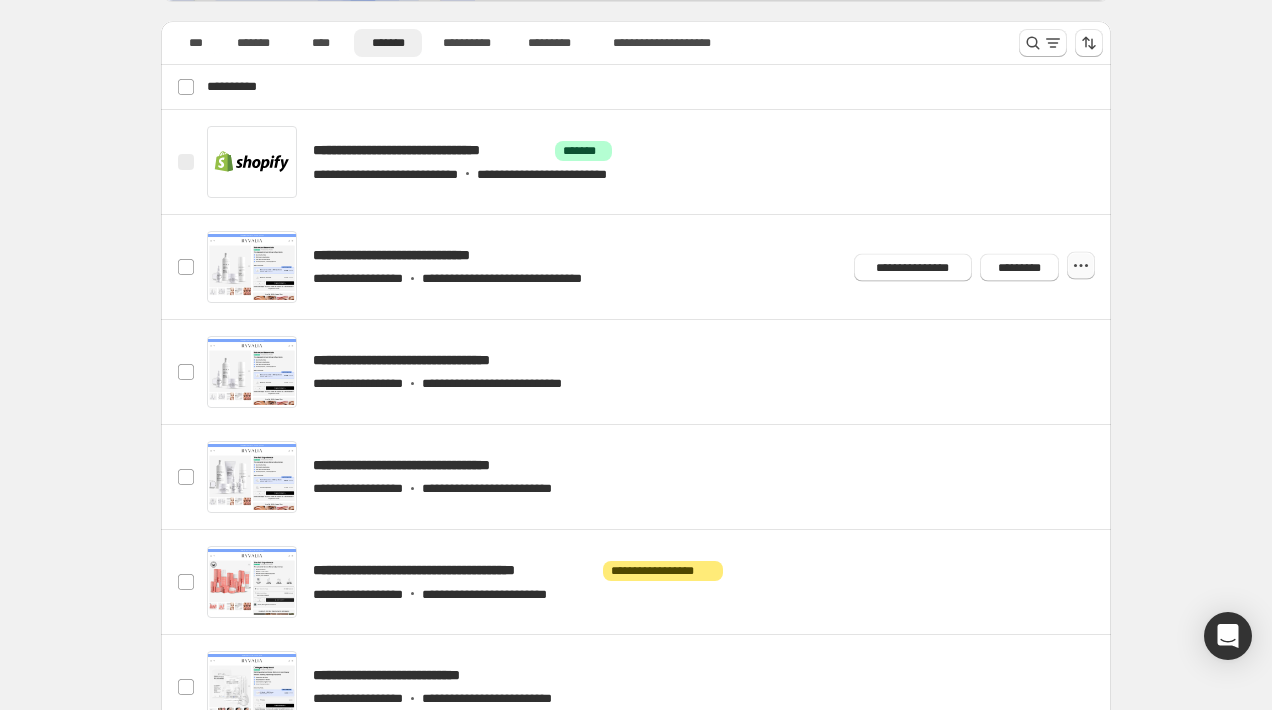 click 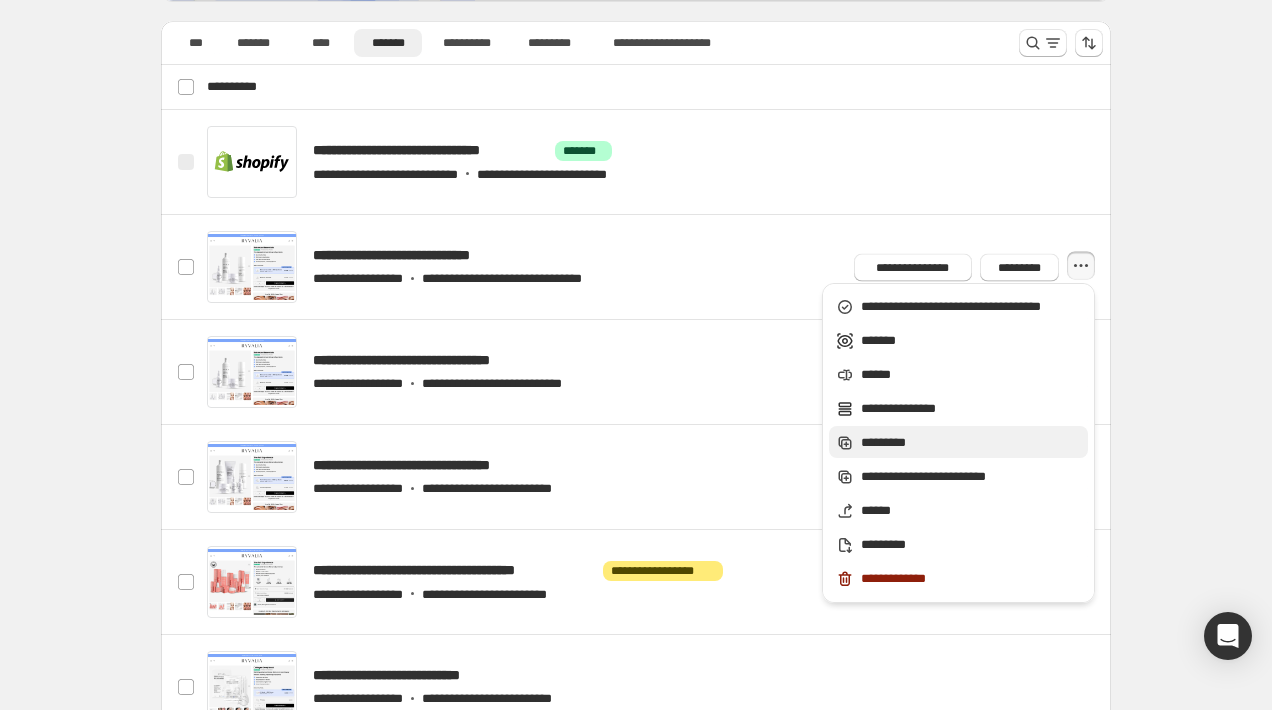 click on "*********" at bounding box center (971, 443) 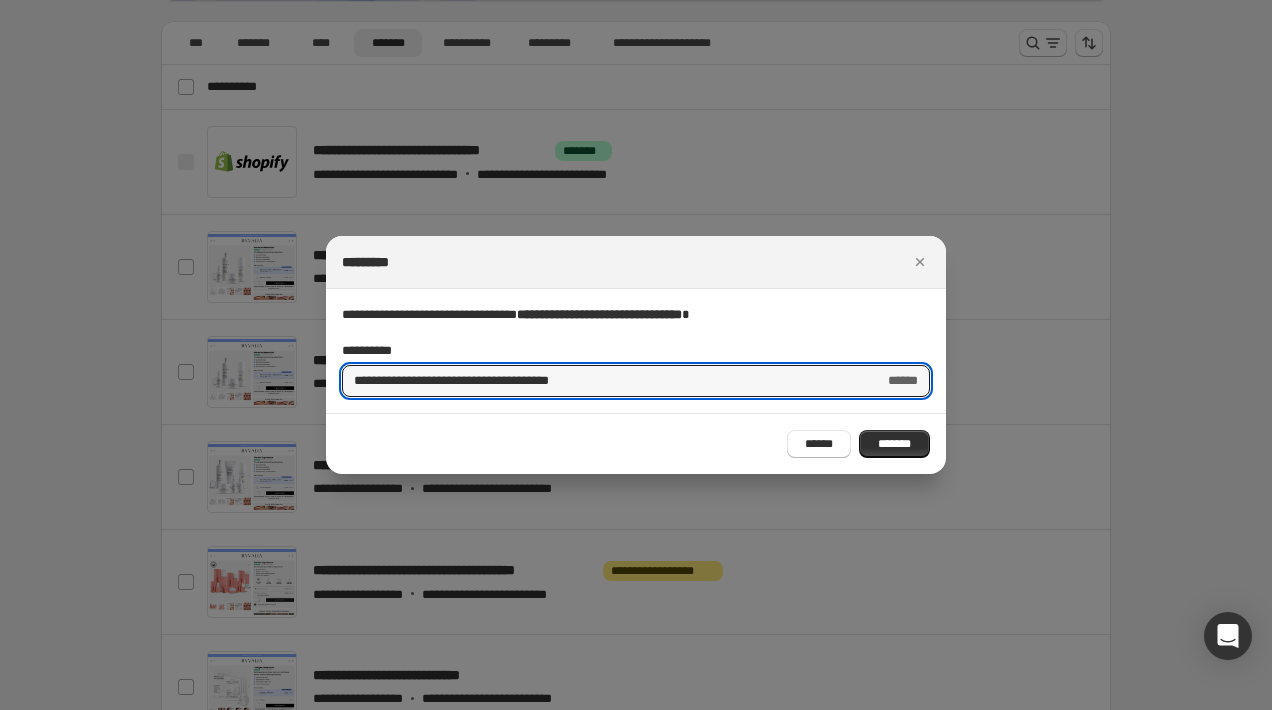 drag, startPoint x: 408, startPoint y: 387, endPoint x: 322, endPoint y: 387, distance: 86 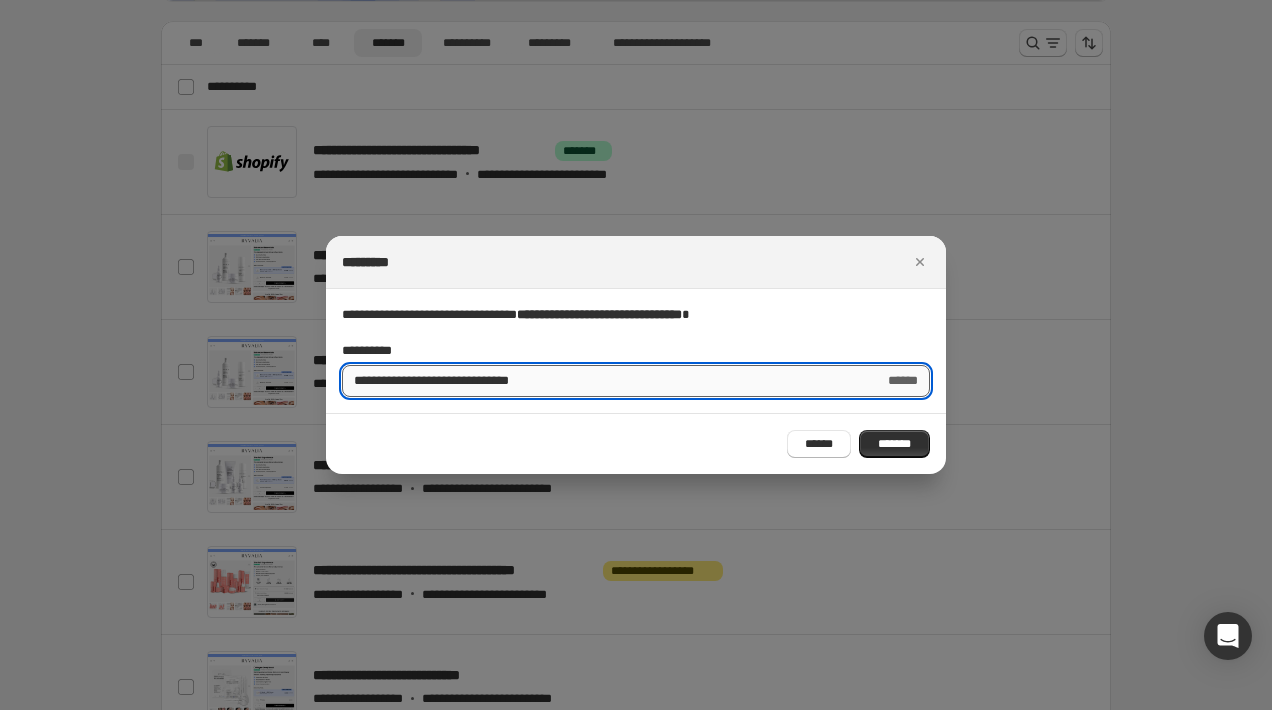 drag, startPoint x: 505, startPoint y: 386, endPoint x: 386, endPoint y: 388, distance: 119.01681 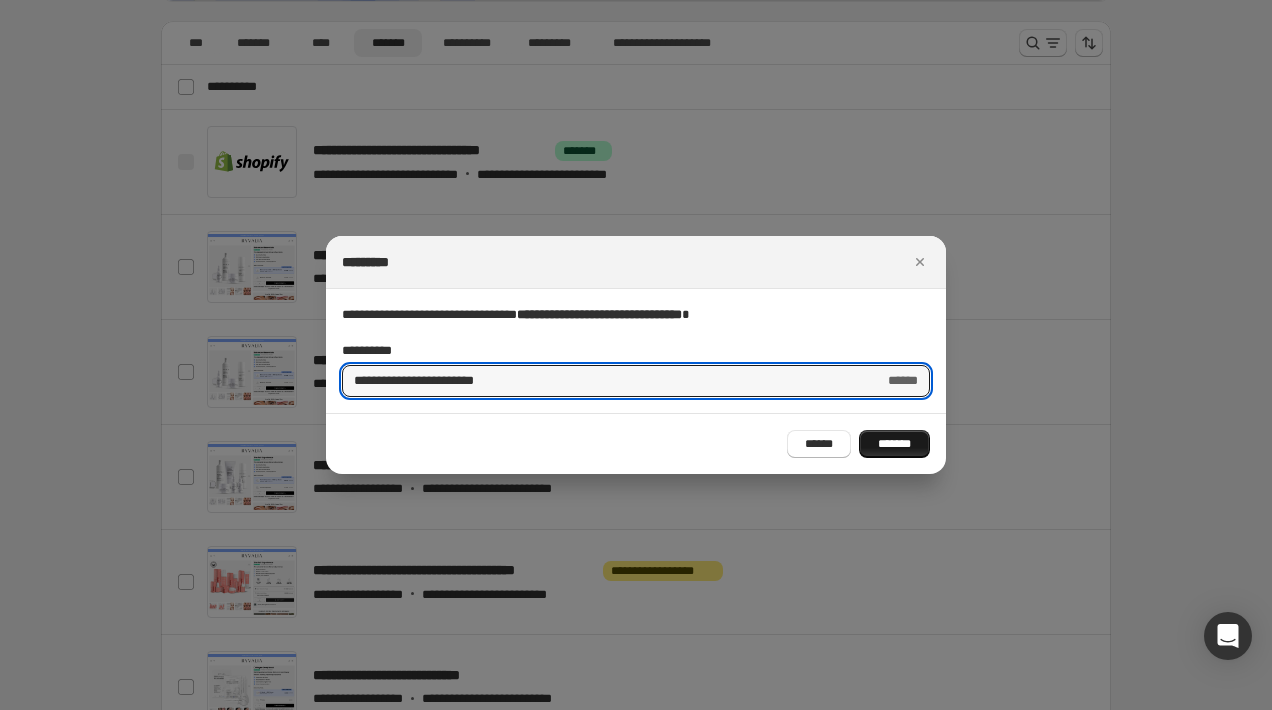 type on "**********" 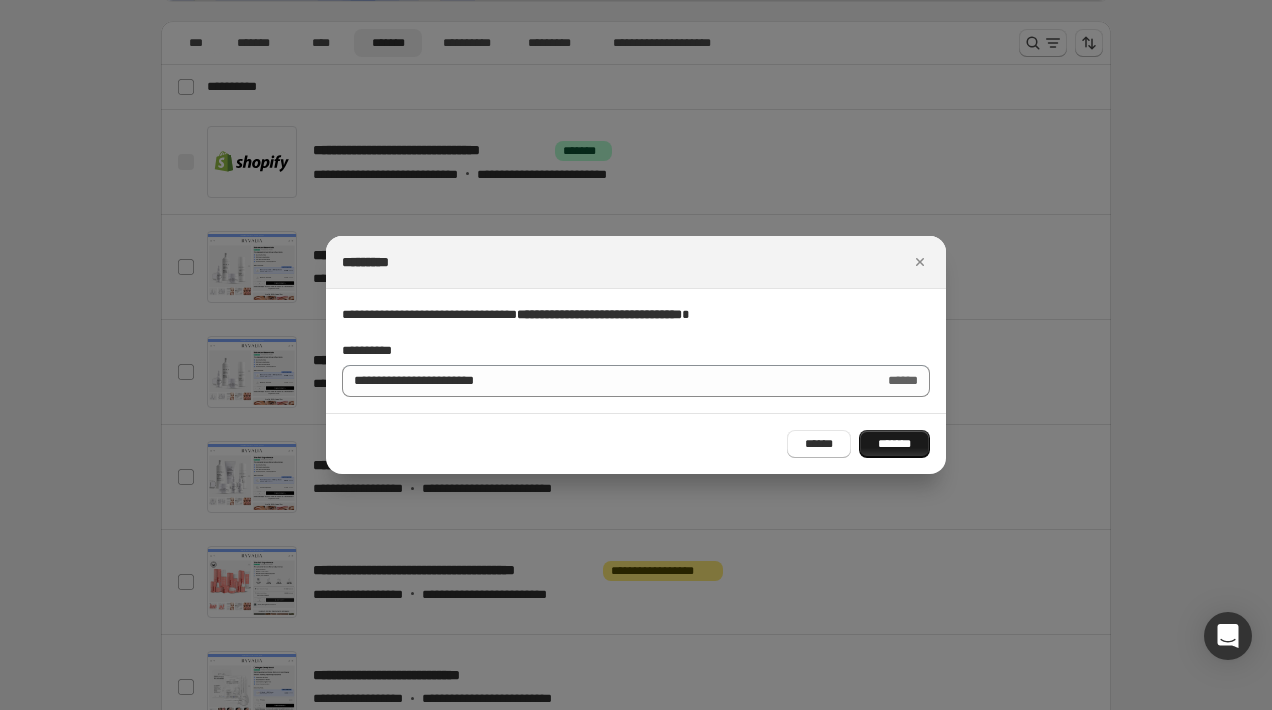 click on "*******" at bounding box center [894, 444] 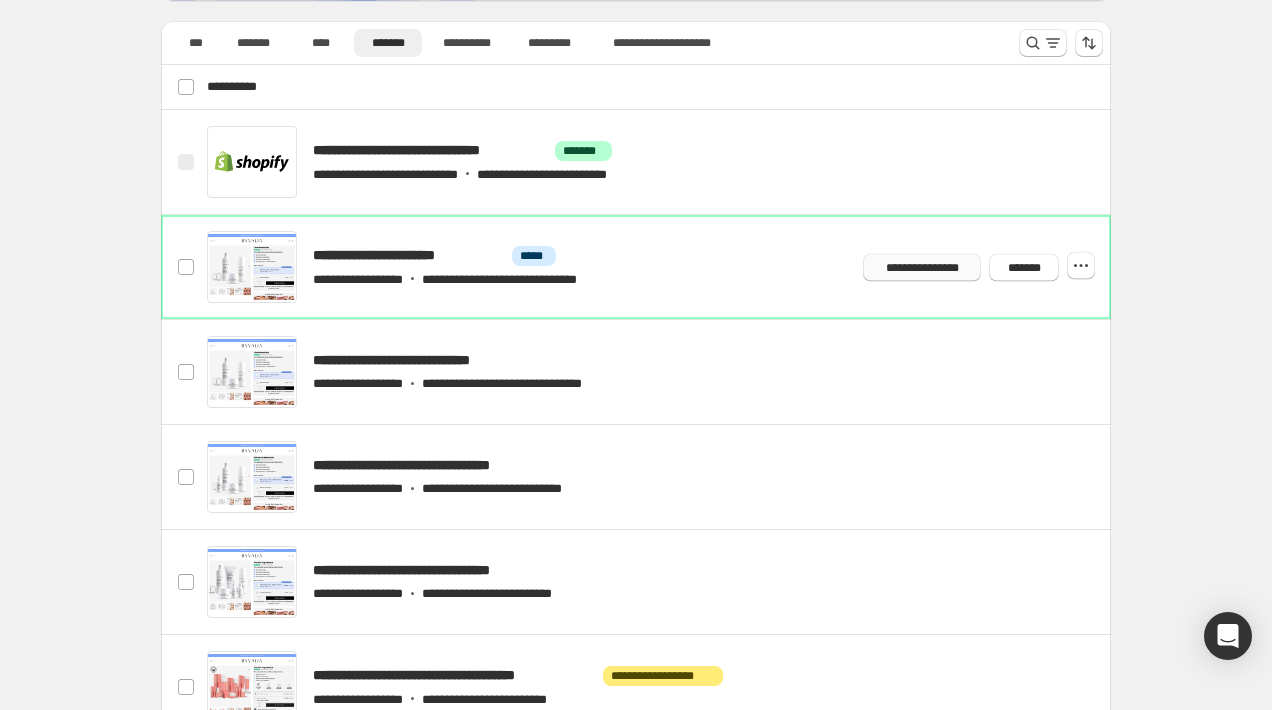 click on "**********" at bounding box center [922, 267] 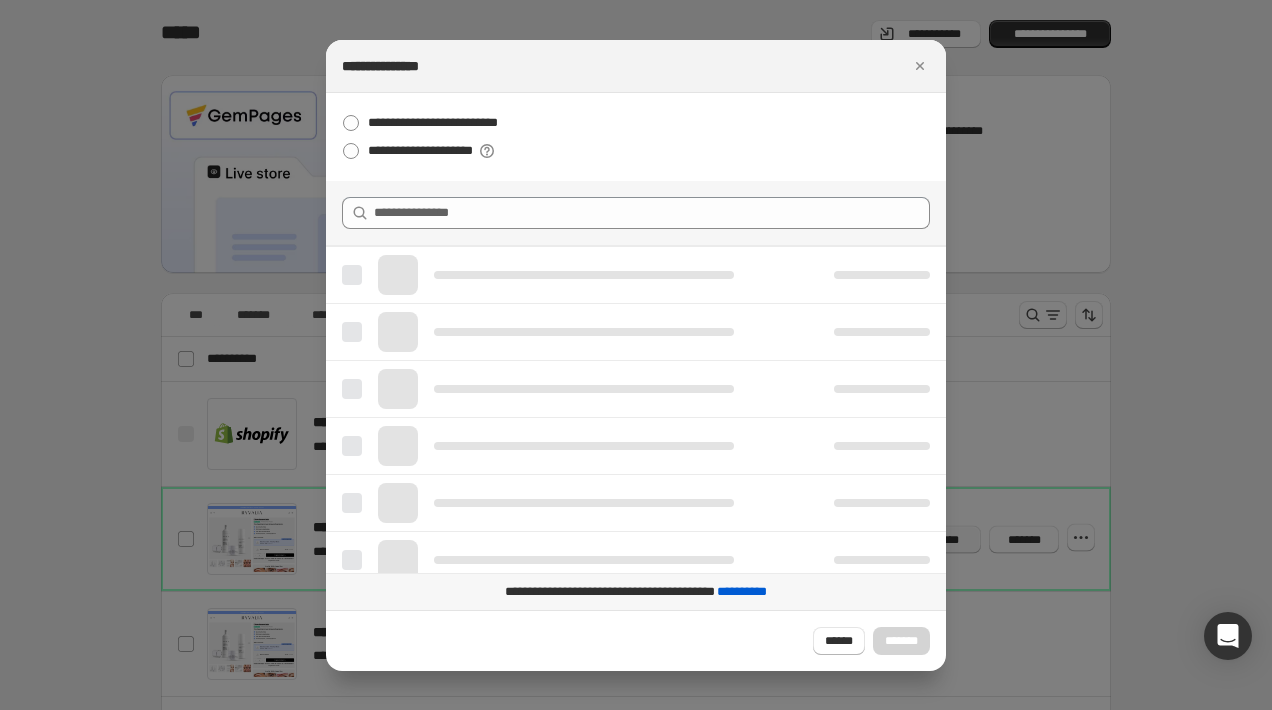 scroll, scrollTop: 0, scrollLeft: 0, axis: both 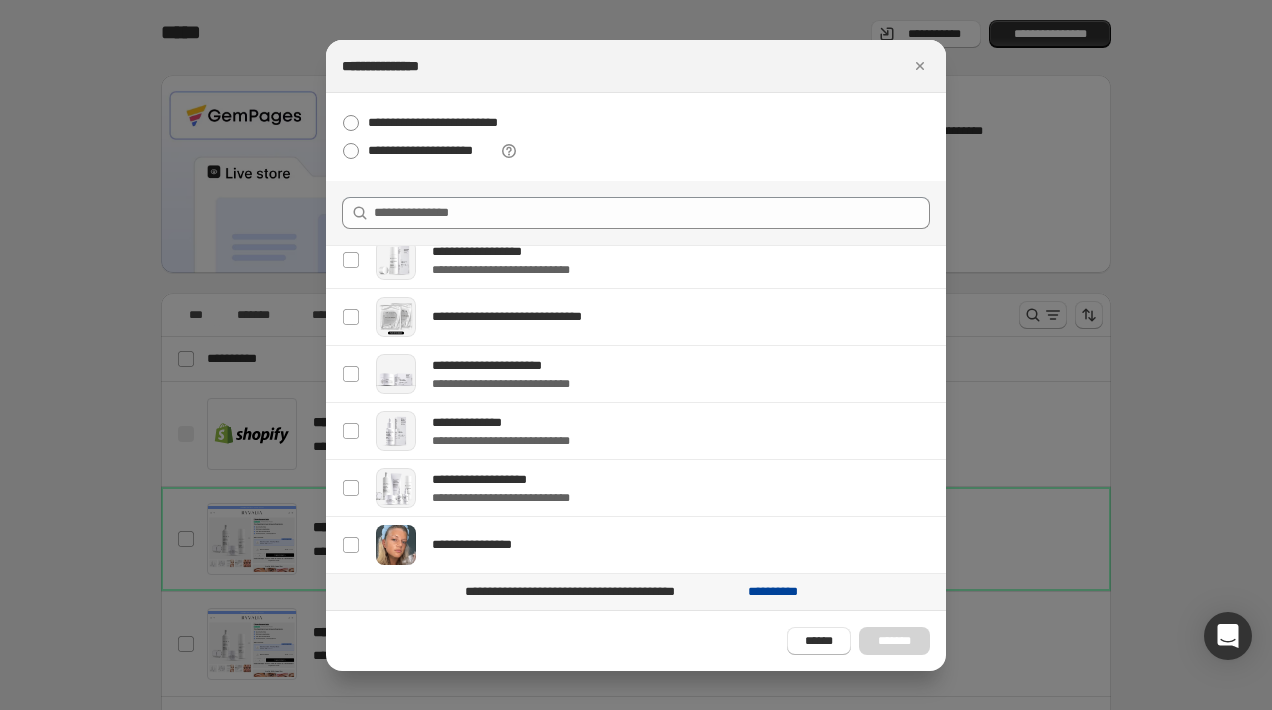 click on "**********" at bounding box center (773, 592) 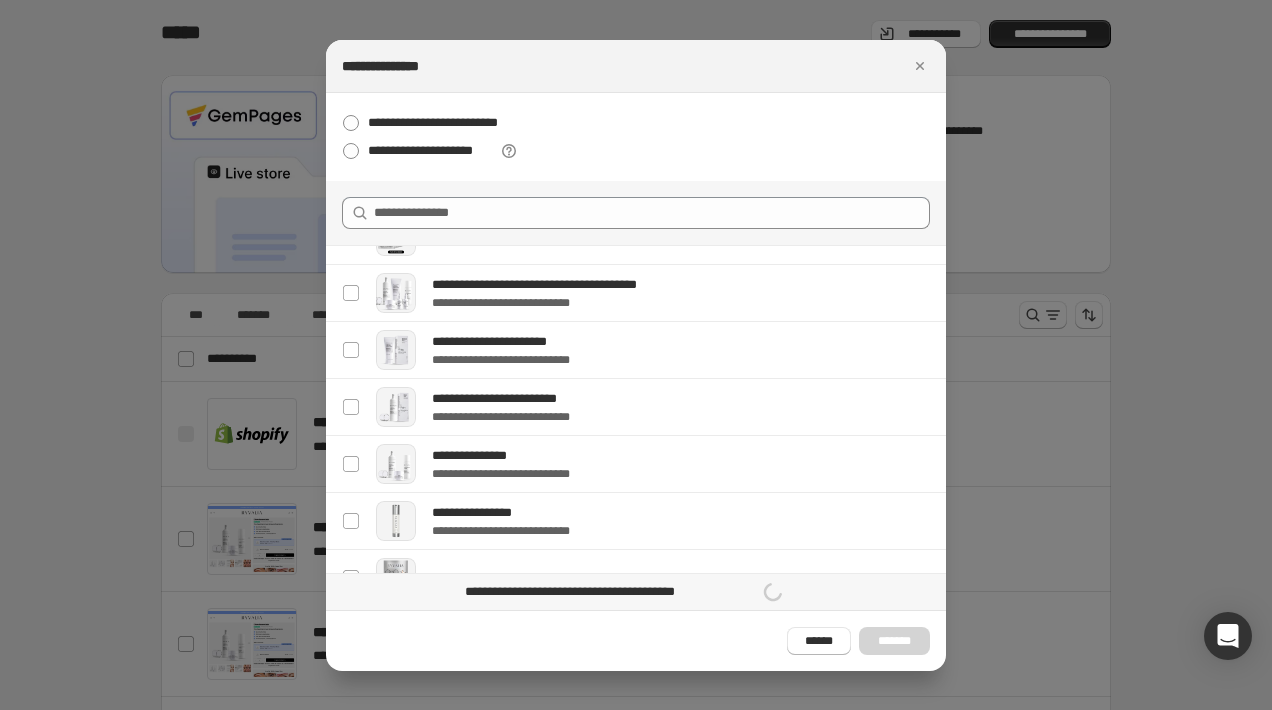 scroll, scrollTop: 210, scrollLeft: 0, axis: vertical 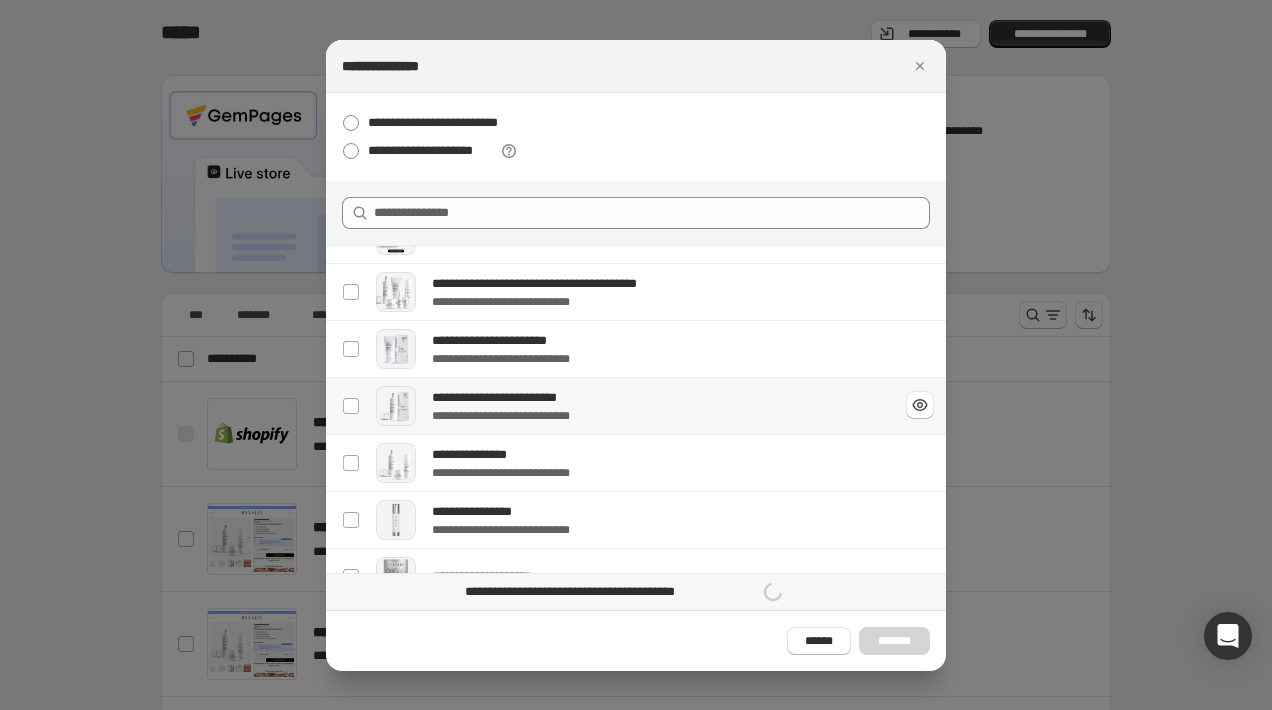 click on "**********" at bounding box center [657, 416] 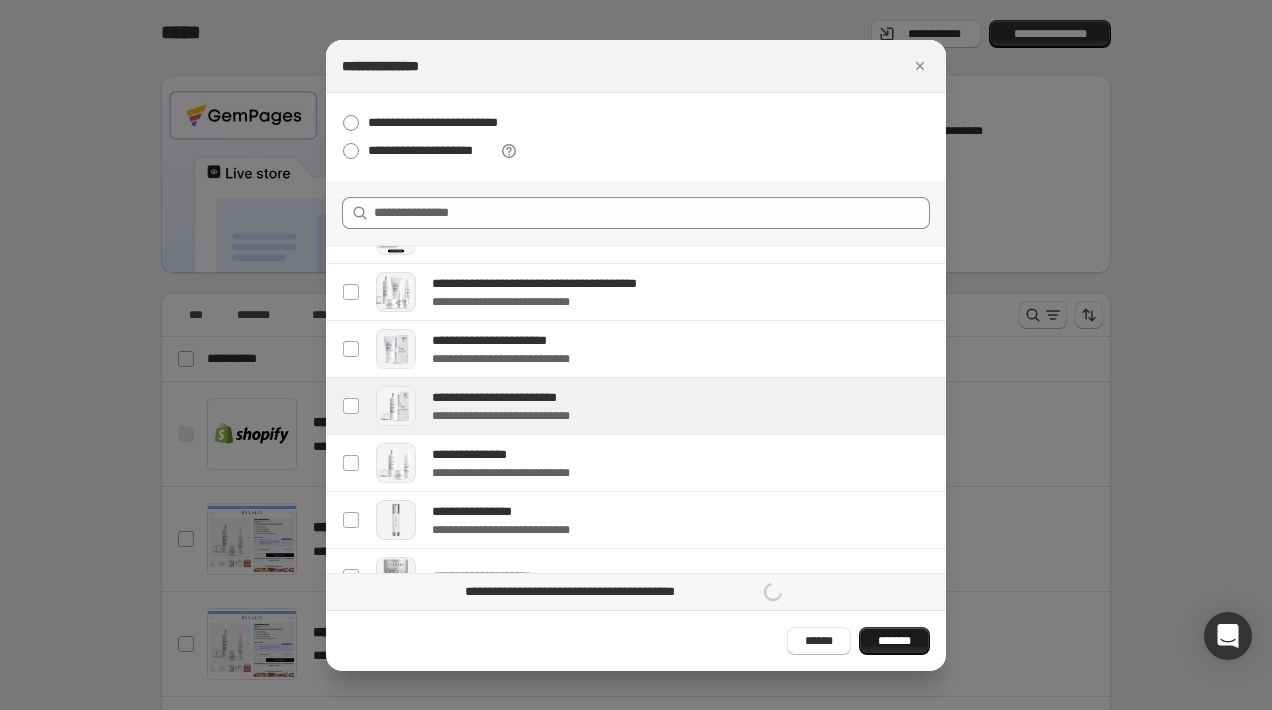 click on "*******" at bounding box center [894, 641] 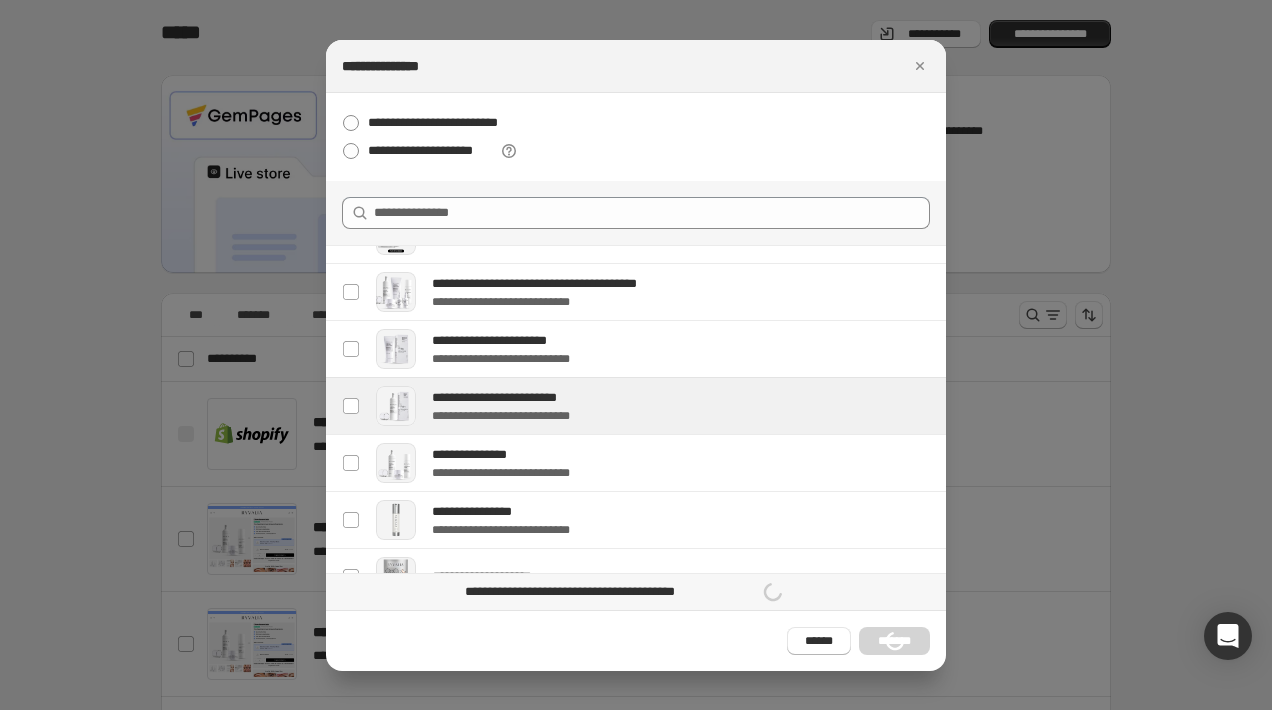 scroll, scrollTop: 0, scrollLeft: 0, axis: both 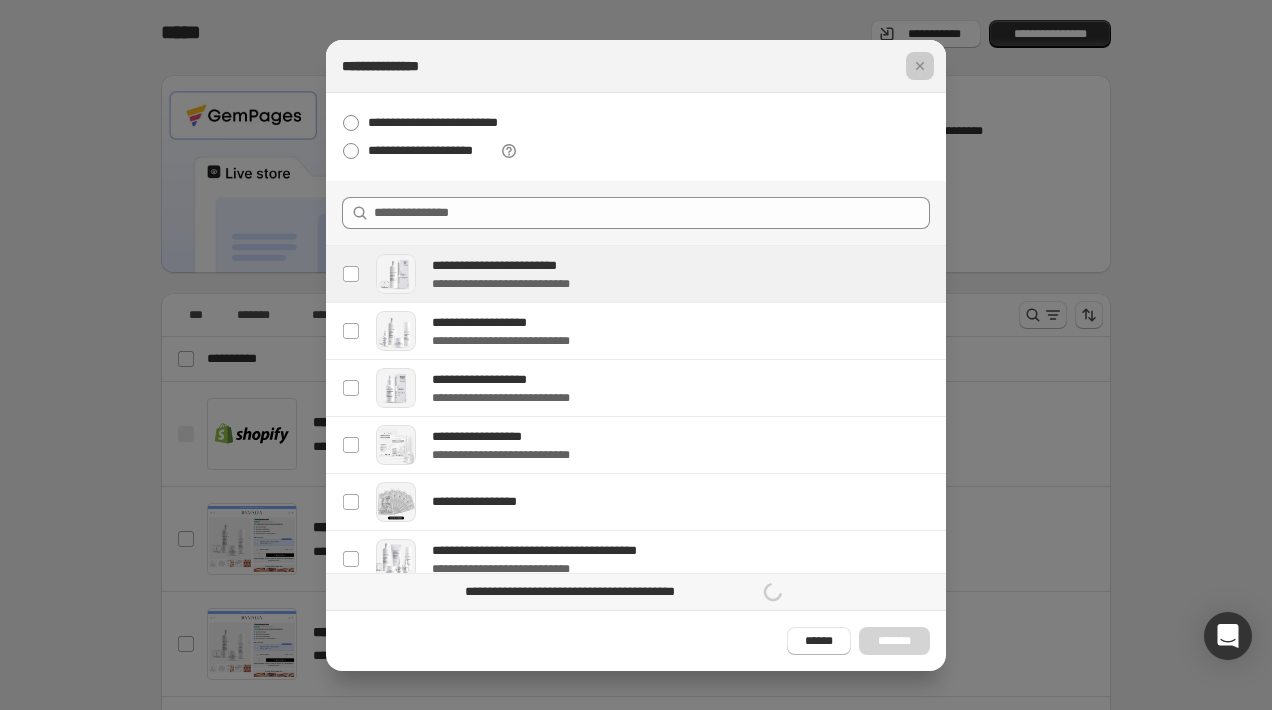 click at bounding box center (636, 355) 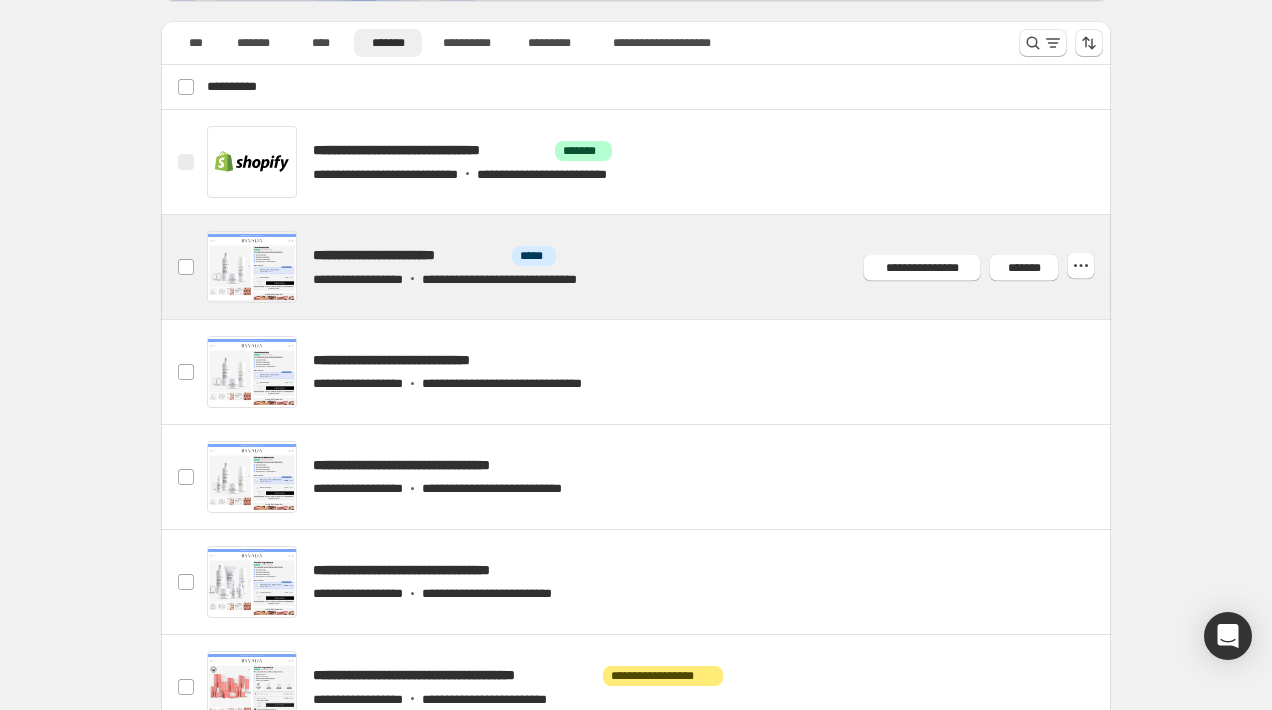 click at bounding box center (660, 267) 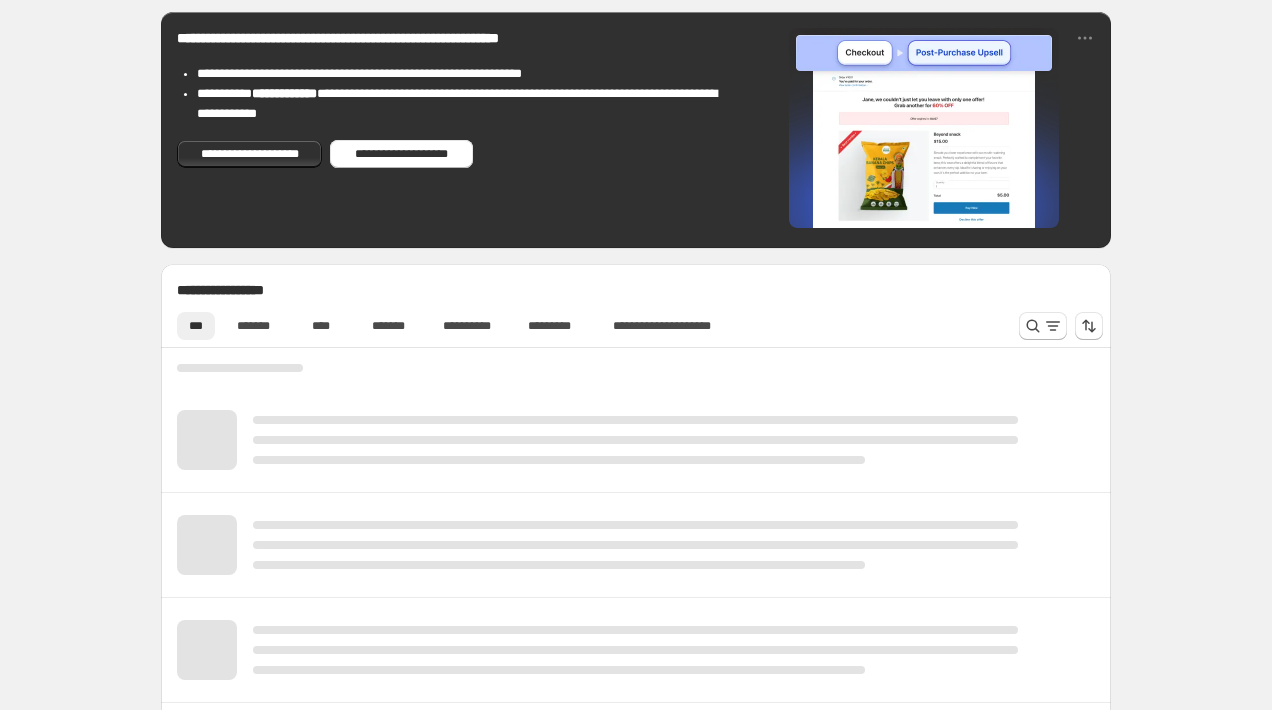 scroll, scrollTop: 636, scrollLeft: 0, axis: vertical 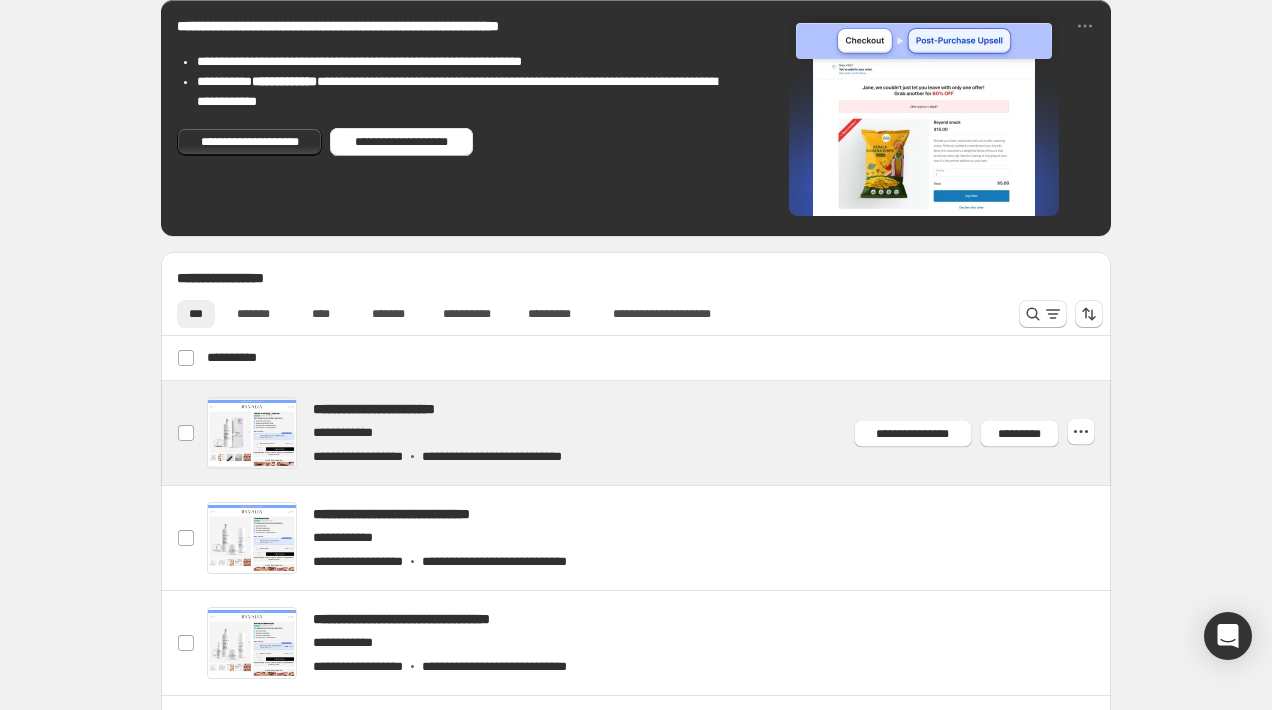 click at bounding box center [660, 433] 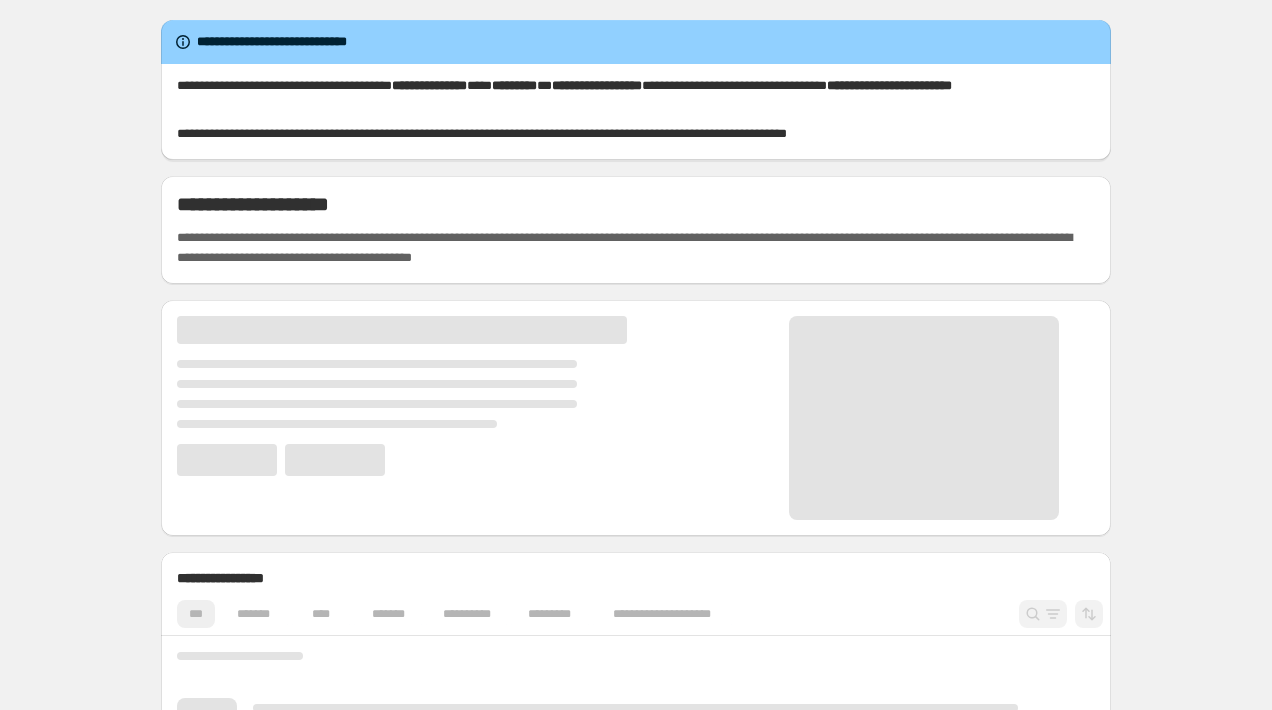 scroll, scrollTop: 0, scrollLeft: 0, axis: both 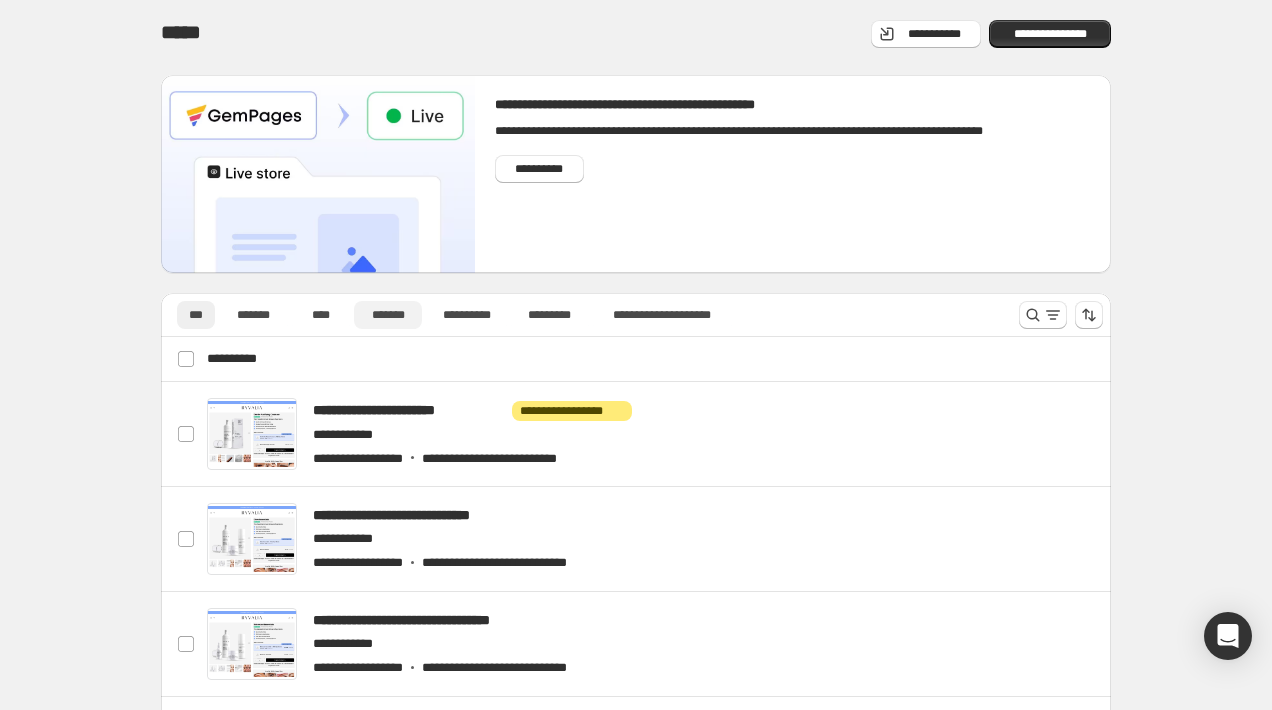 click on "*******" at bounding box center (388, 315) 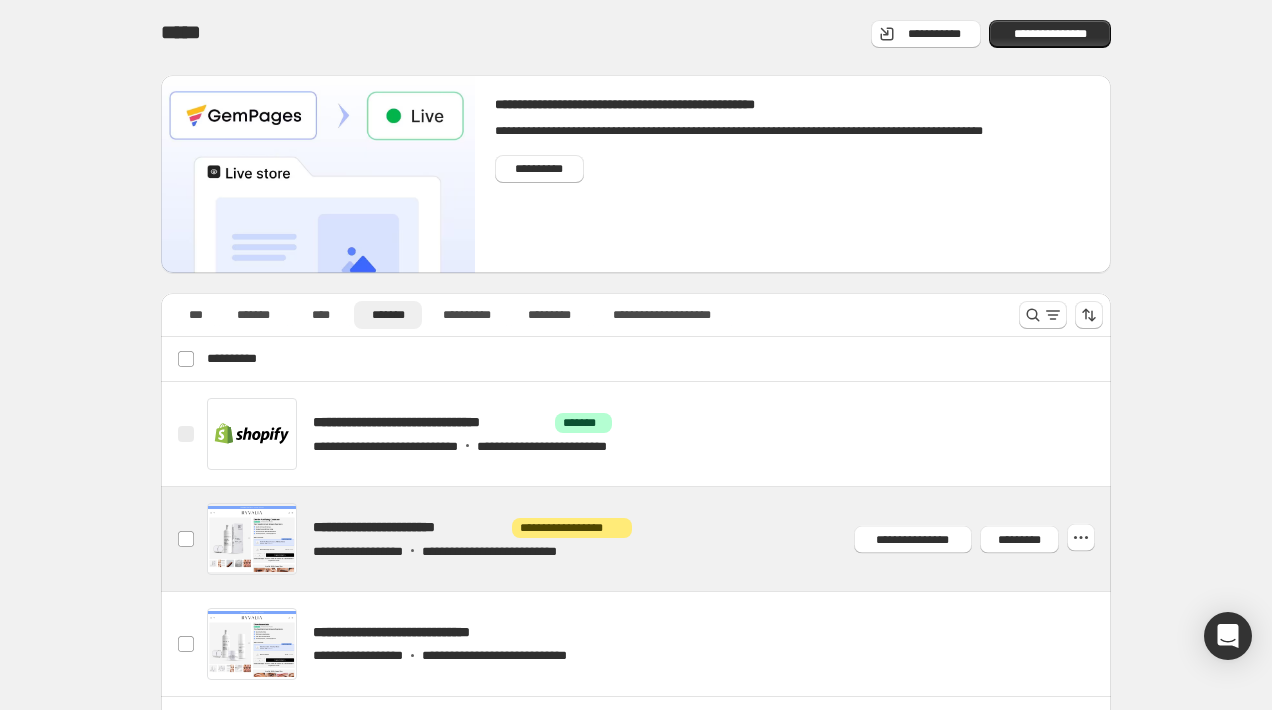 click at bounding box center [660, 539] 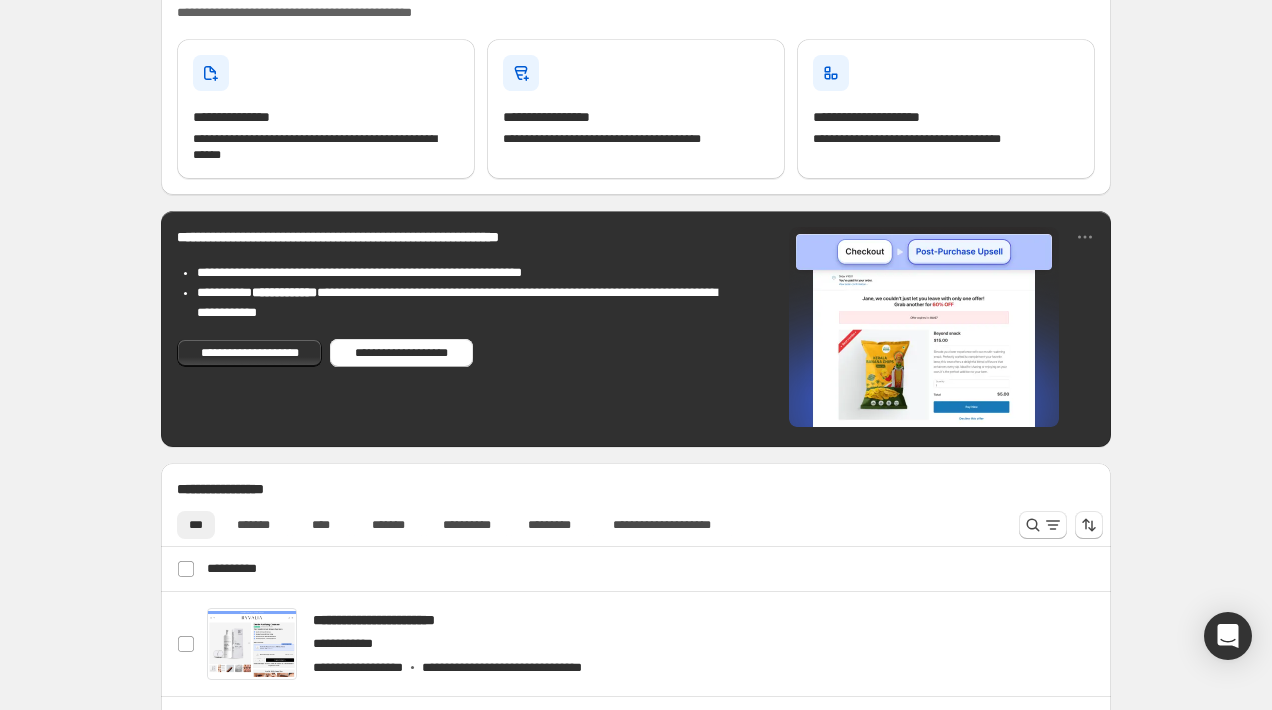 scroll, scrollTop: 427, scrollLeft: 0, axis: vertical 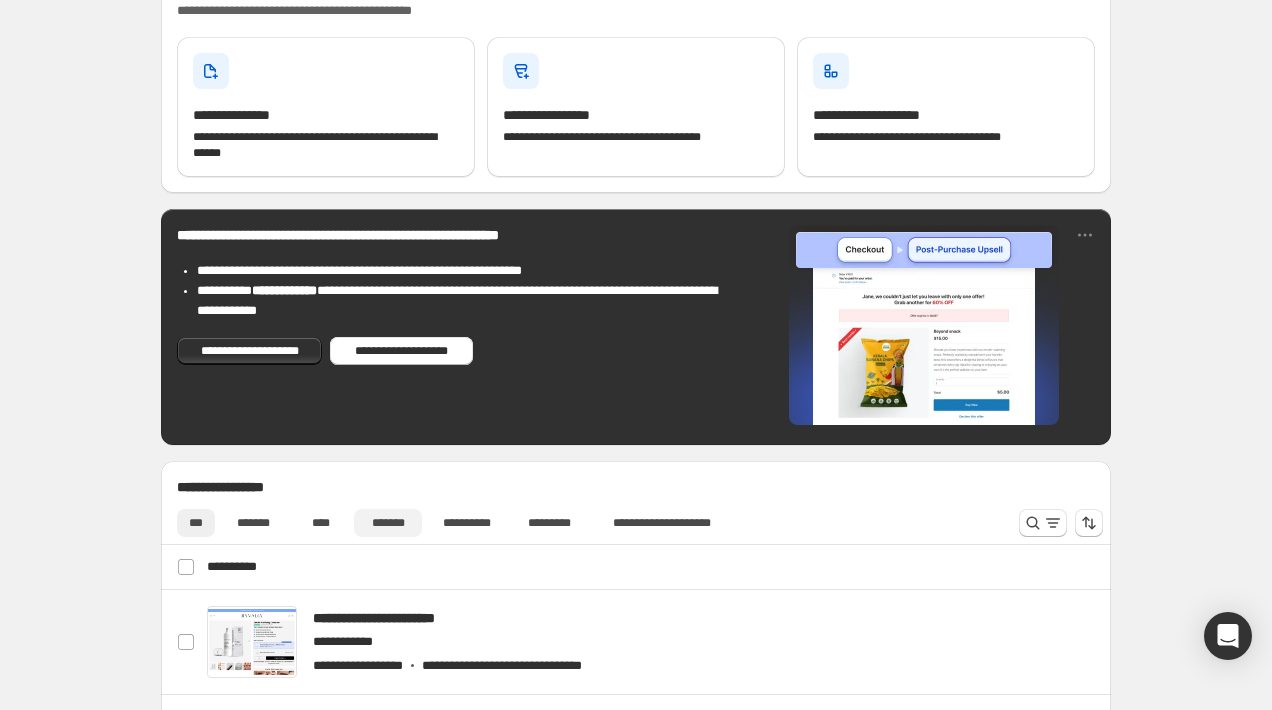 click on "*******" at bounding box center [388, 523] 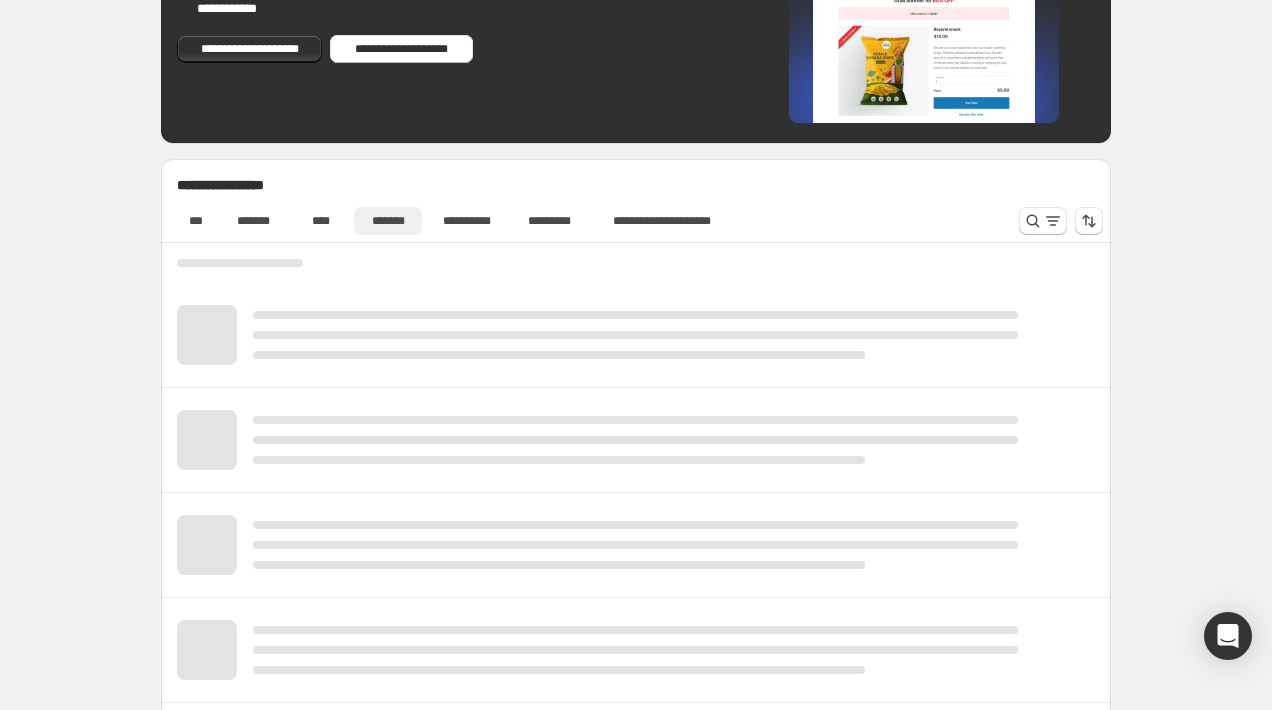 scroll, scrollTop: 732, scrollLeft: 0, axis: vertical 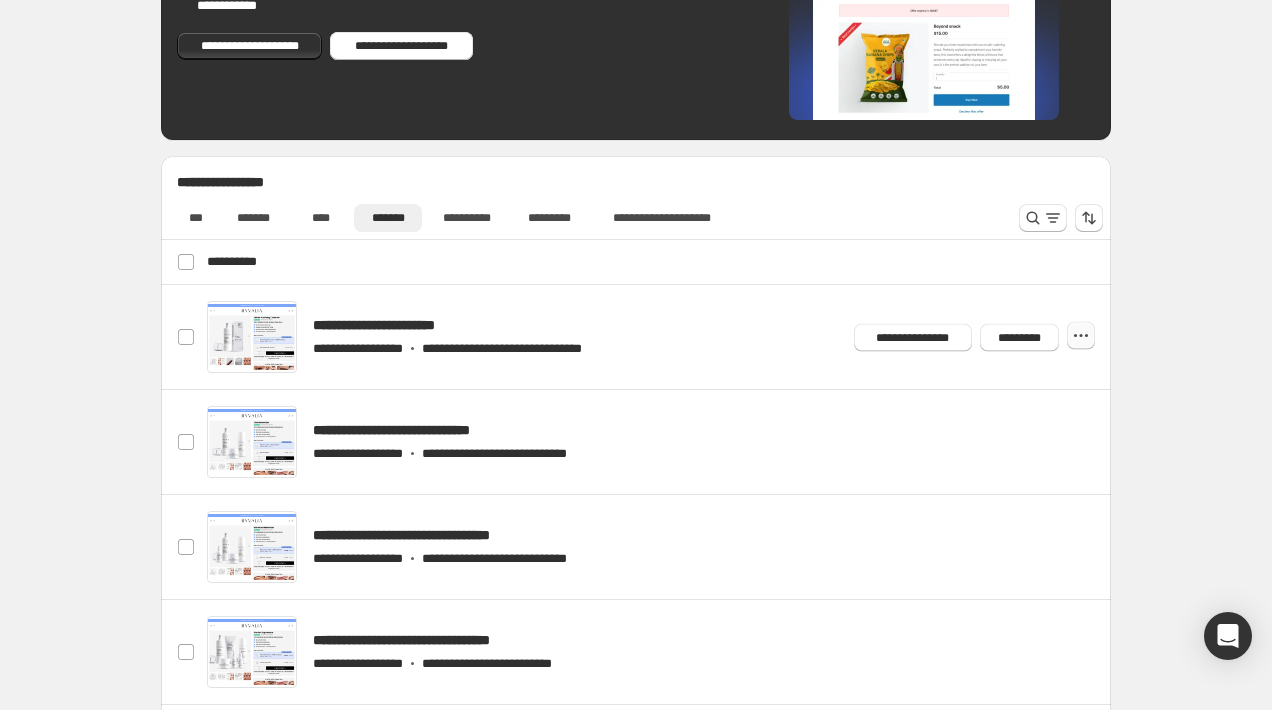click 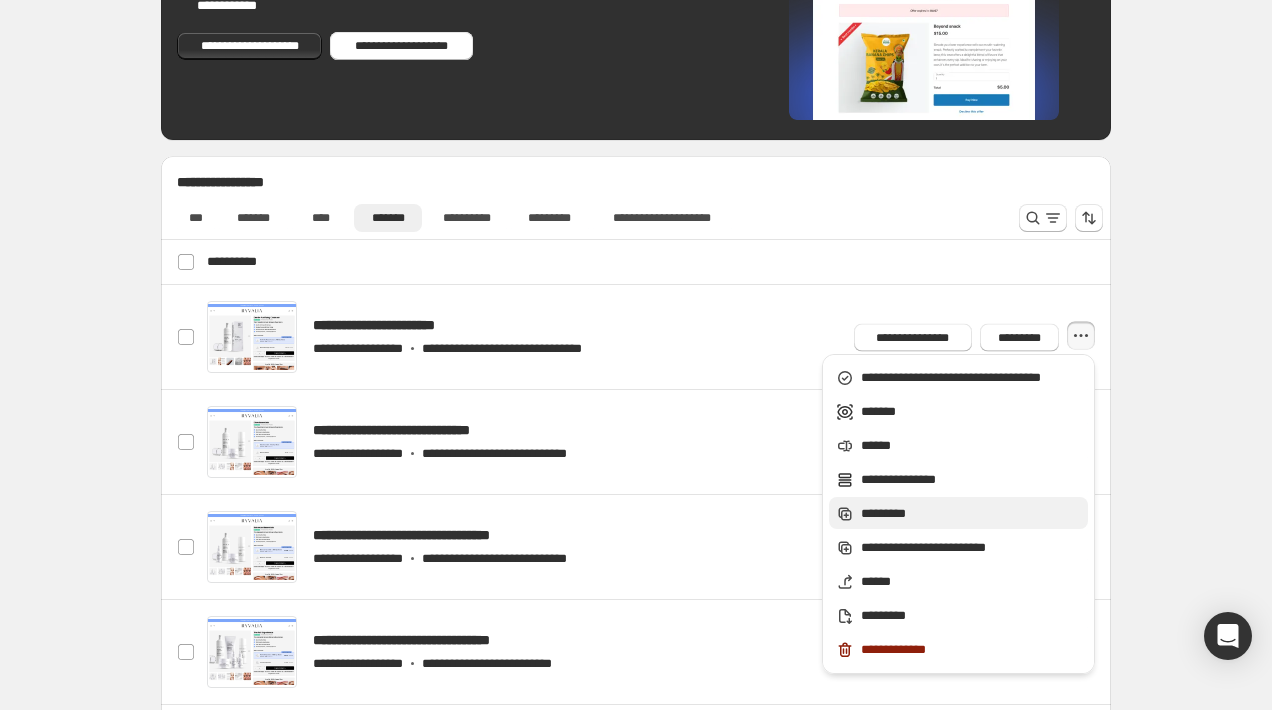 click on "*********" at bounding box center (971, 514) 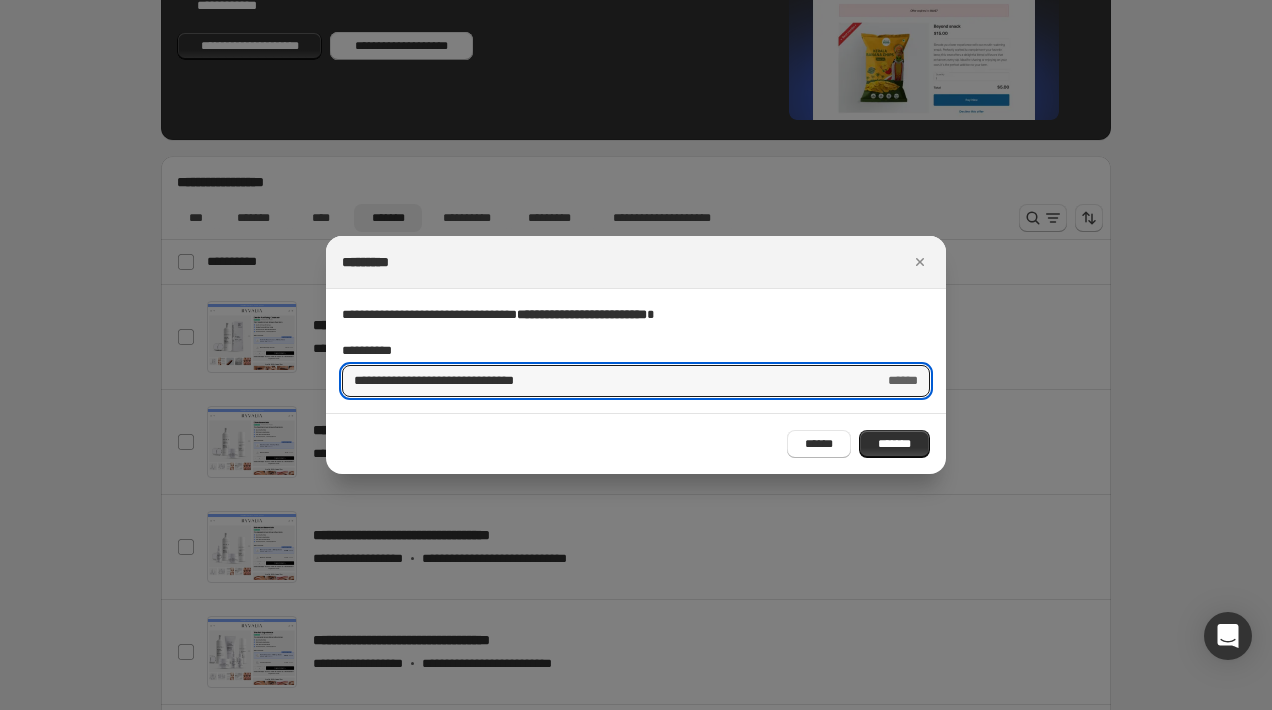 drag, startPoint x: 407, startPoint y: 385, endPoint x: 326, endPoint y: 386, distance: 81.00617 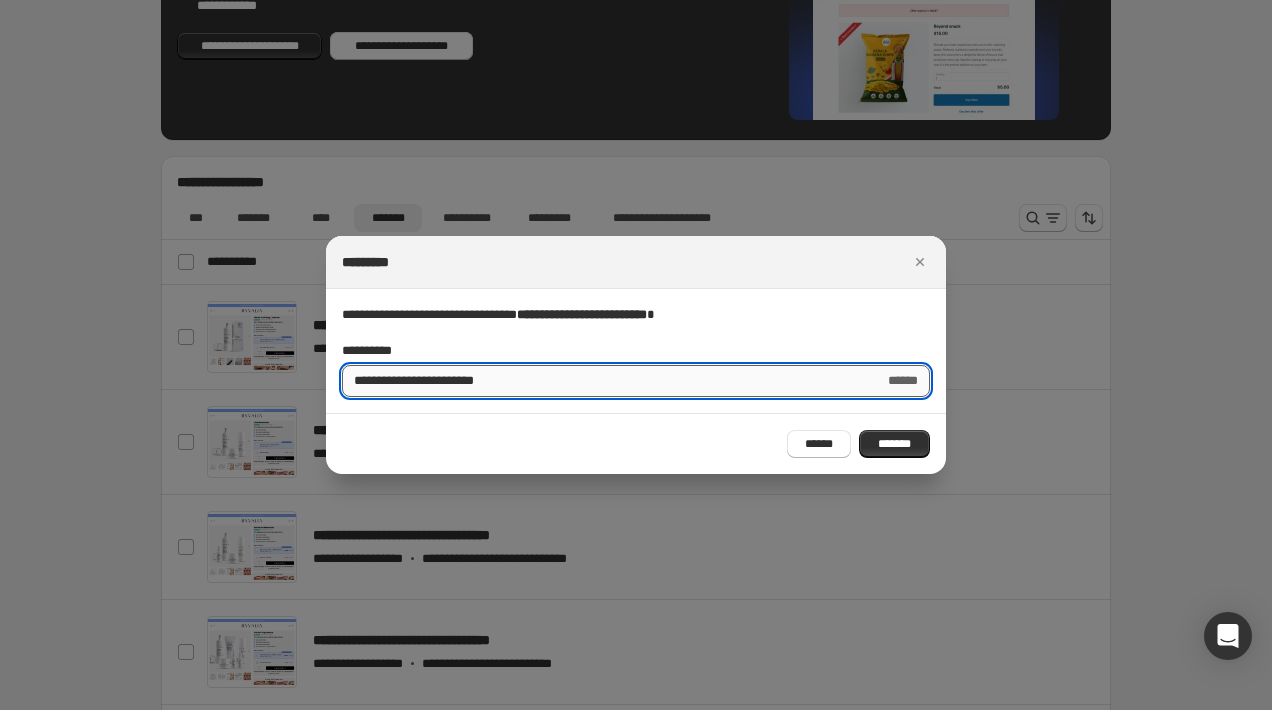 click on "**********" at bounding box center (605, 381) 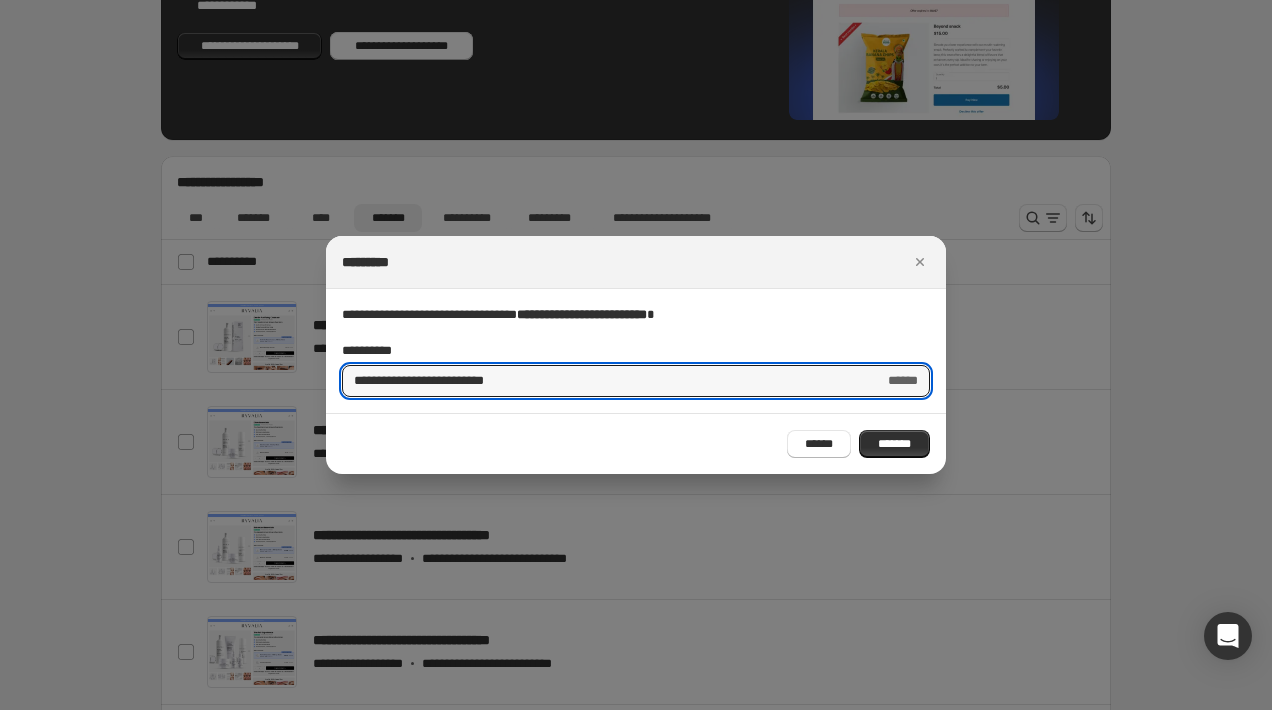 type on "**********" 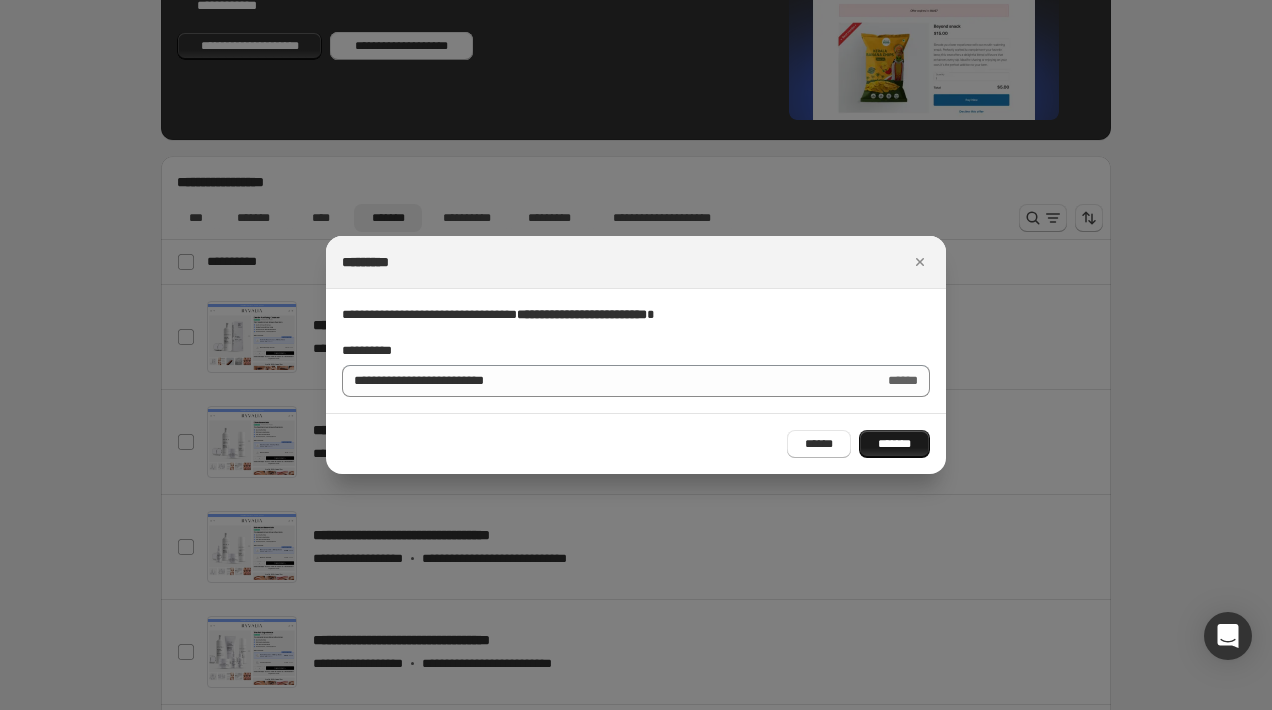 click on "*******" at bounding box center (894, 444) 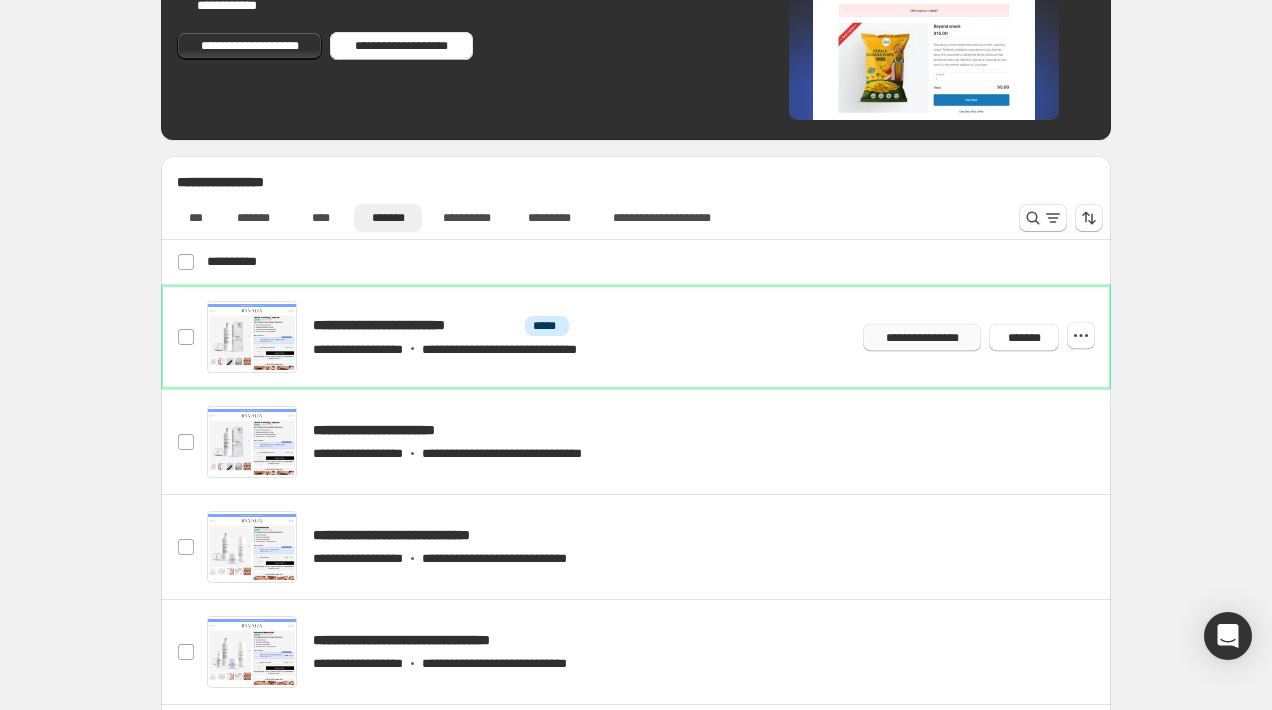 click on "**********" at bounding box center (922, 337) 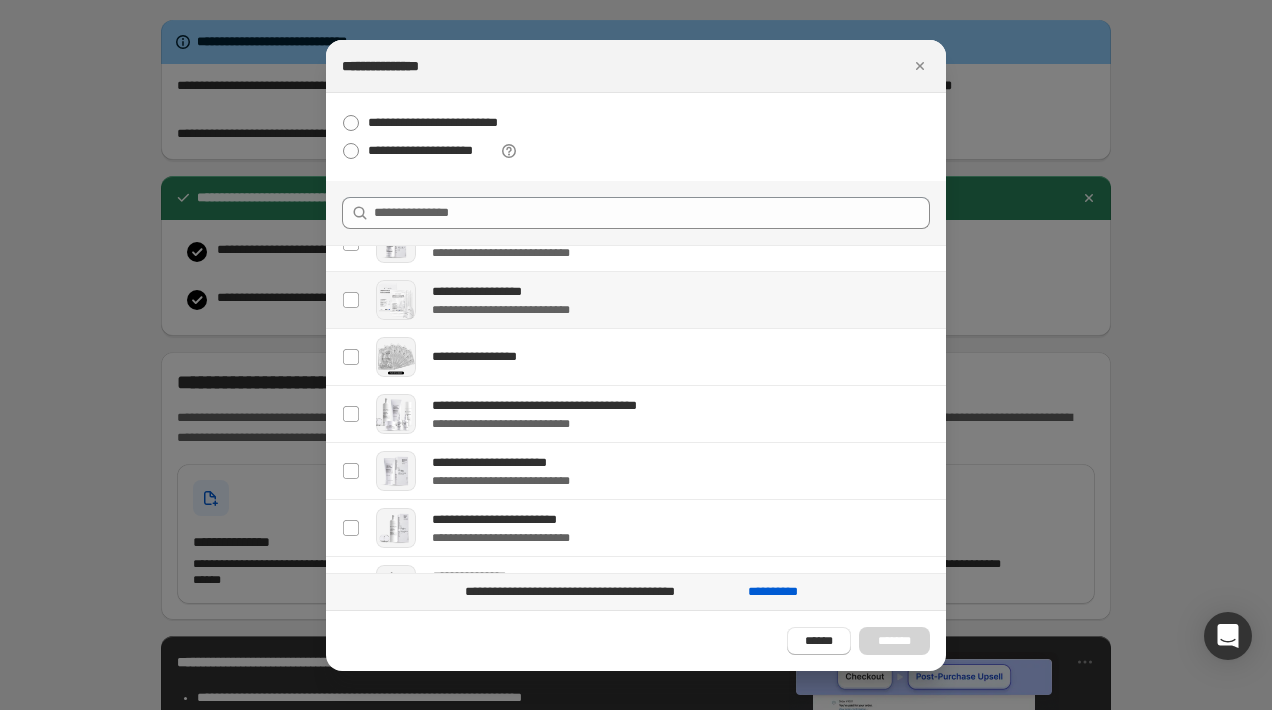 scroll, scrollTop: 92, scrollLeft: 0, axis: vertical 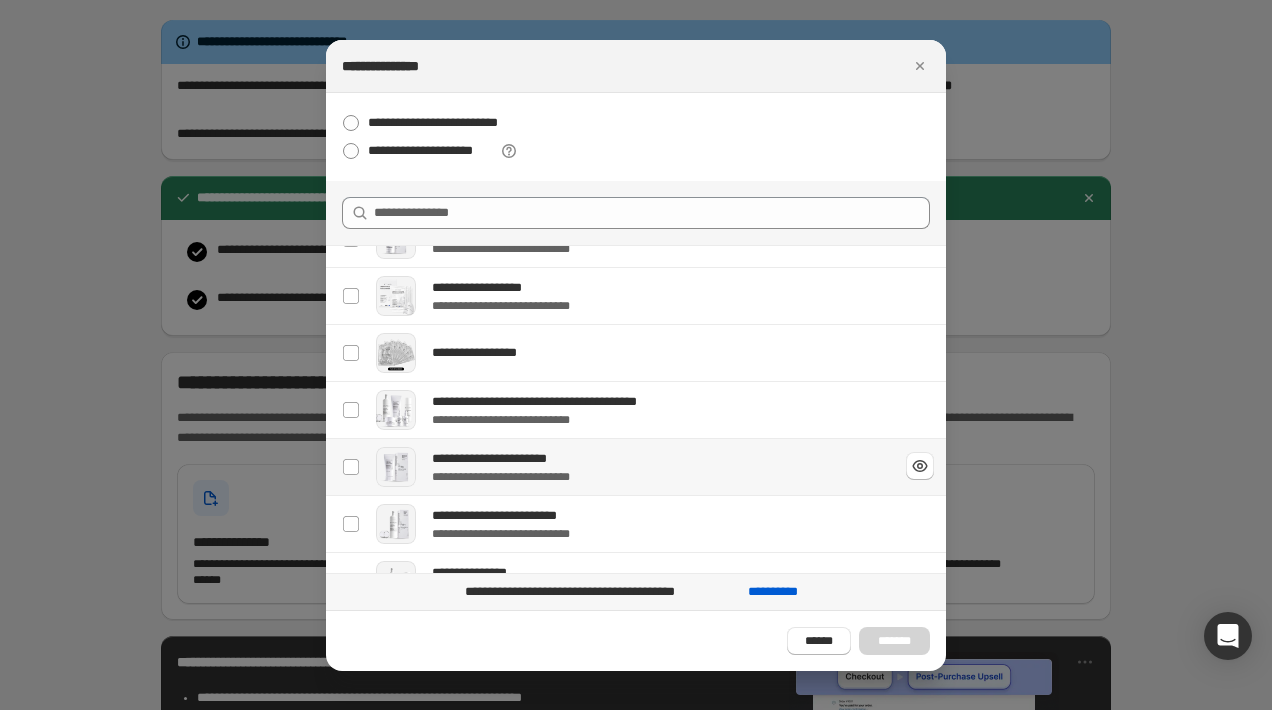 click on "**********" at bounding box center (657, 459) 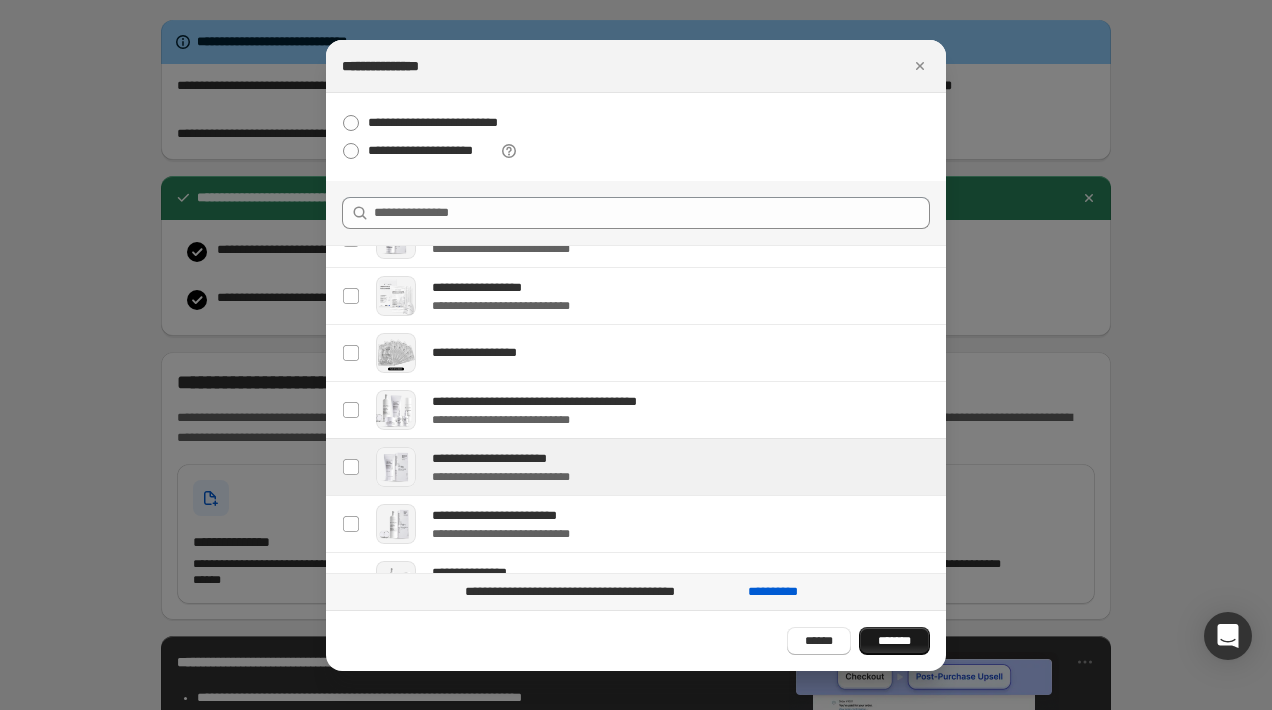click on "*******" at bounding box center [894, 641] 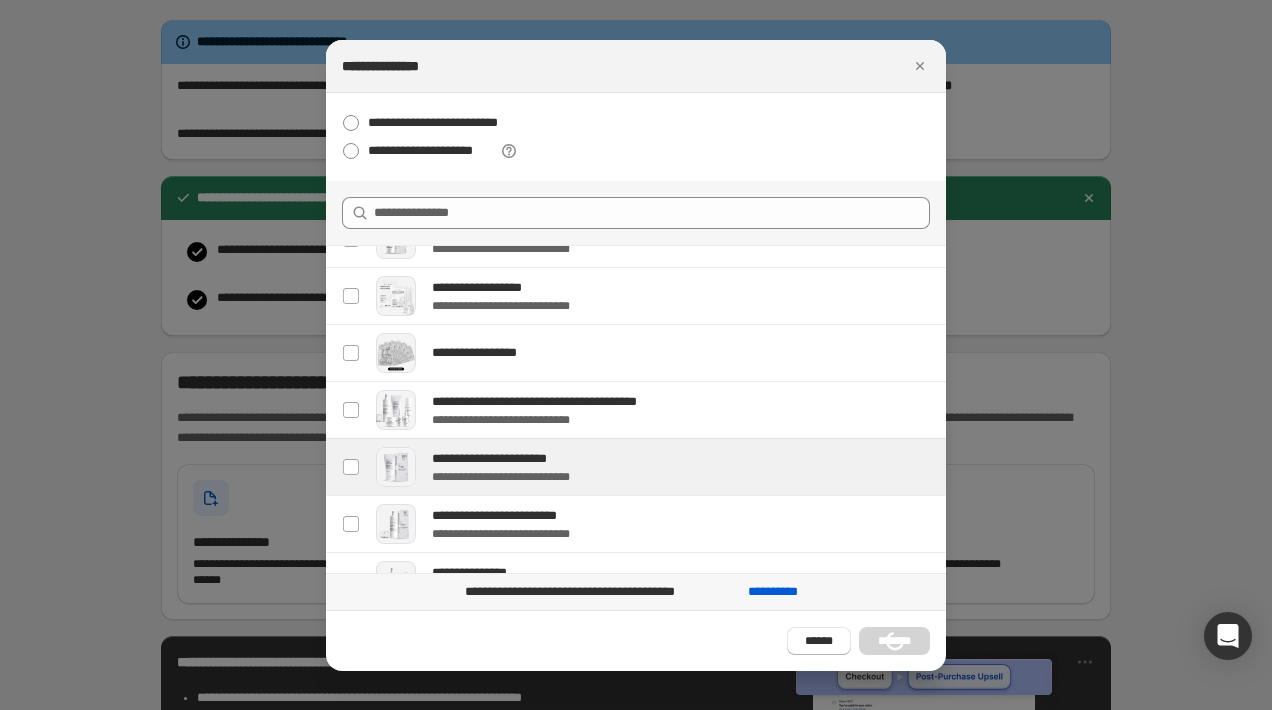scroll, scrollTop: 0, scrollLeft: 0, axis: both 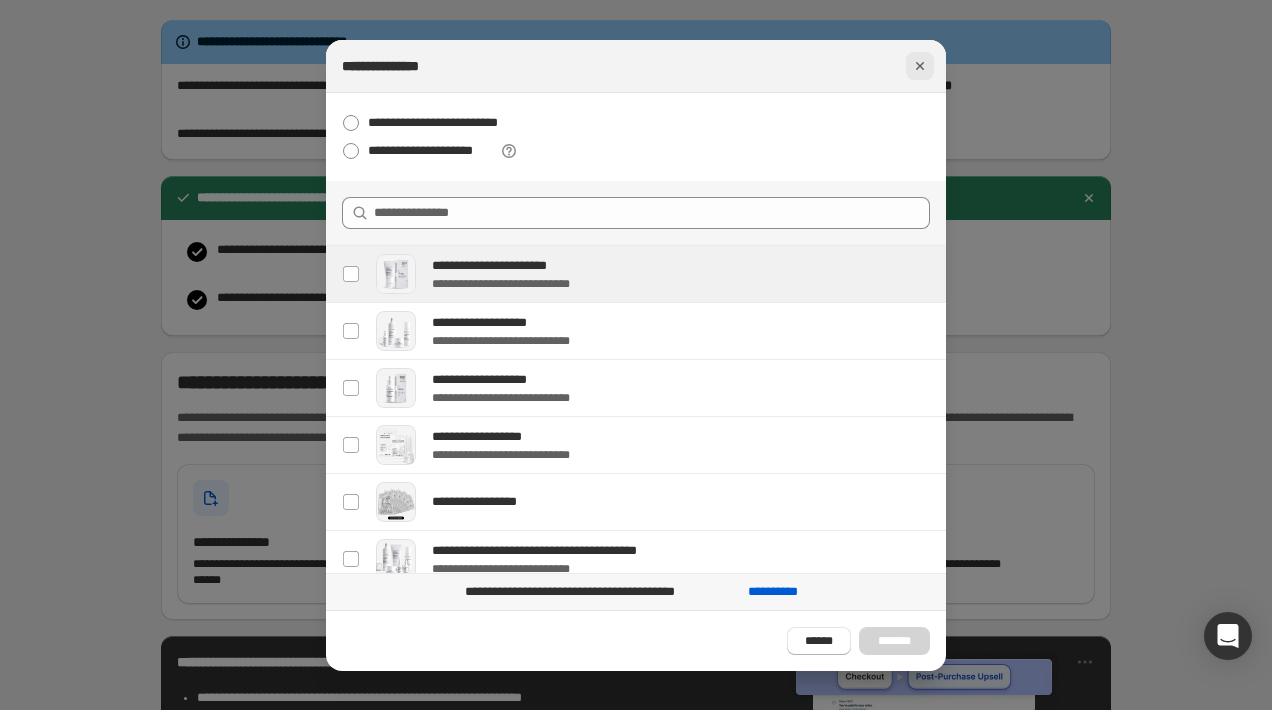 click 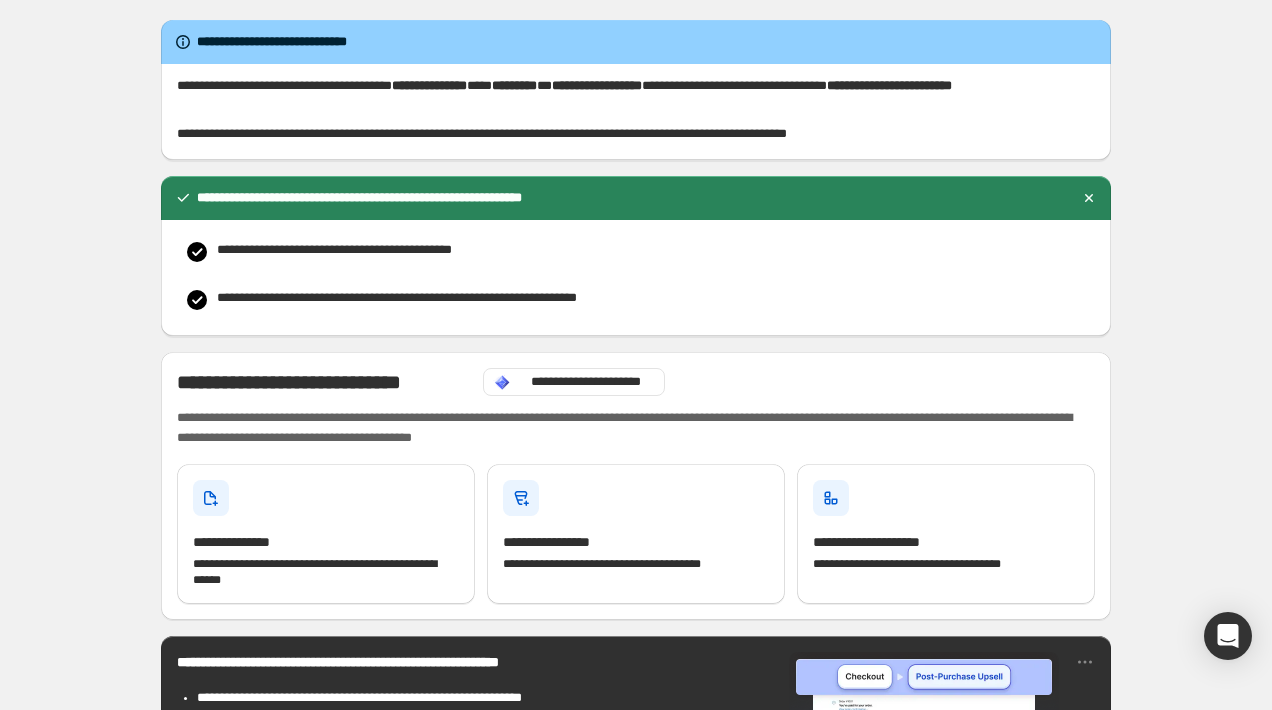 scroll, scrollTop: 732, scrollLeft: 0, axis: vertical 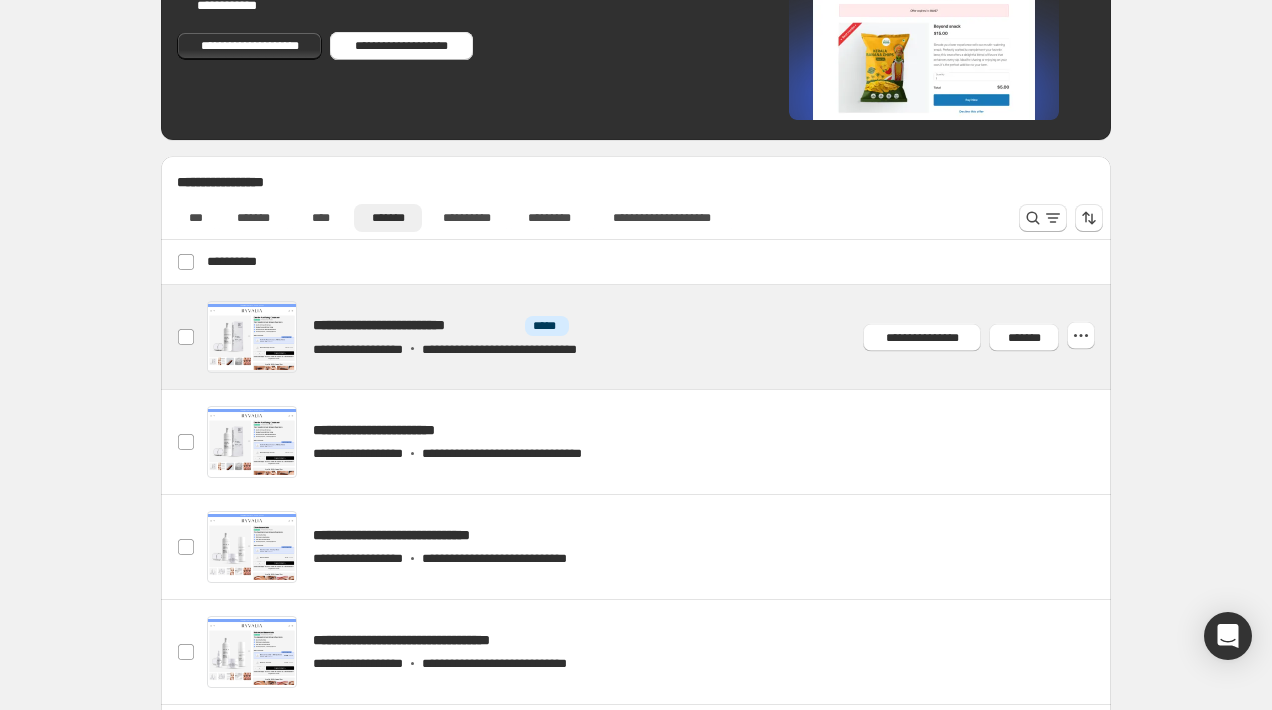 click at bounding box center (660, 337) 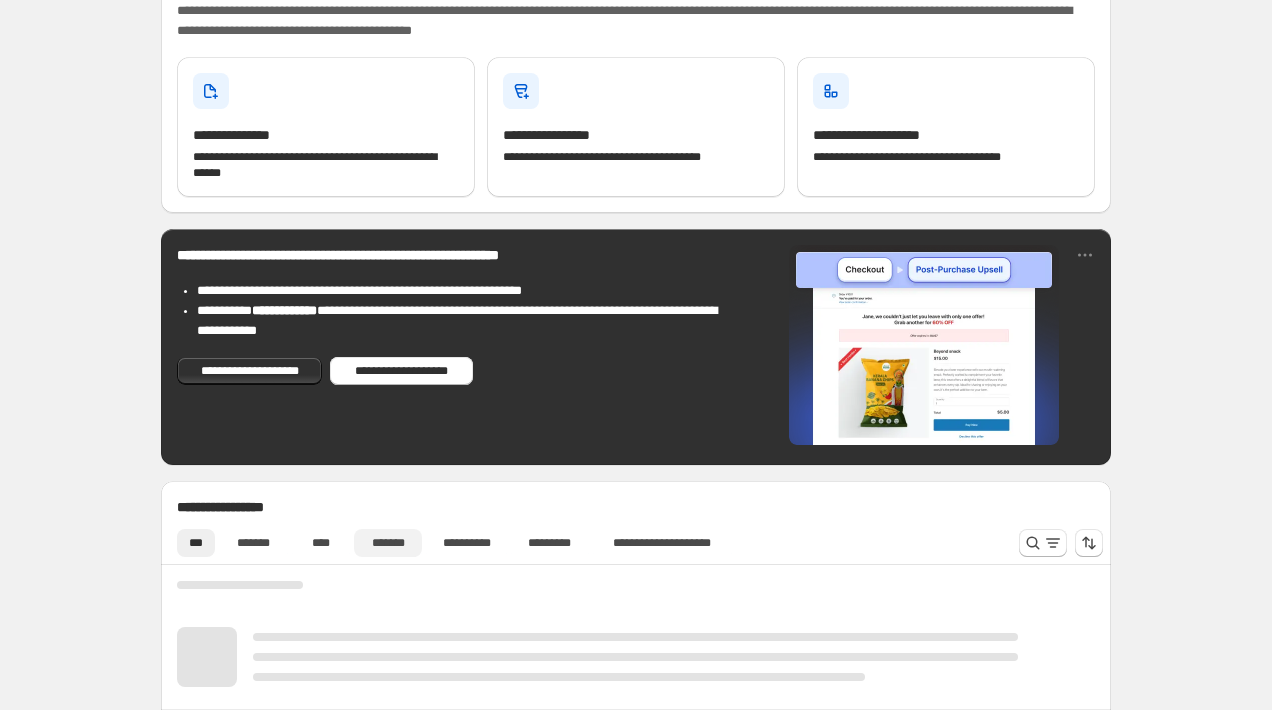 scroll, scrollTop: 407, scrollLeft: 0, axis: vertical 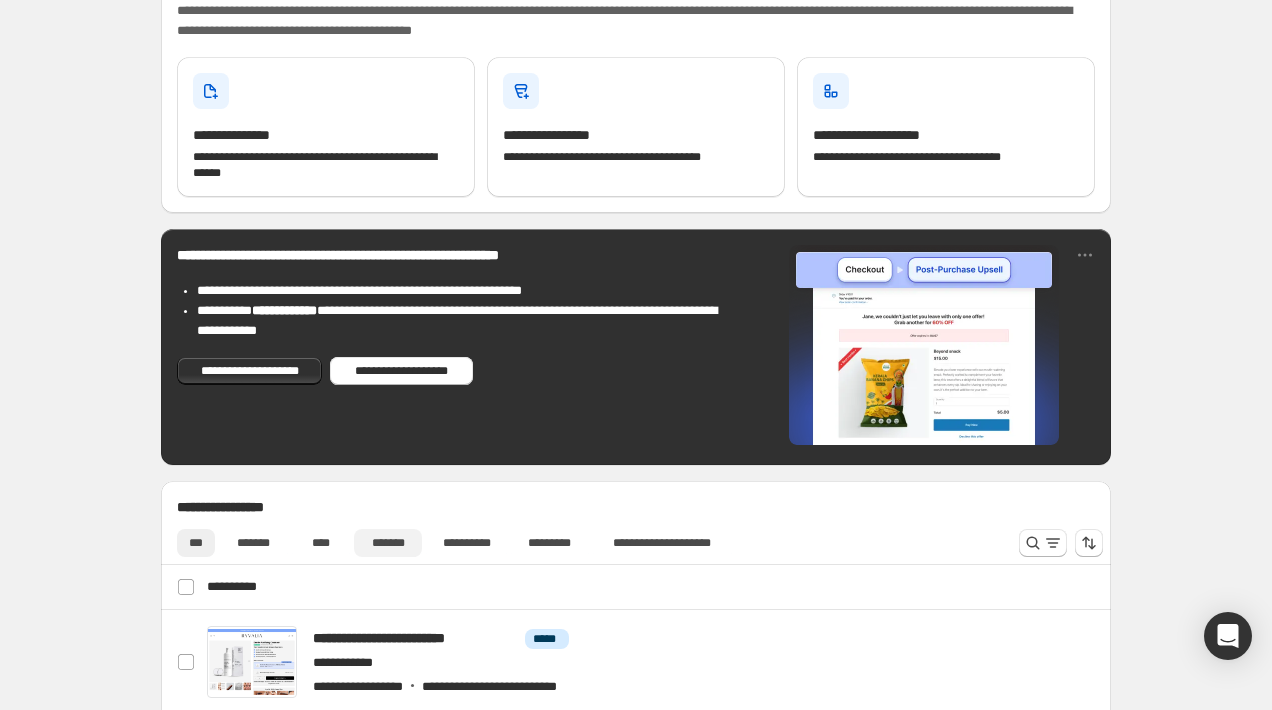 click on "*******" at bounding box center [388, 543] 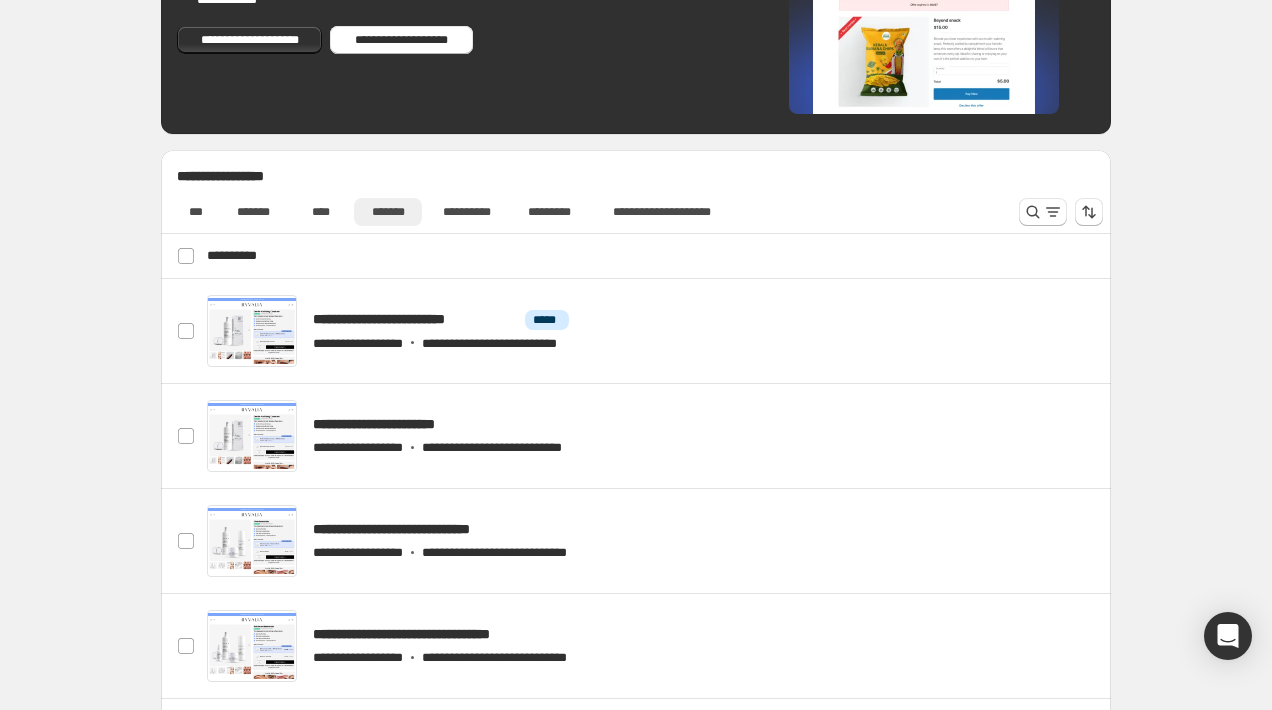 scroll, scrollTop: 758, scrollLeft: 0, axis: vertical 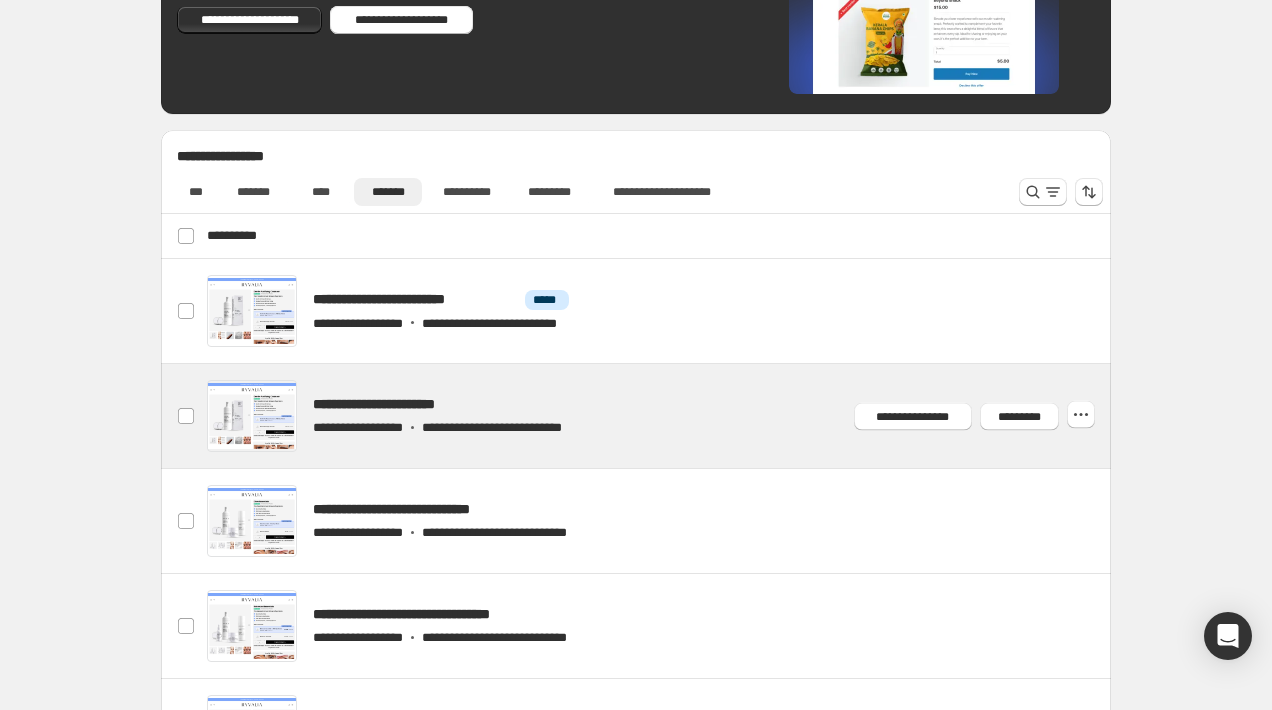 click at bounding box center [660, 416] 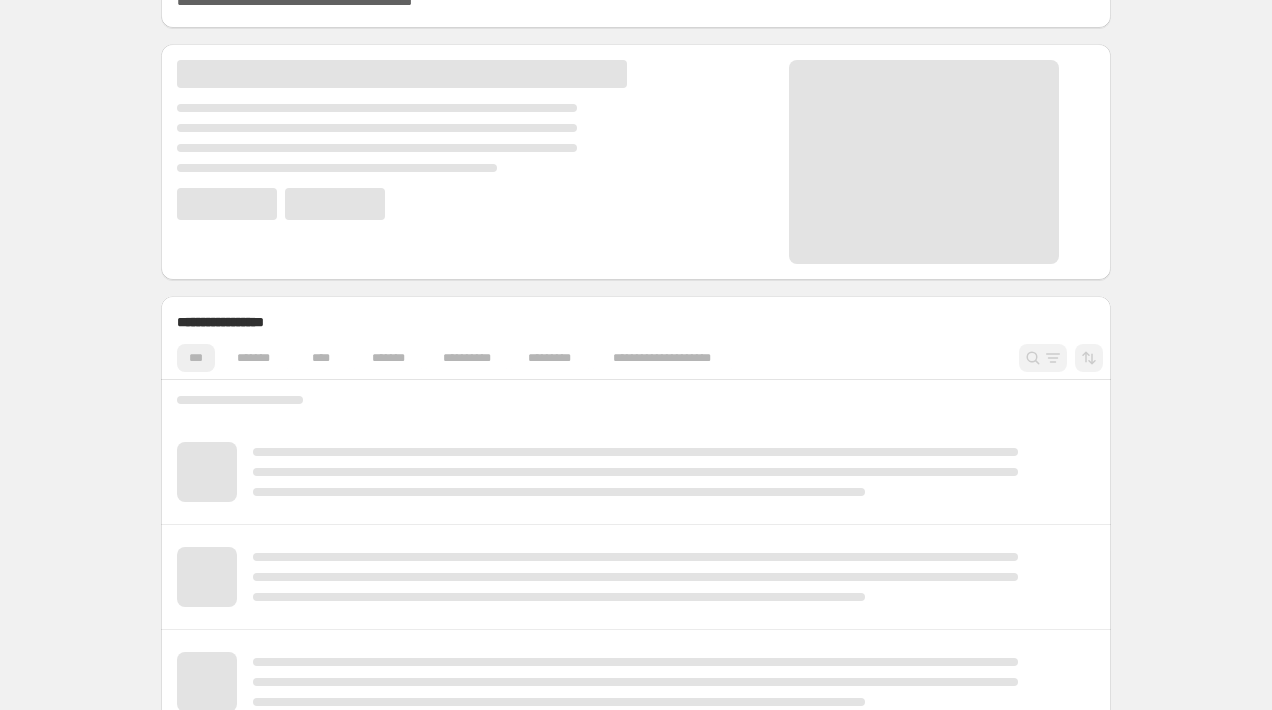 scroll, scrollTop: 260, scrollLeft: 0, axis: vertical 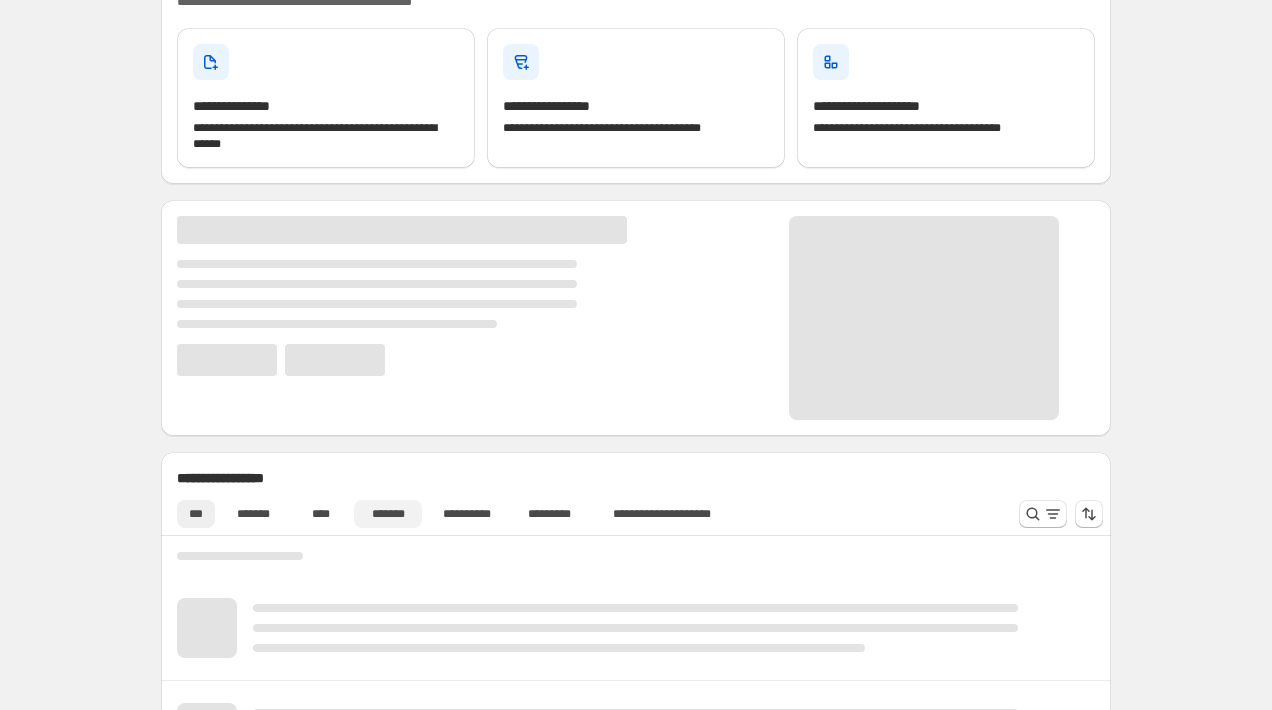 click on "*******" at bounding box center (388, 514) 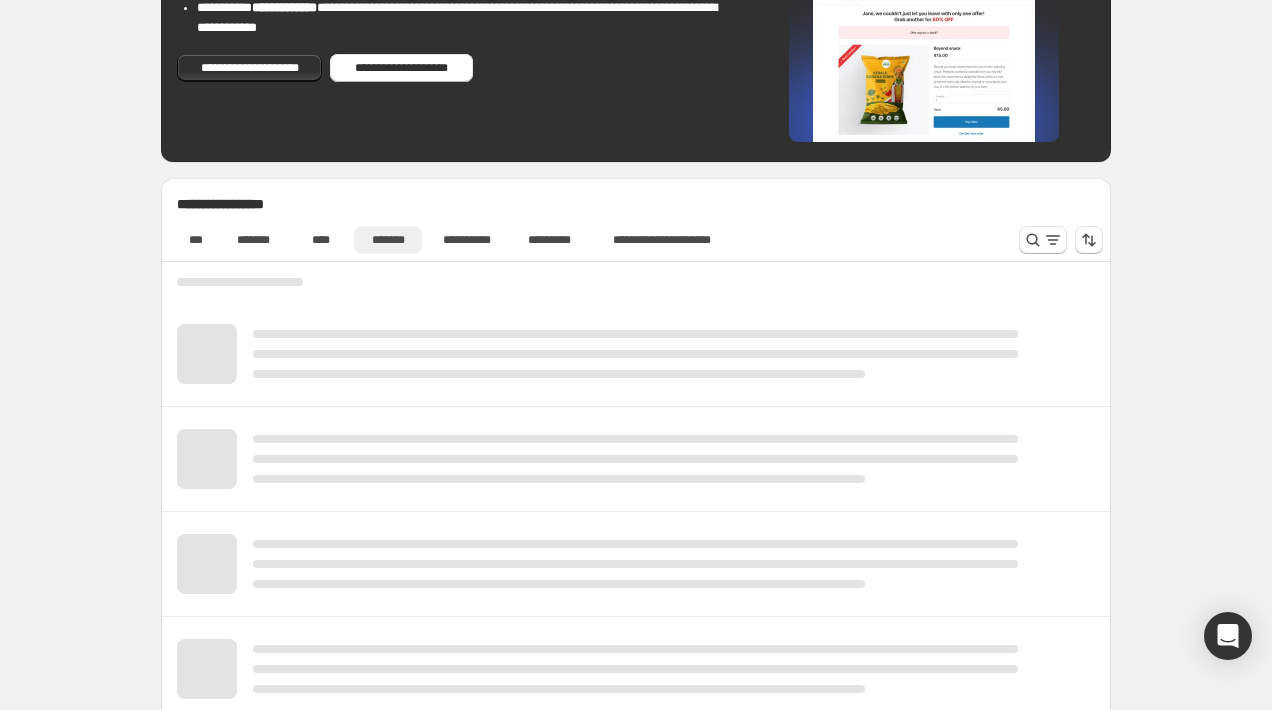 scroll, scrollTop: 710, scrollLeft: 0, axis: vertical 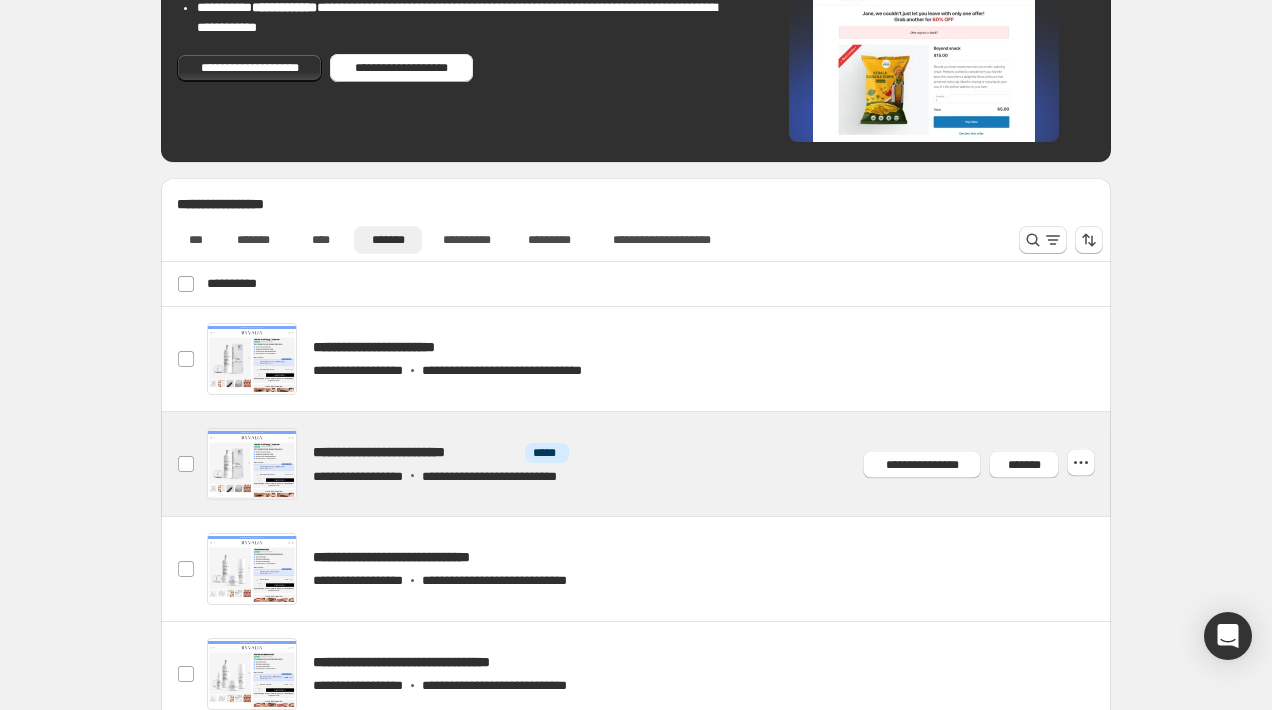 click at bounding box center [660, 464] 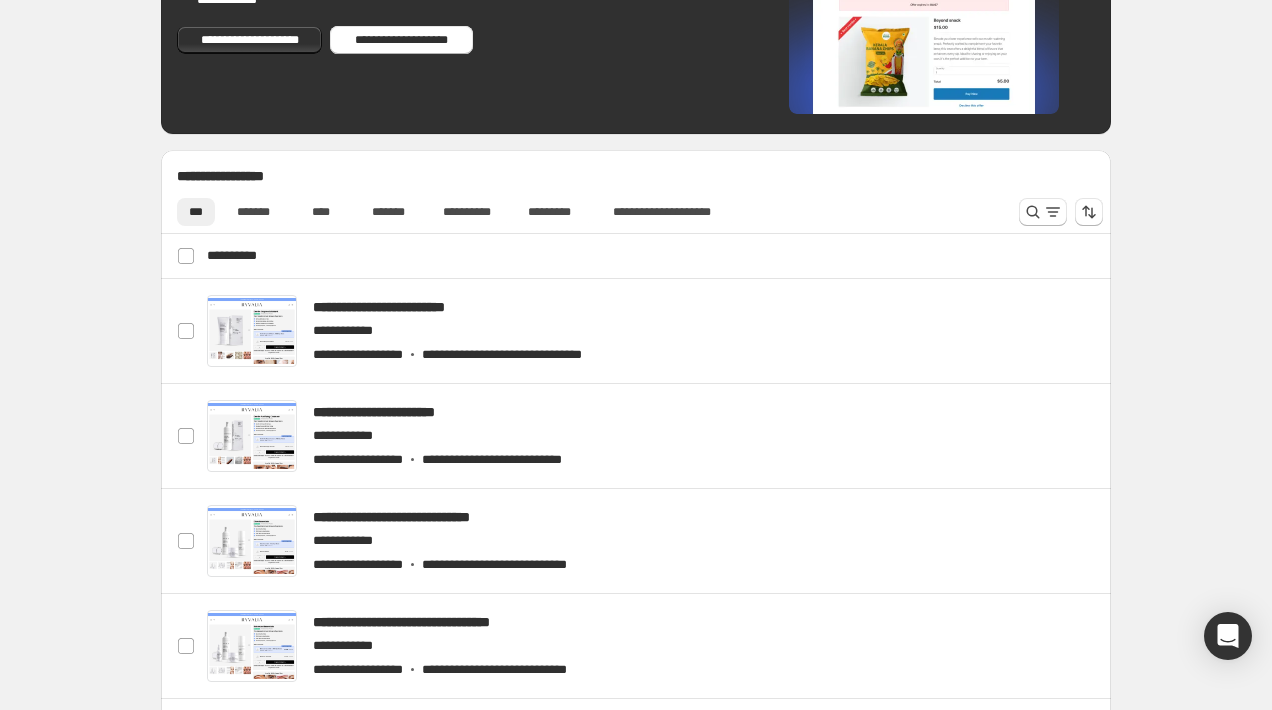 scroll, scrollTop: 745, scrollLeft: 0, axis: vertical 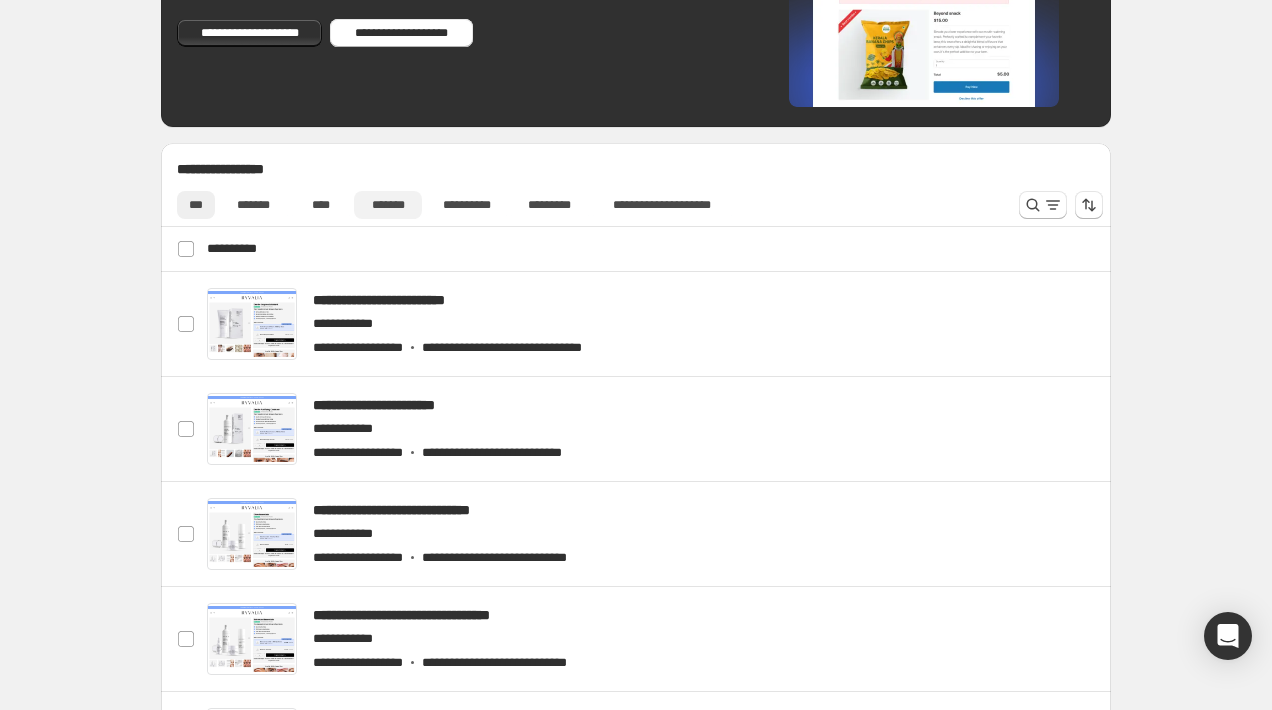 click on "*******" at bounding box center [388, 205] 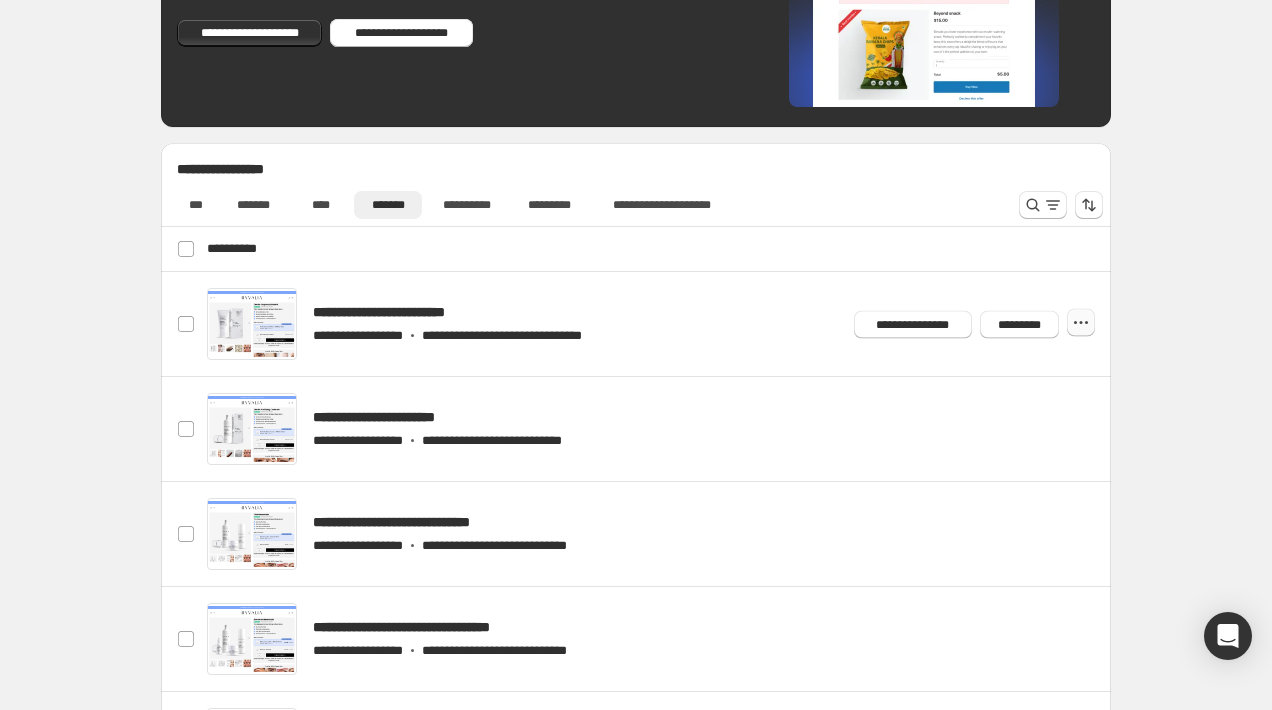 click 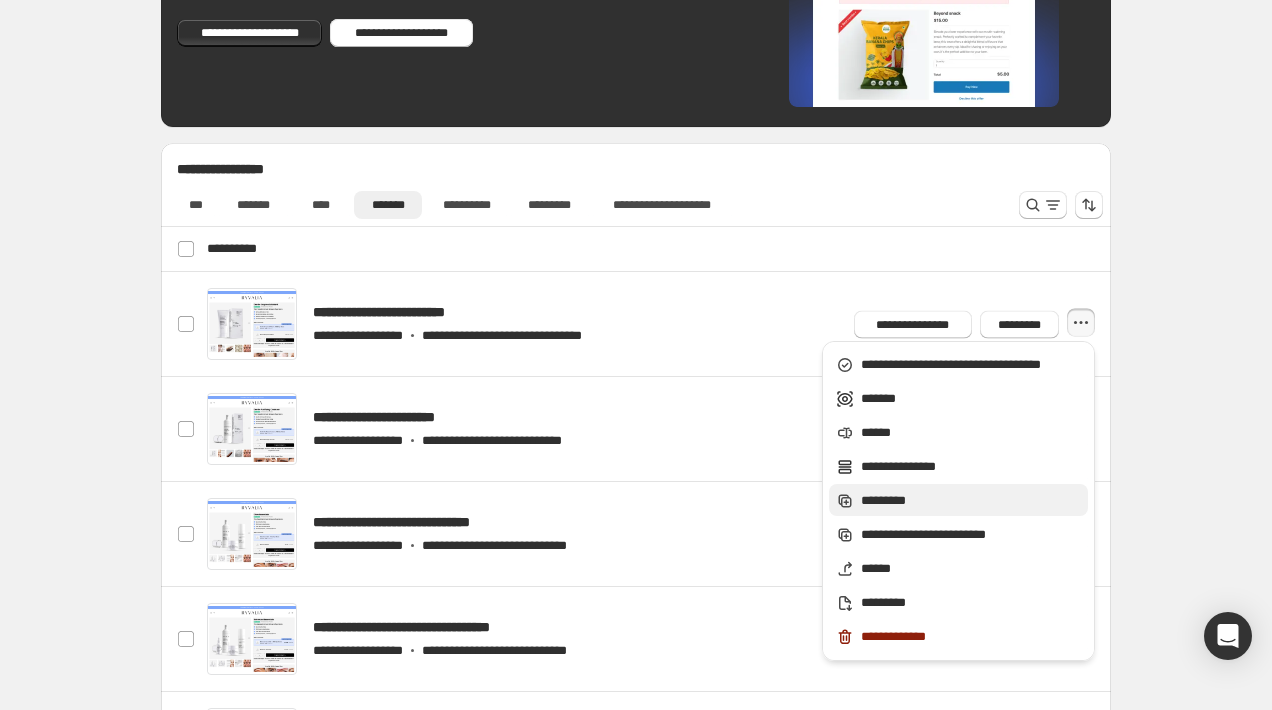 click on "*********" at bounding box center [971, 501] 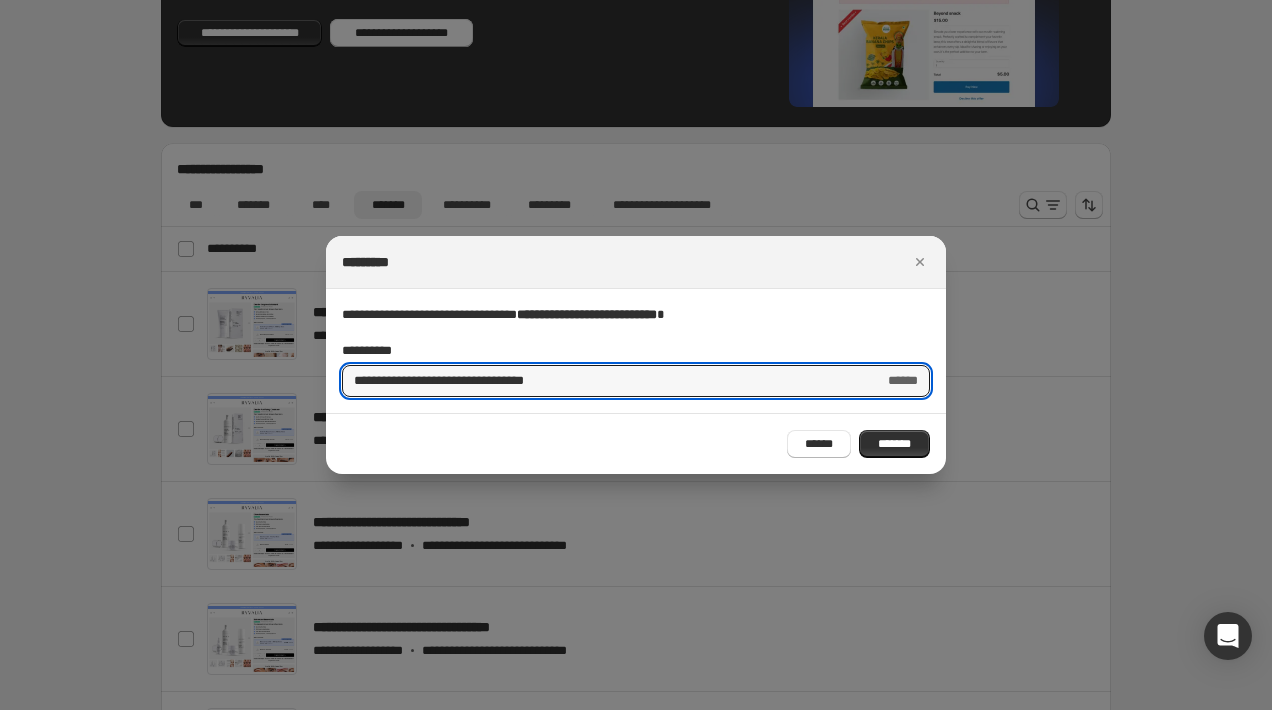 drag, startPoint x: 405, startPoint y: 387, endPoint x: 340, endPoint y: 388, distance: 65.00769 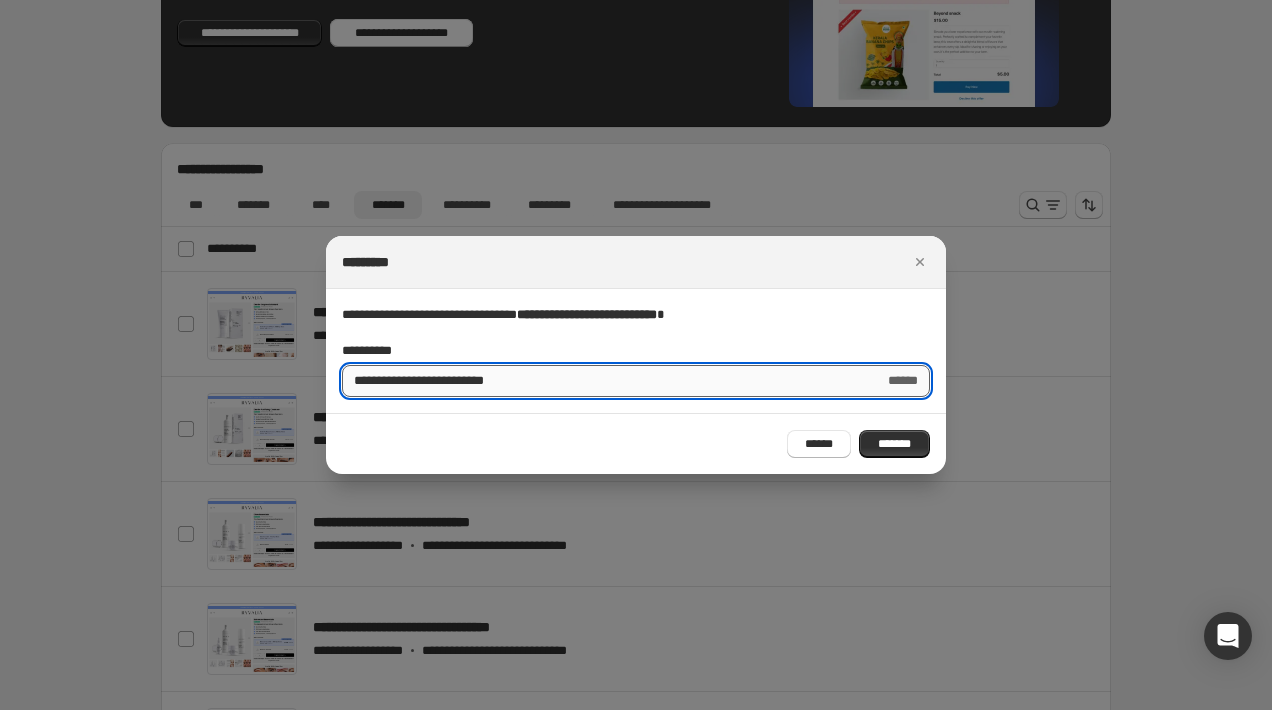 click on "**********" at bounding box center (605, 381) 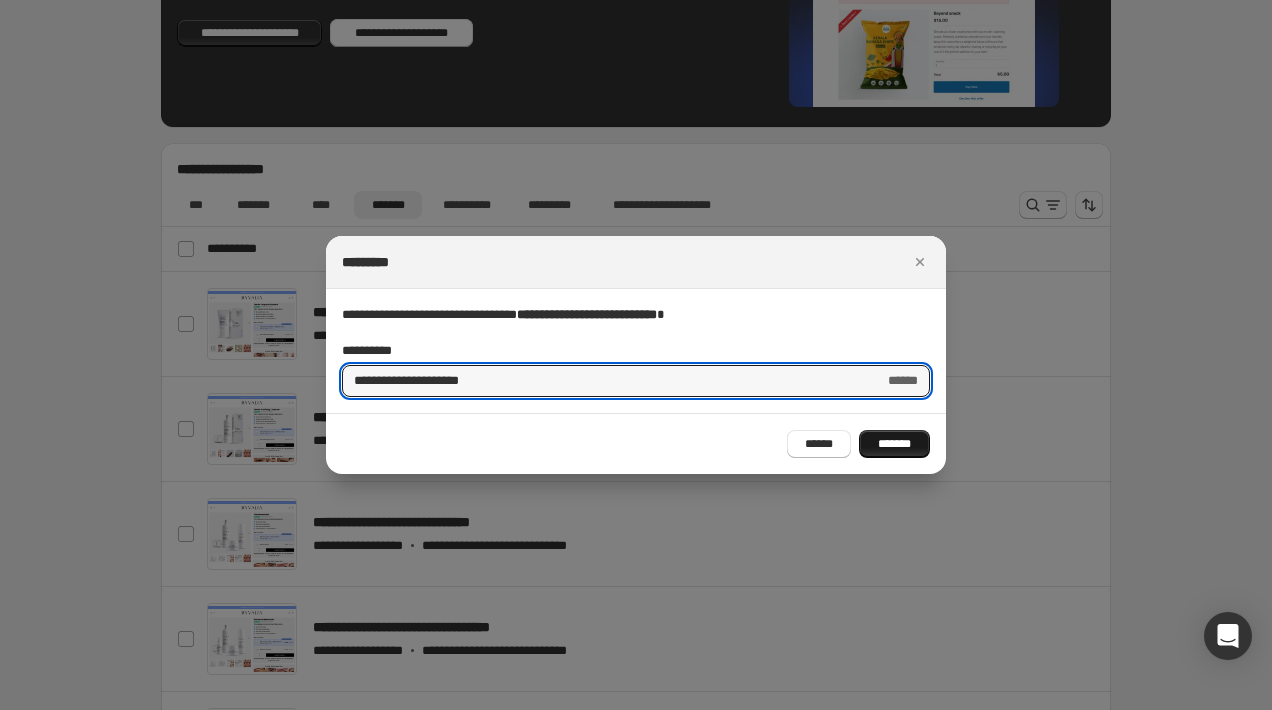 type on "**********" 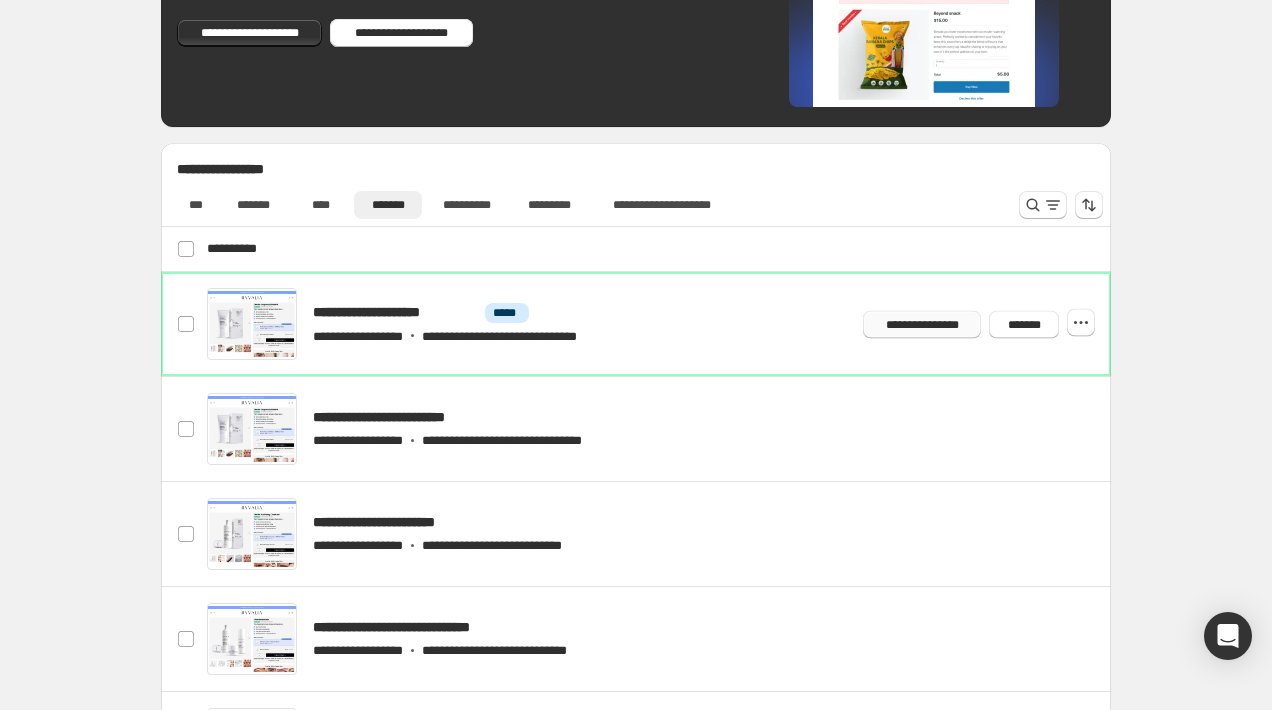 click on "**********" at bounding box center [922, 324] 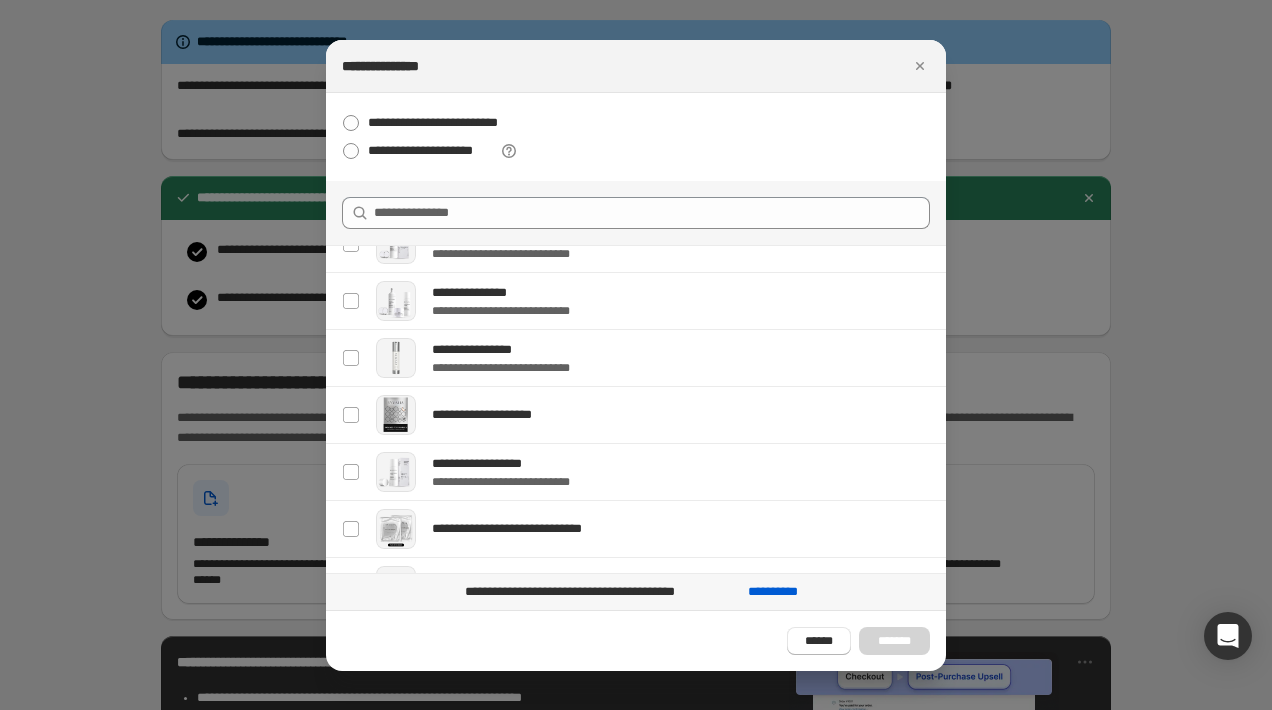 scroll, scrollTop: 368, scrollLeft: 0, axis: vertical 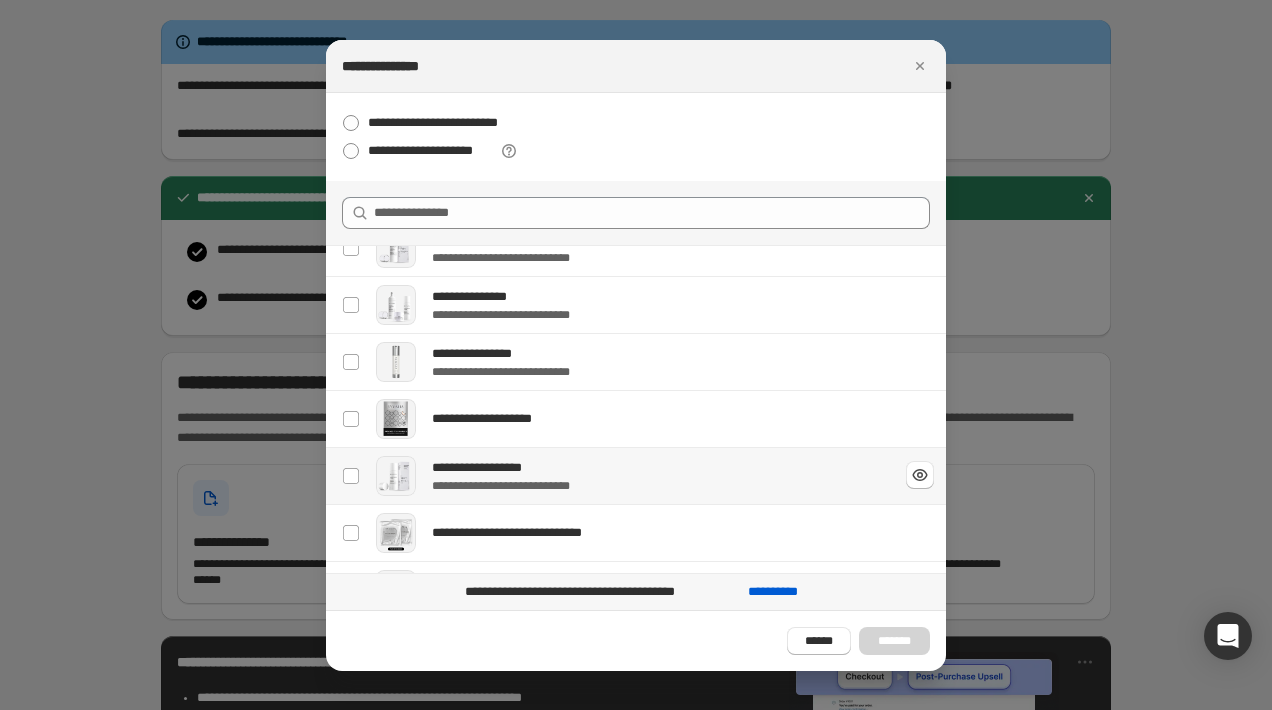 click on "**********" at bounding box center [657, 486] 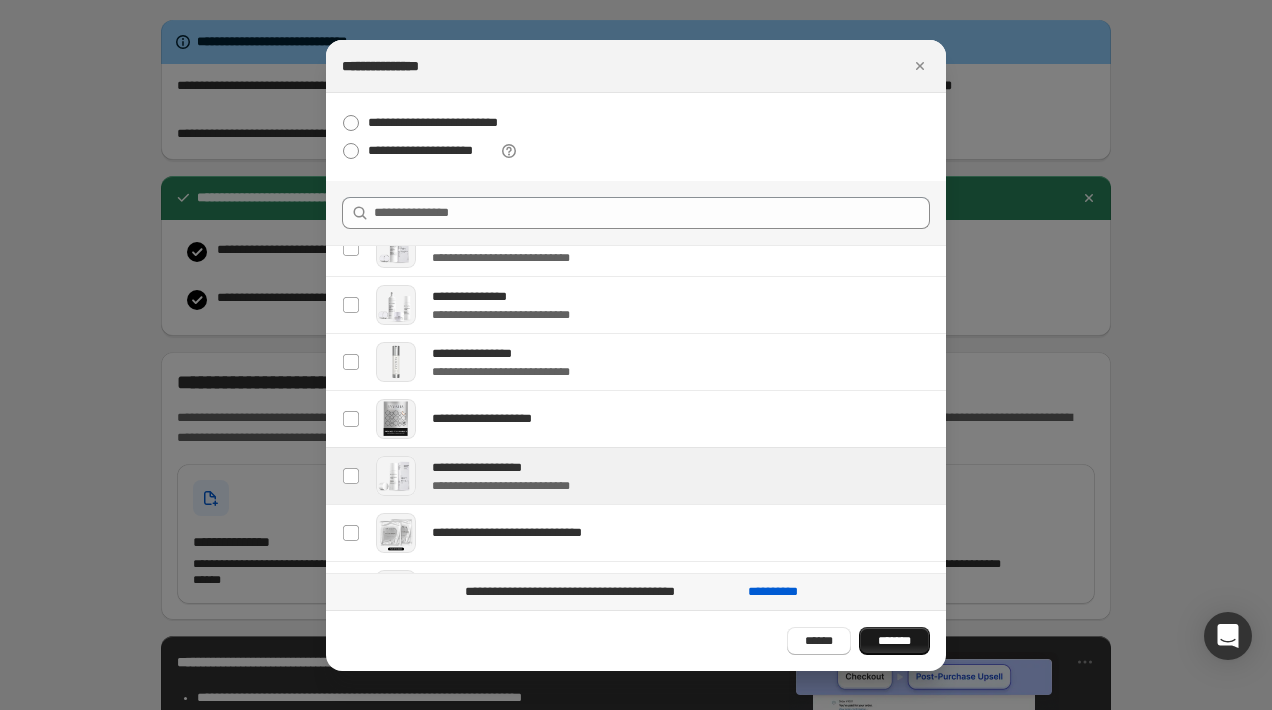 click on "*******" at bounding box center (894, 641) 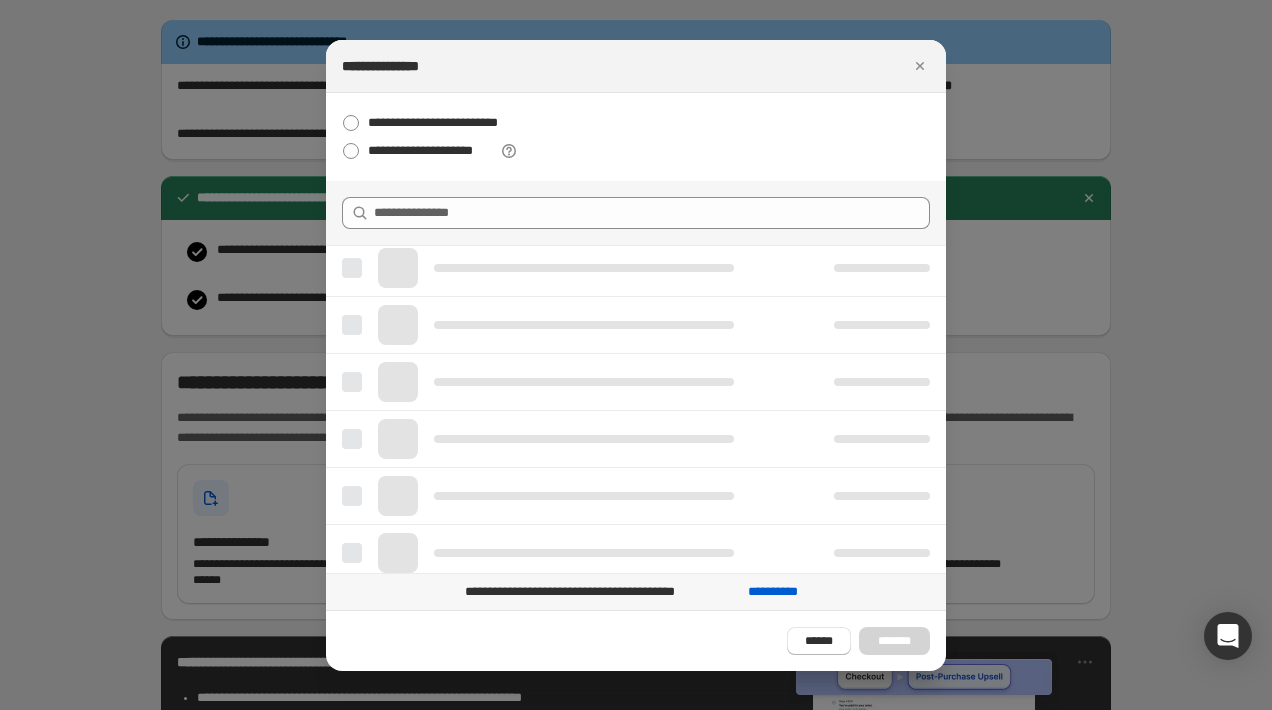 scroll, scrollTop: 0, scrollLeft: 0, axis: both 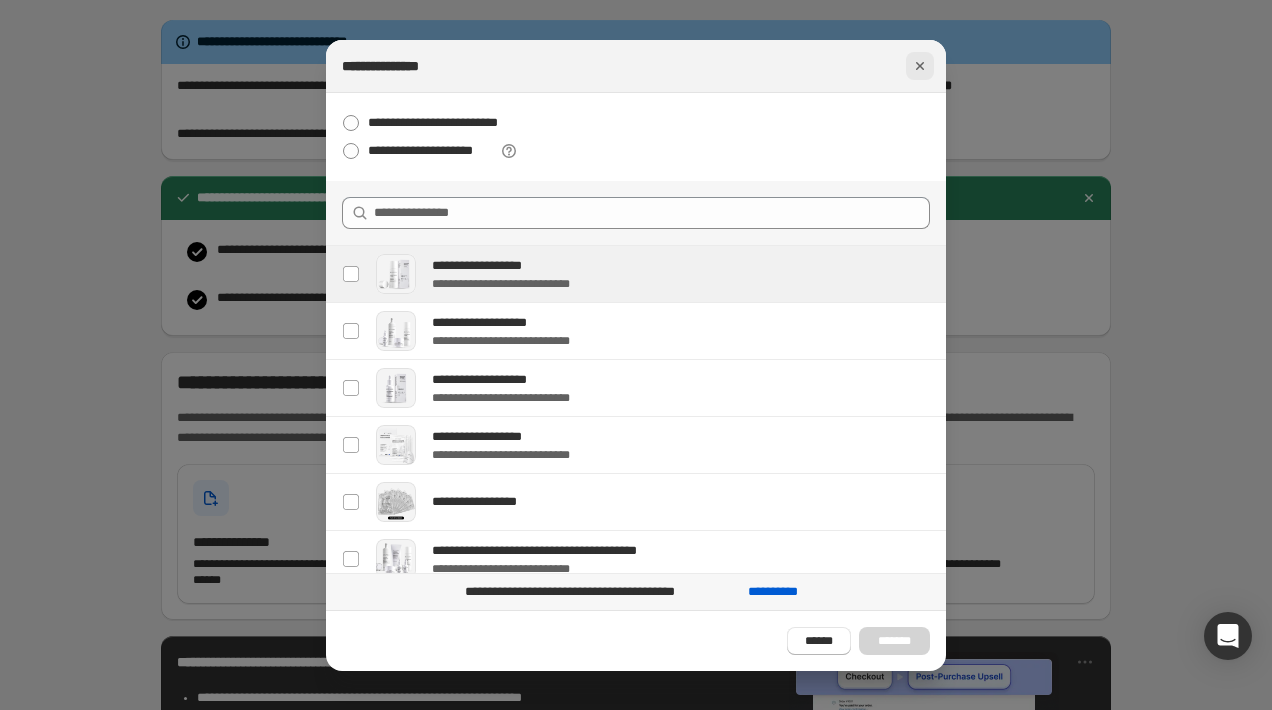 click 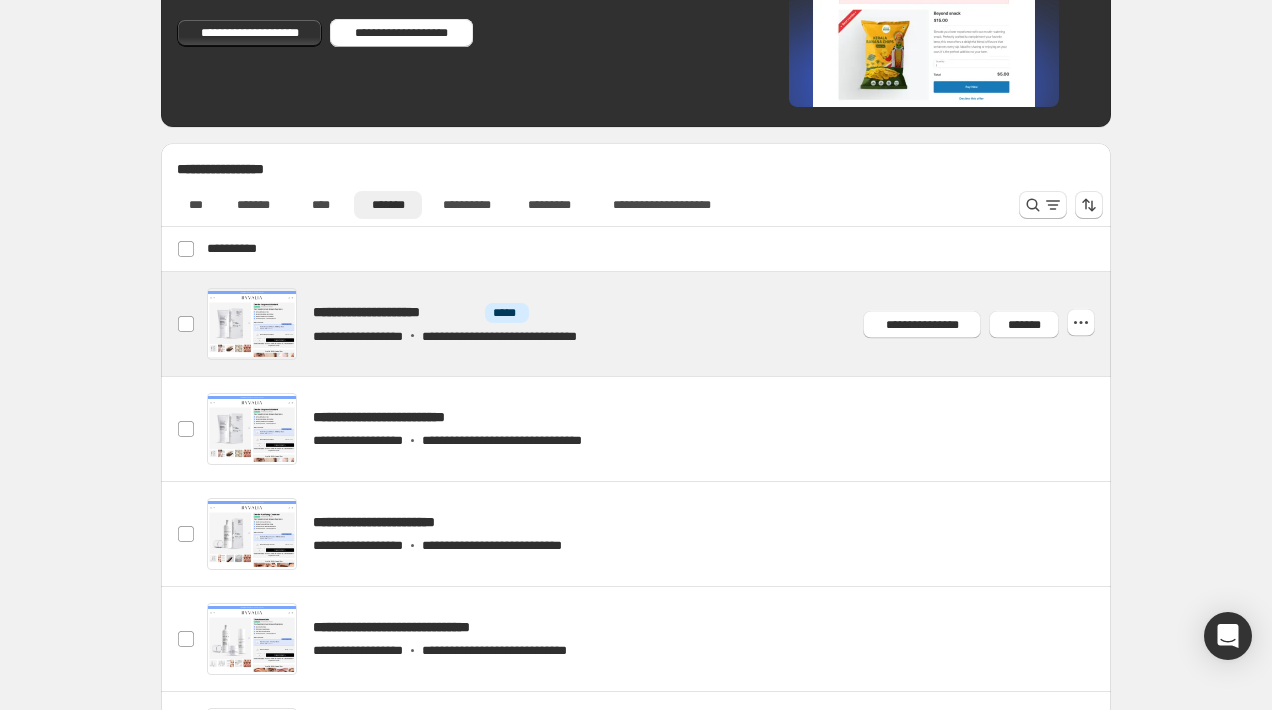 click at bounding box center [660, 324] 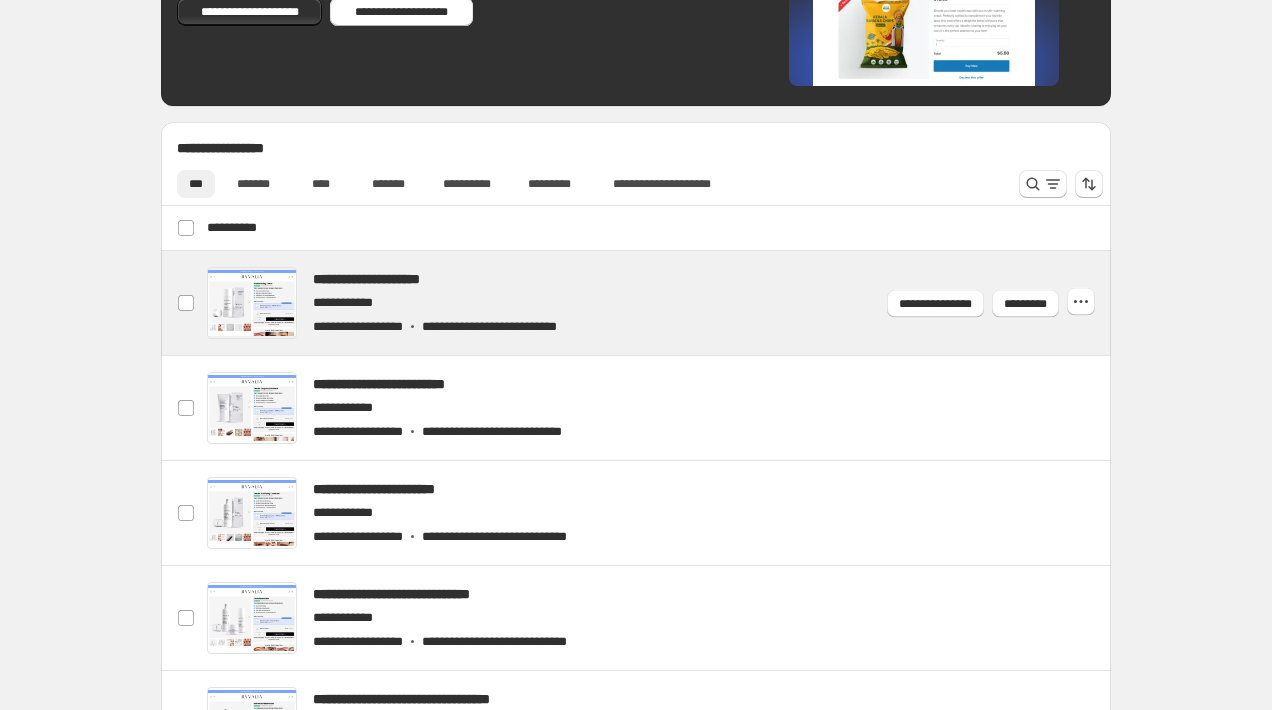 scroll, scrollTop: 766, scrollLeft: 0, axis: vertical 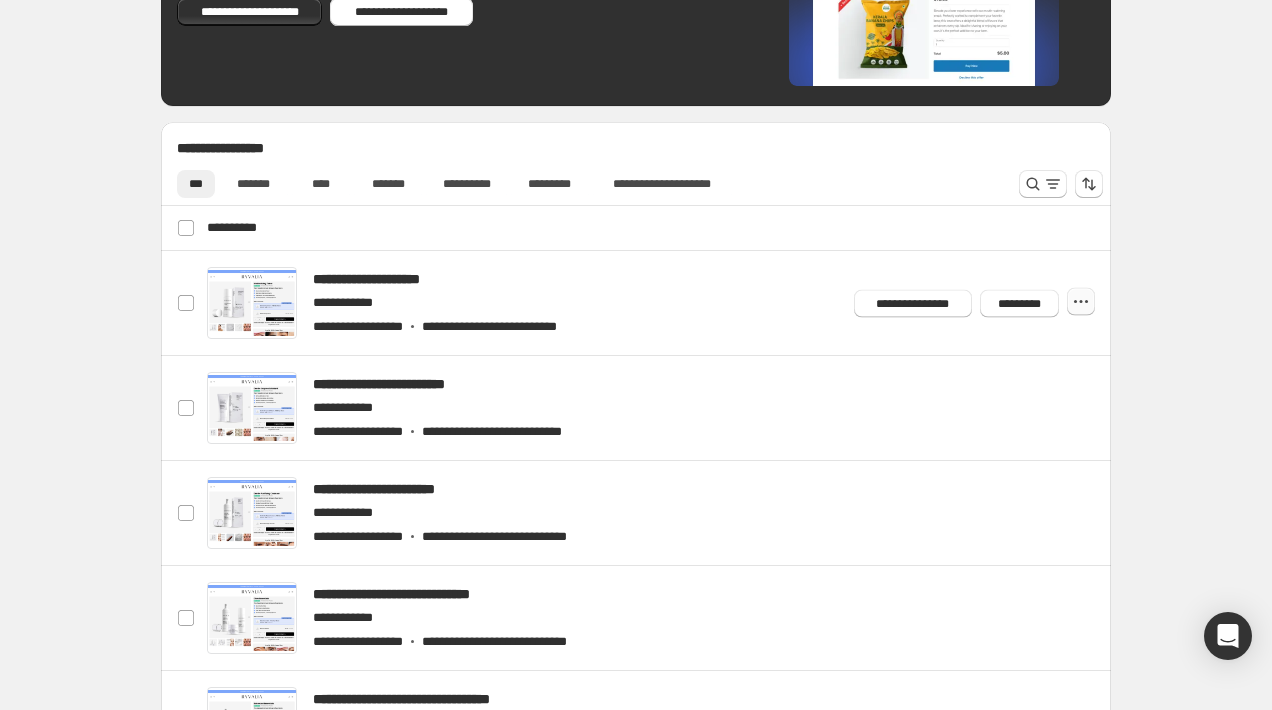 click 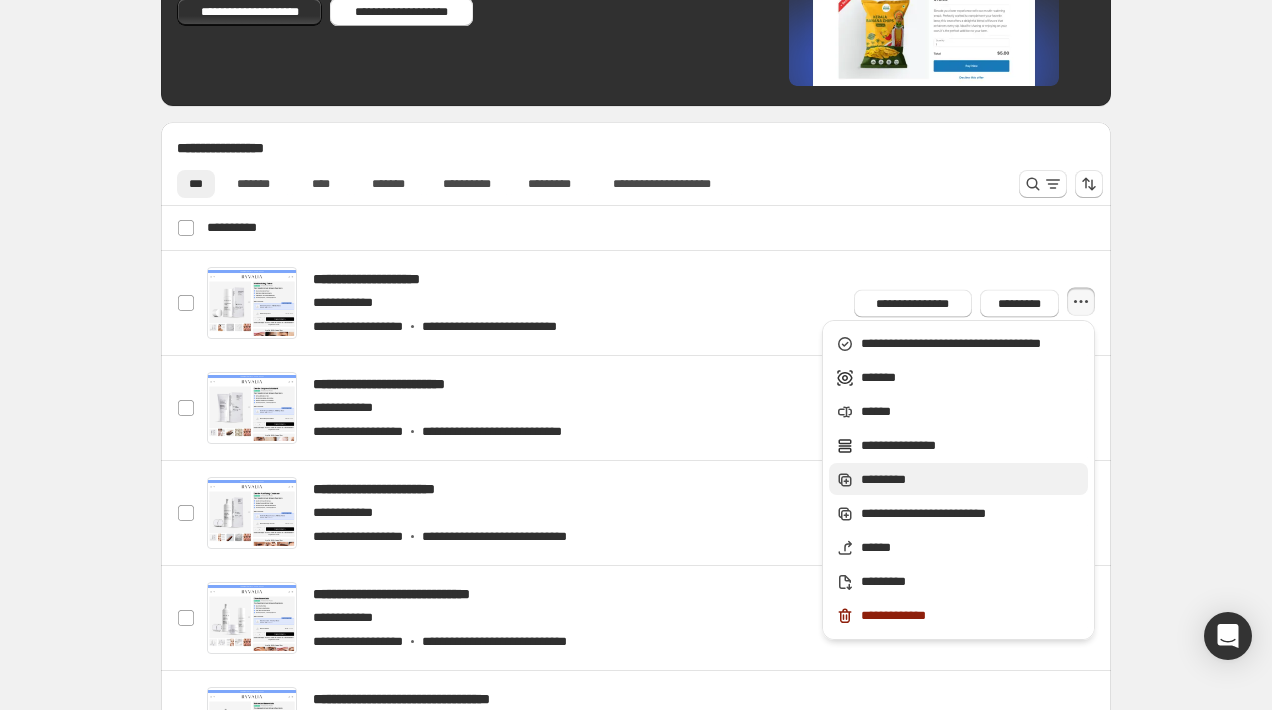 click on "*********" at bounding box center [971, 480] 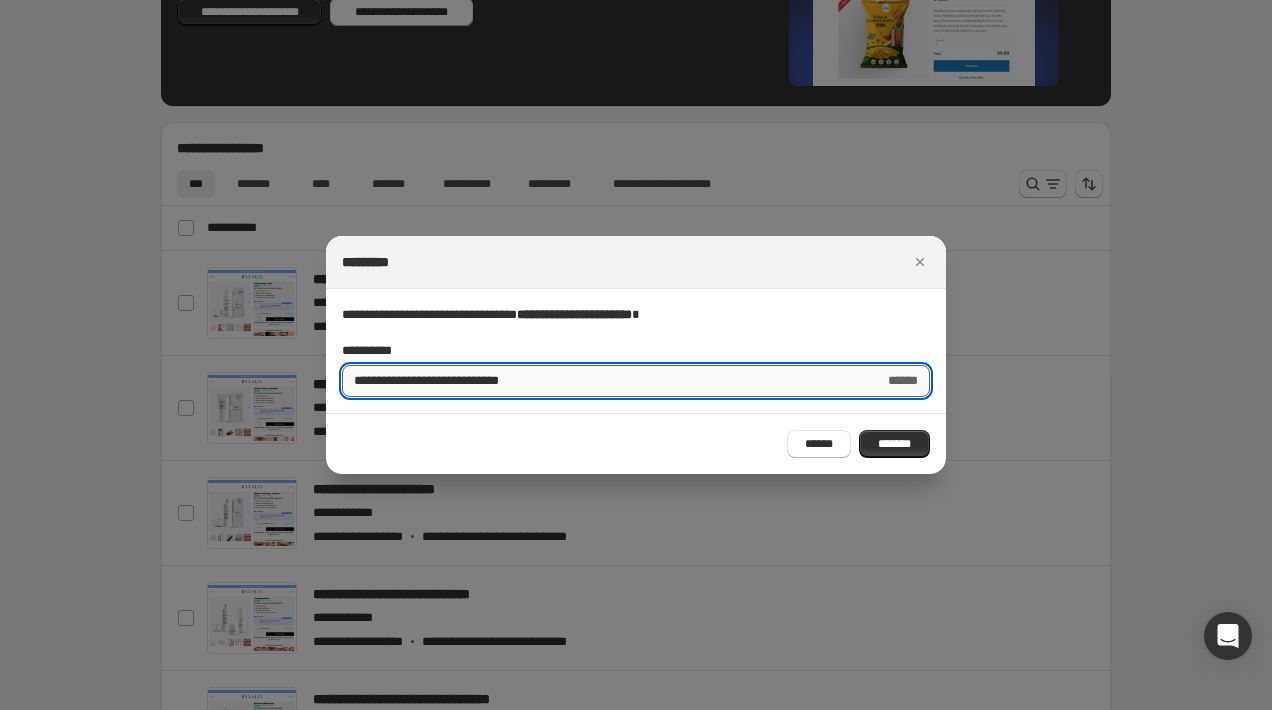 click on "**********" at bounding box center [605, 381] 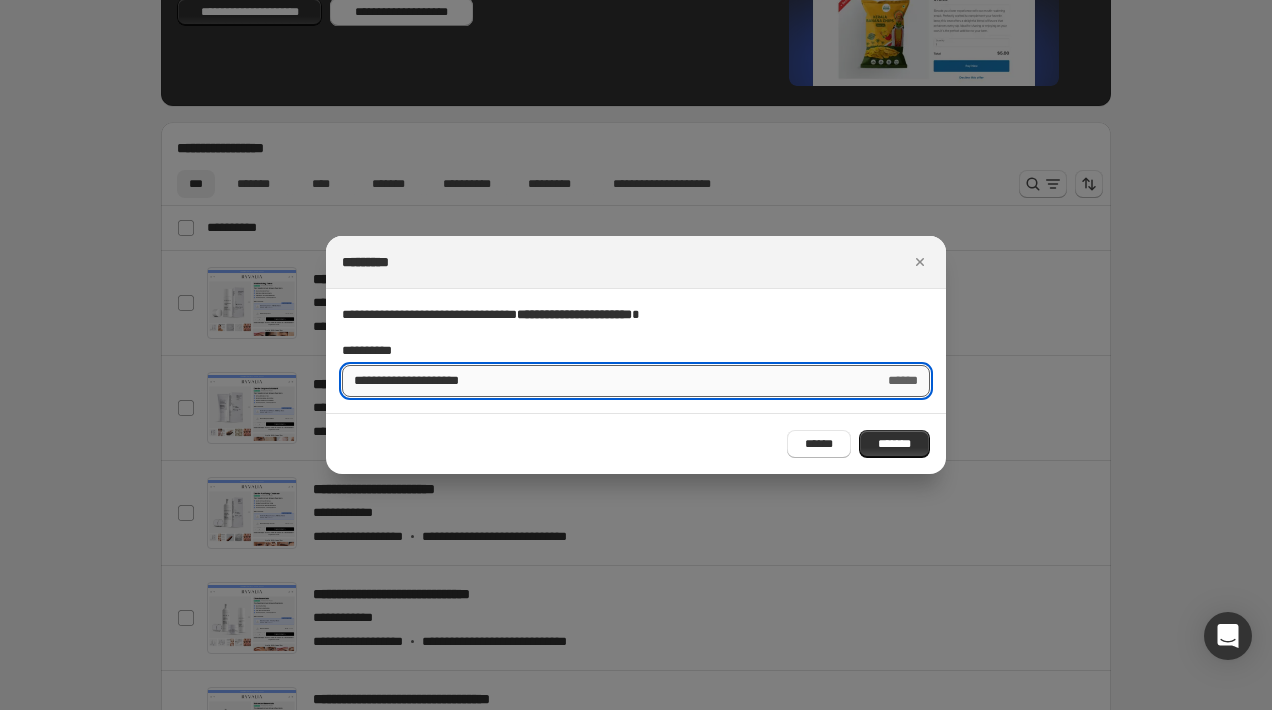 click on "**********" at bounding box center (607, 381) 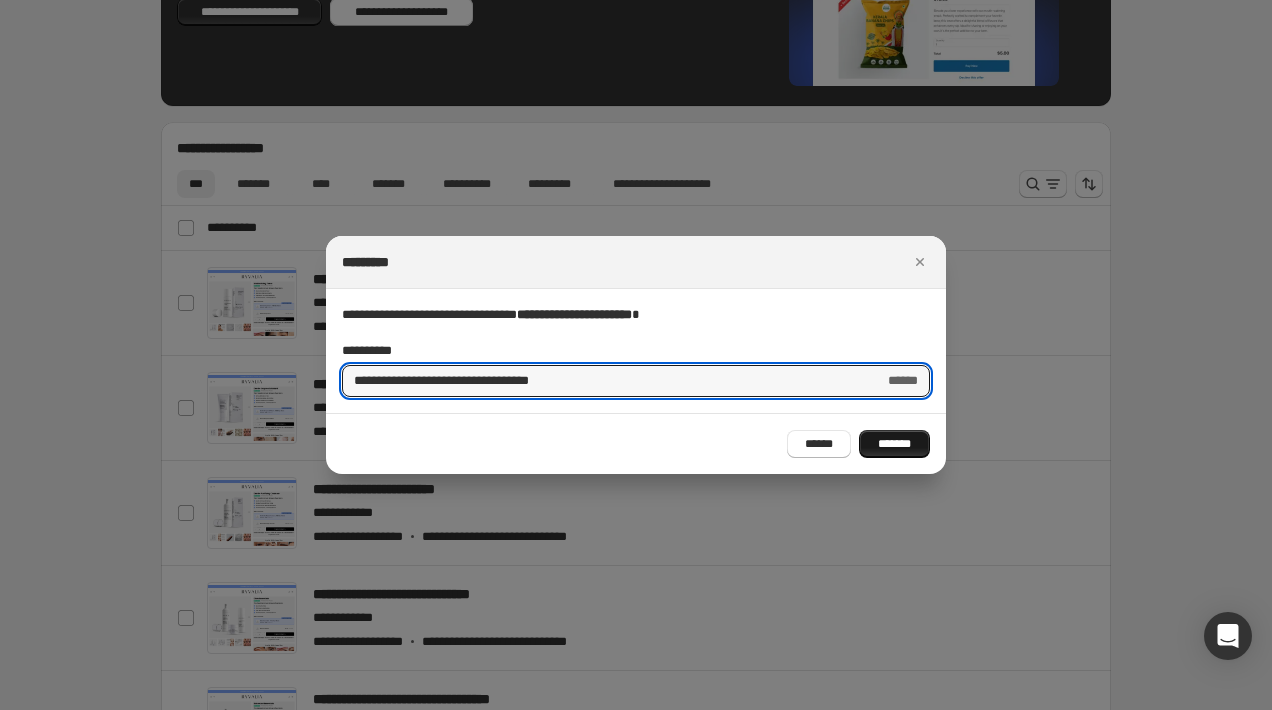 type on "**********" 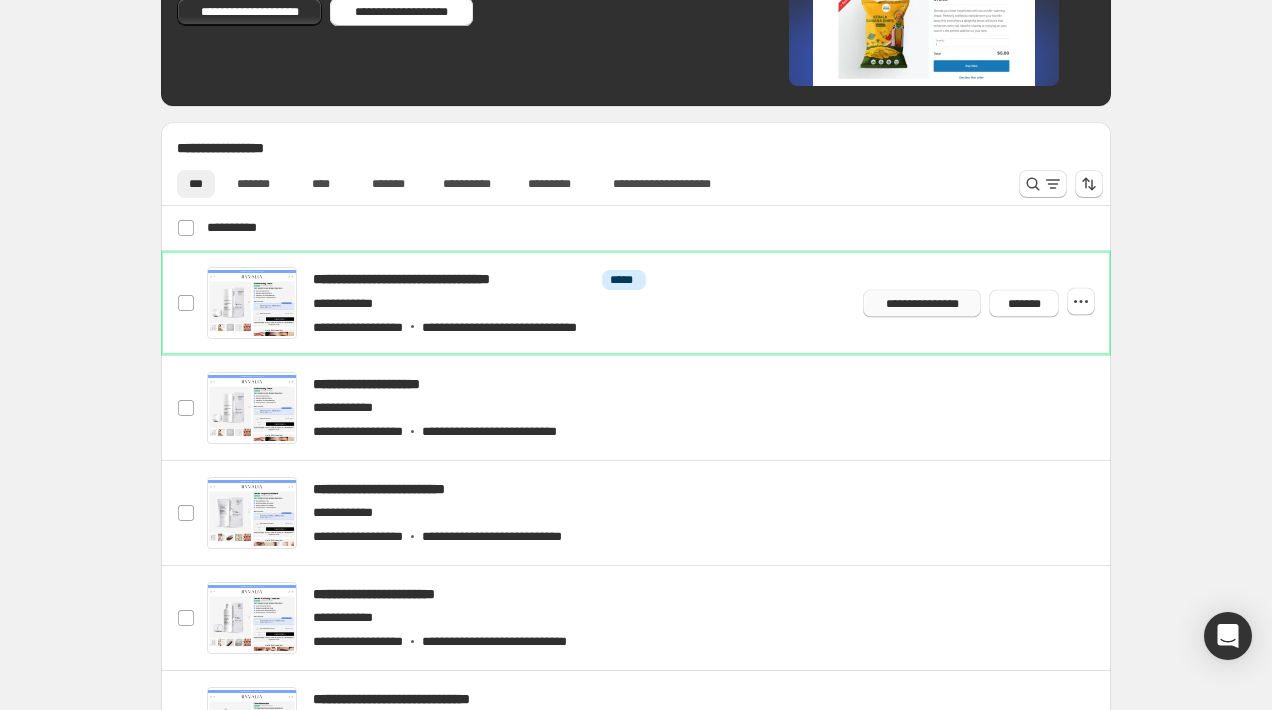 click on "**********" at bounding box center [922, 303] 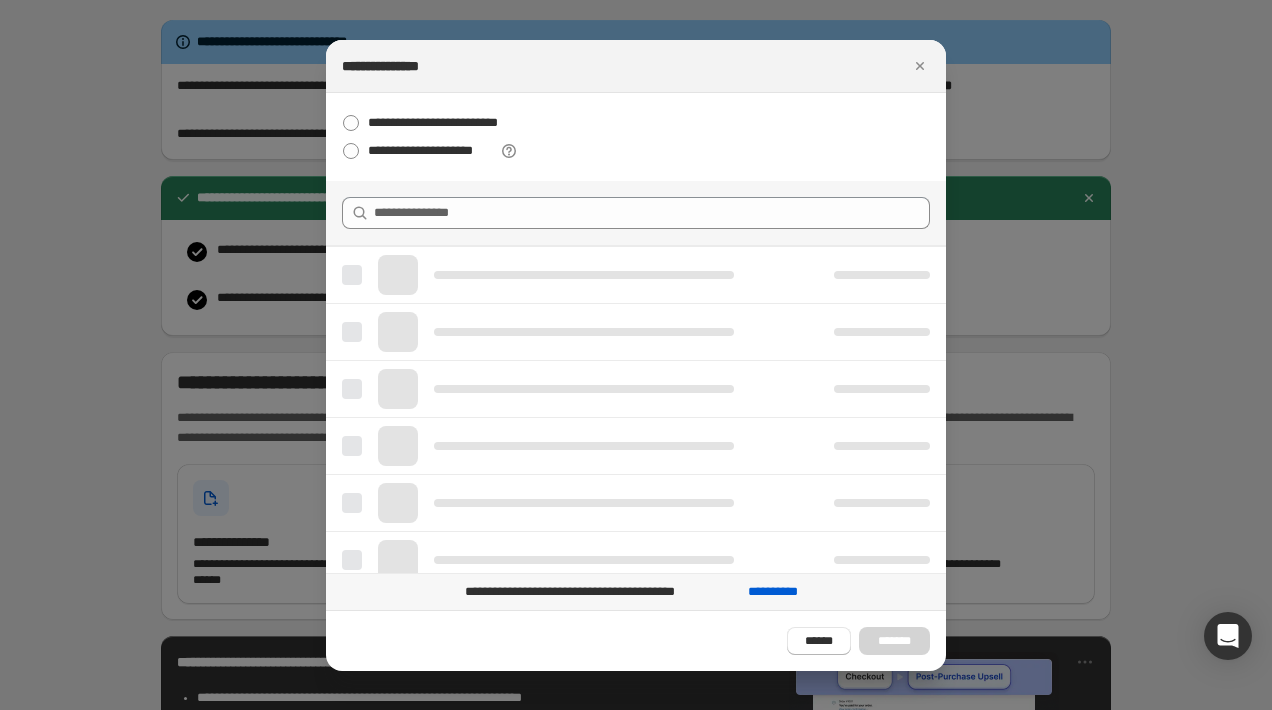 scroll, scrollTop: 0, scrollLeft: 0, axis: both 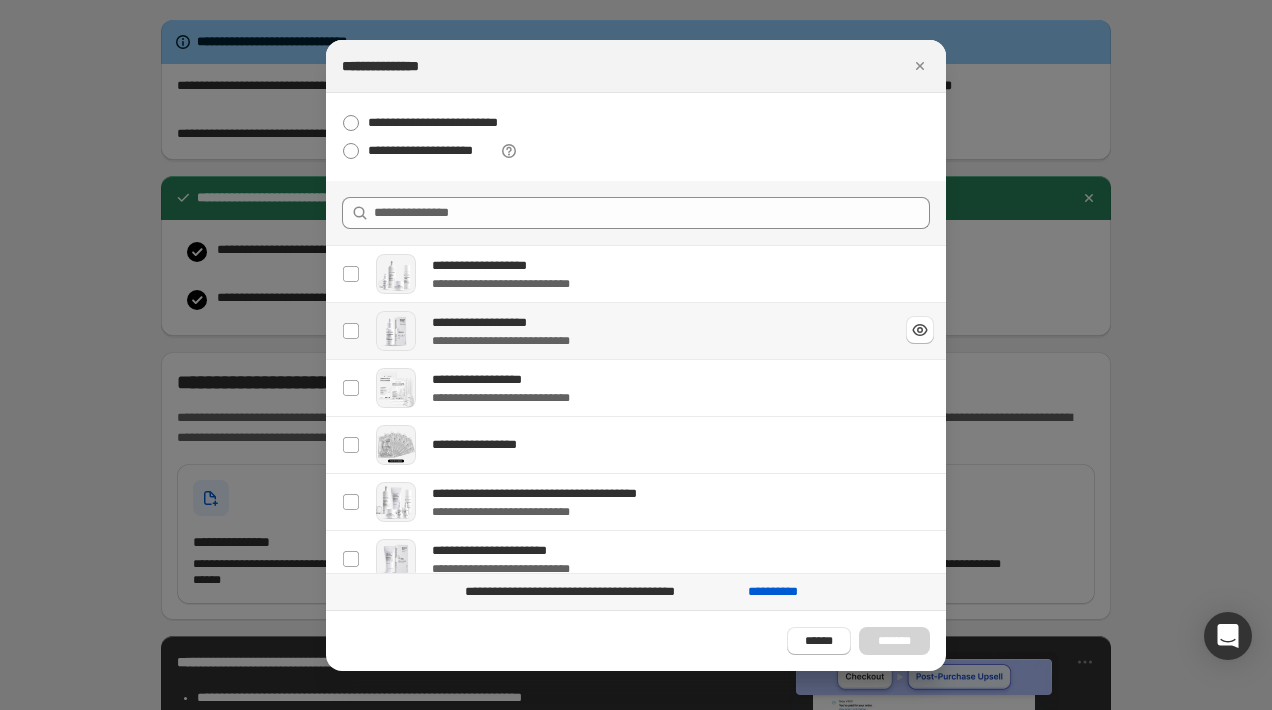 click on "**********" at bounding box center [657, 341] 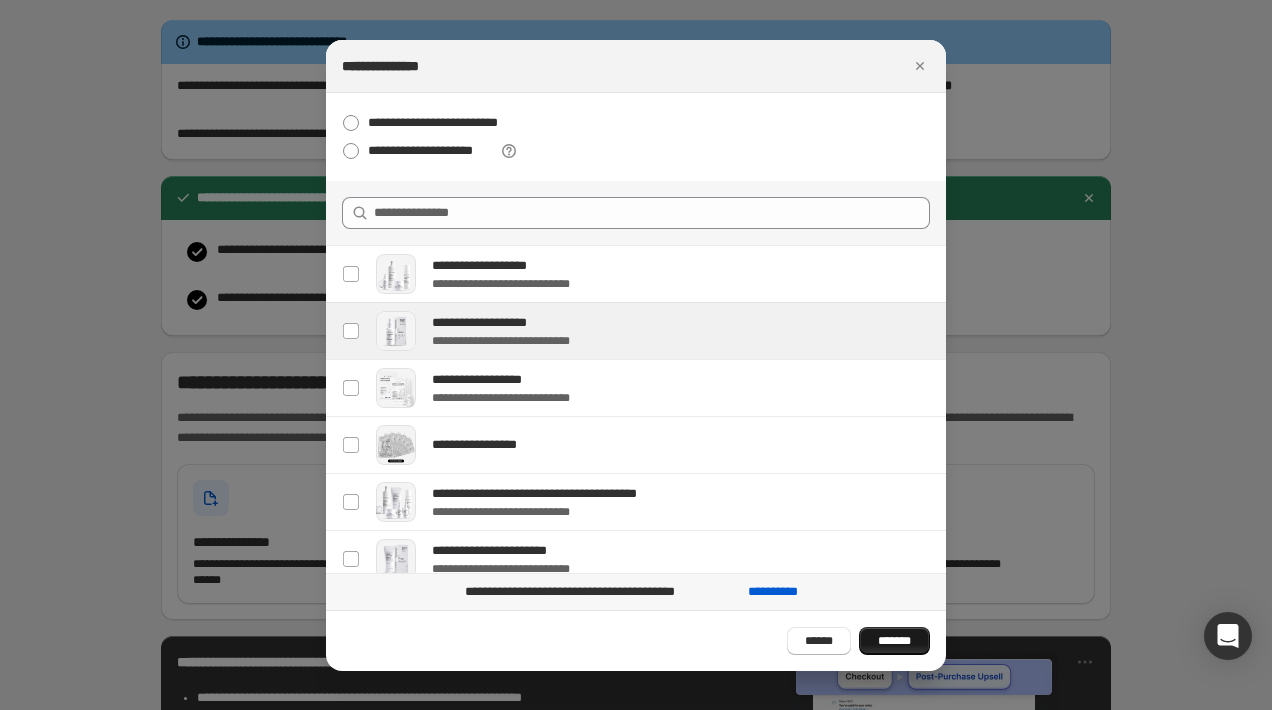 click on "*******" at bounding box center (894, 641) 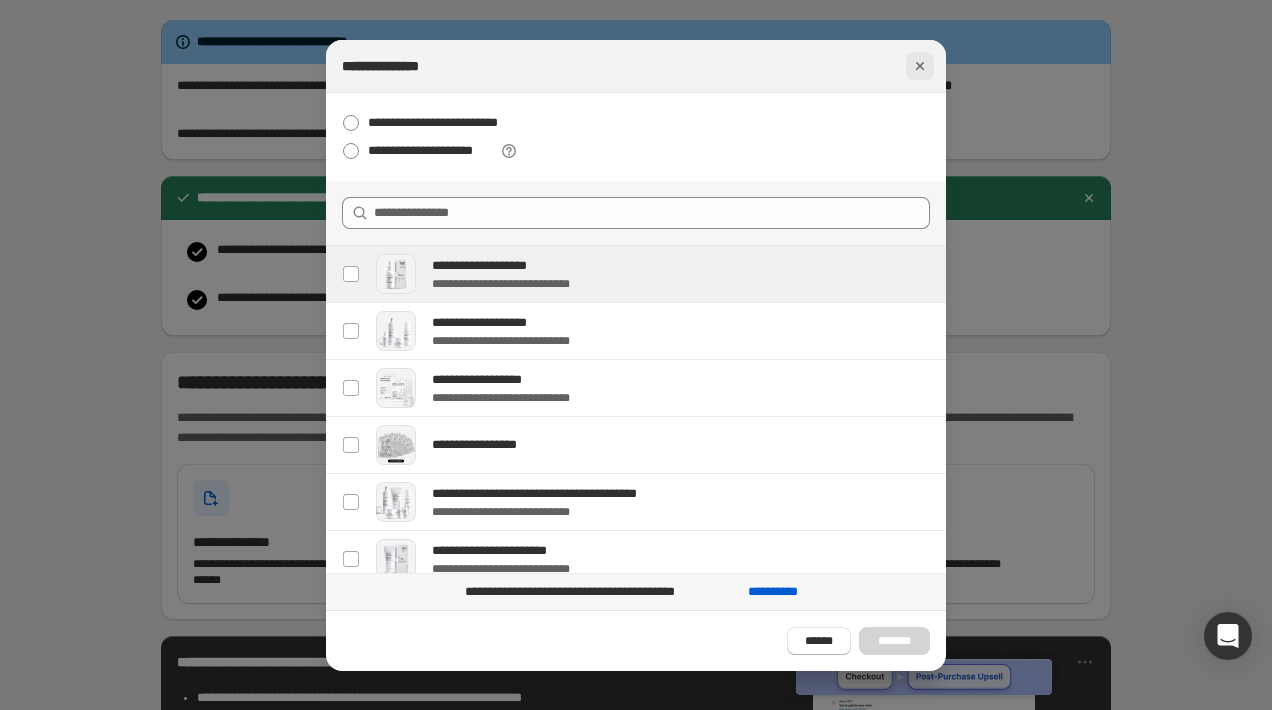click 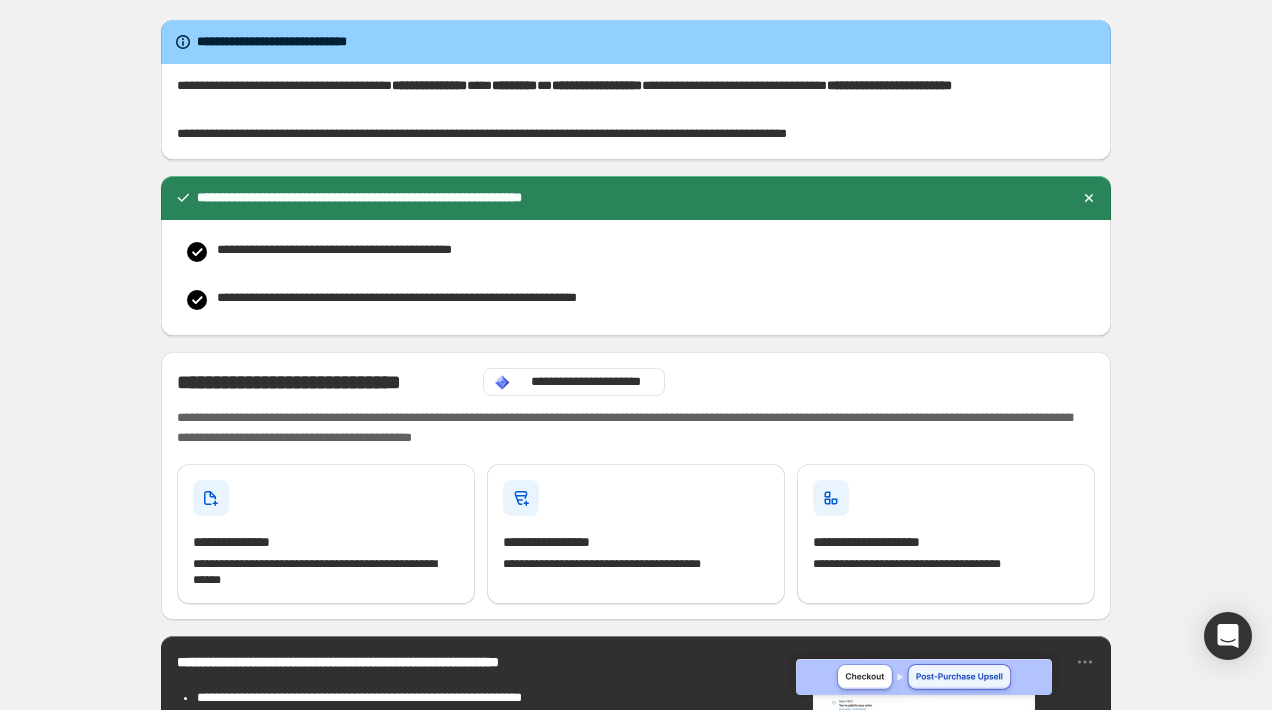 scroll, scrollTop: 766, scrollLeft: 0, axis: vertical 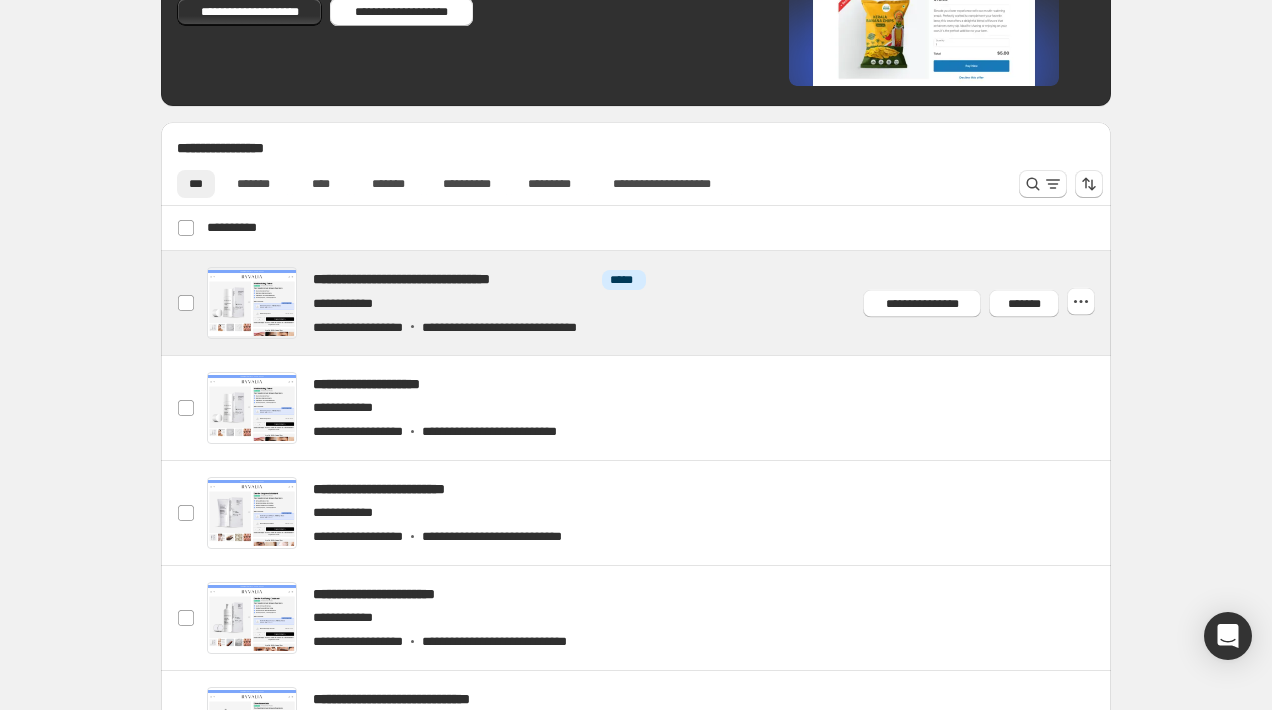 click at bounding box center (660, 303) 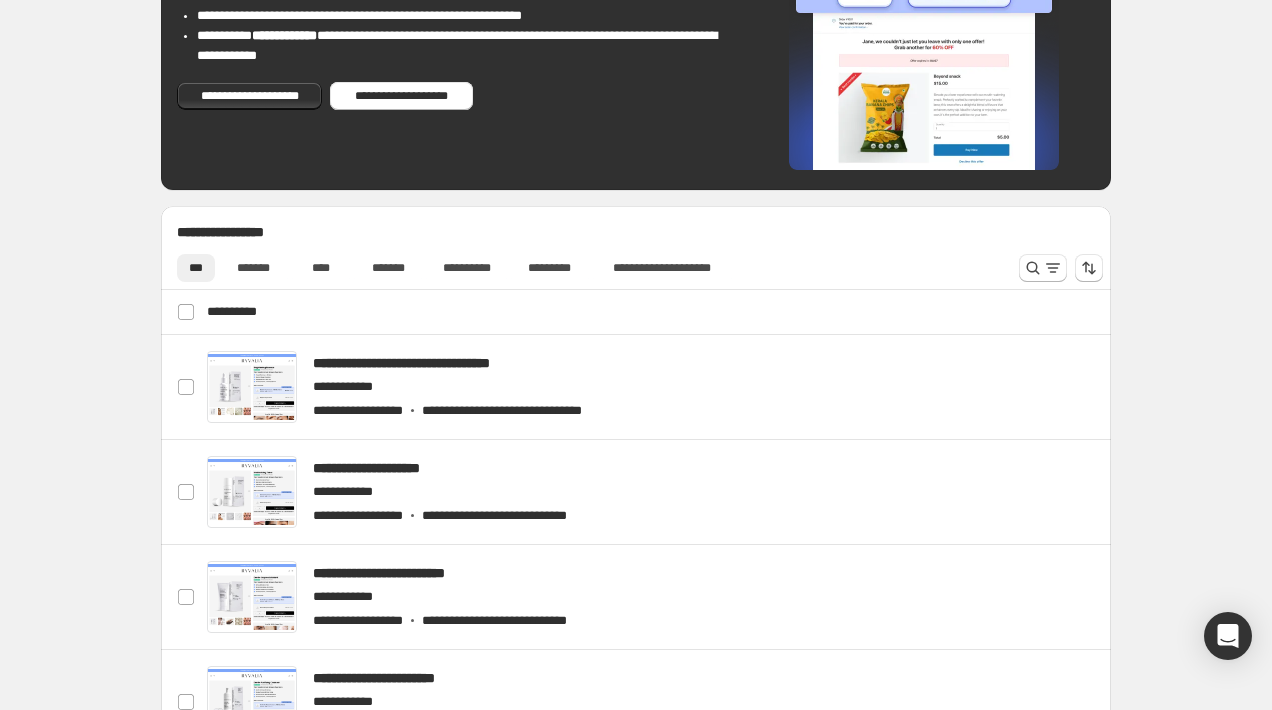 scroll, scrollTop: 812, scrollLeft: 0, axis: vertical 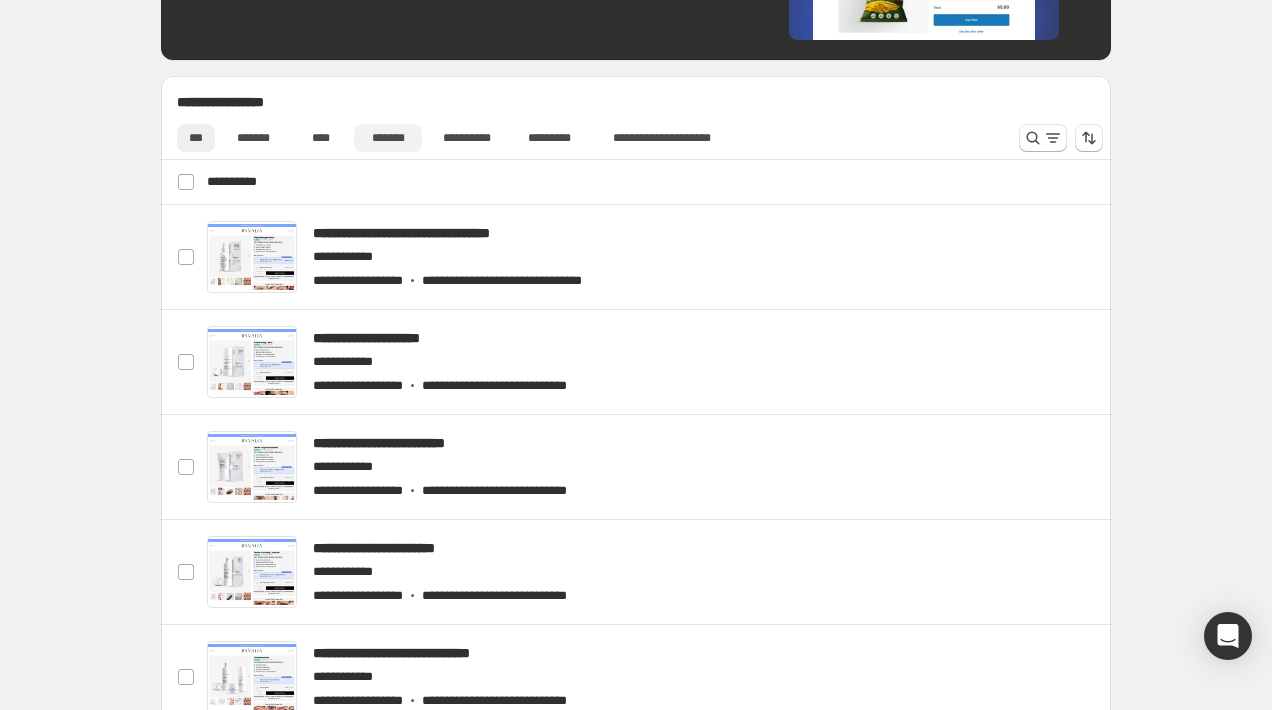 click on "*******" at bounding box center [388, 138] 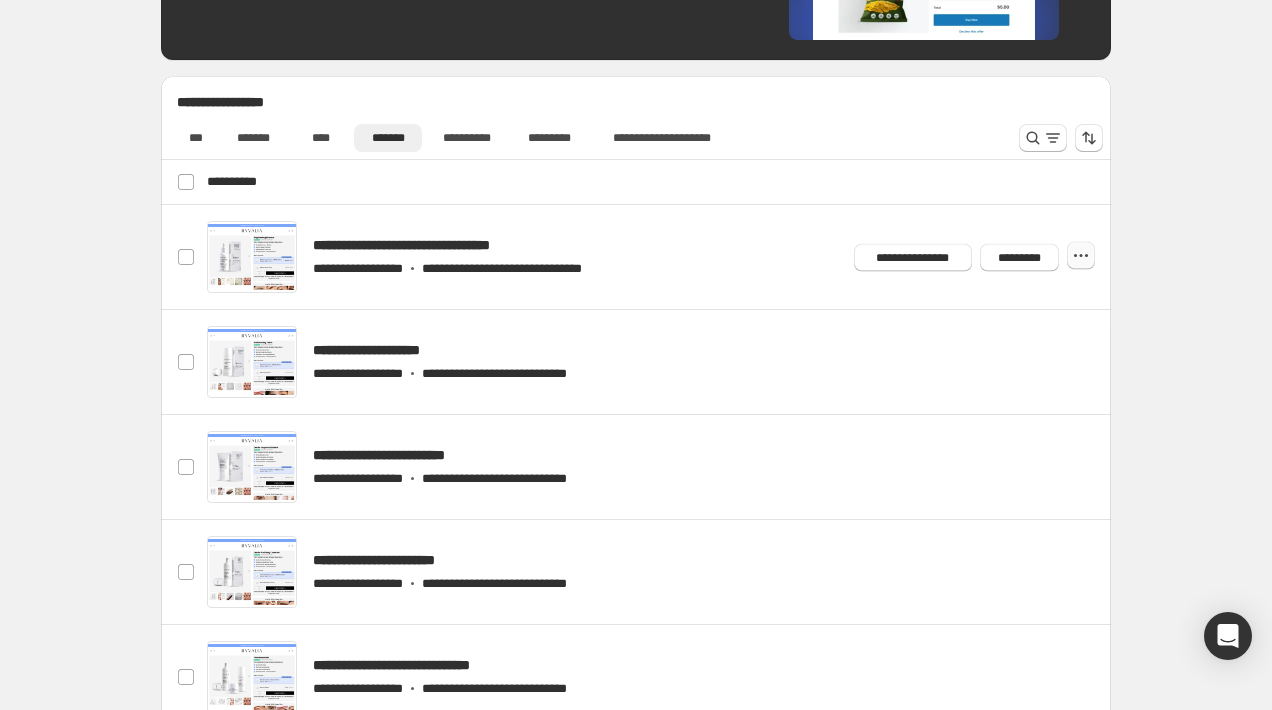 click 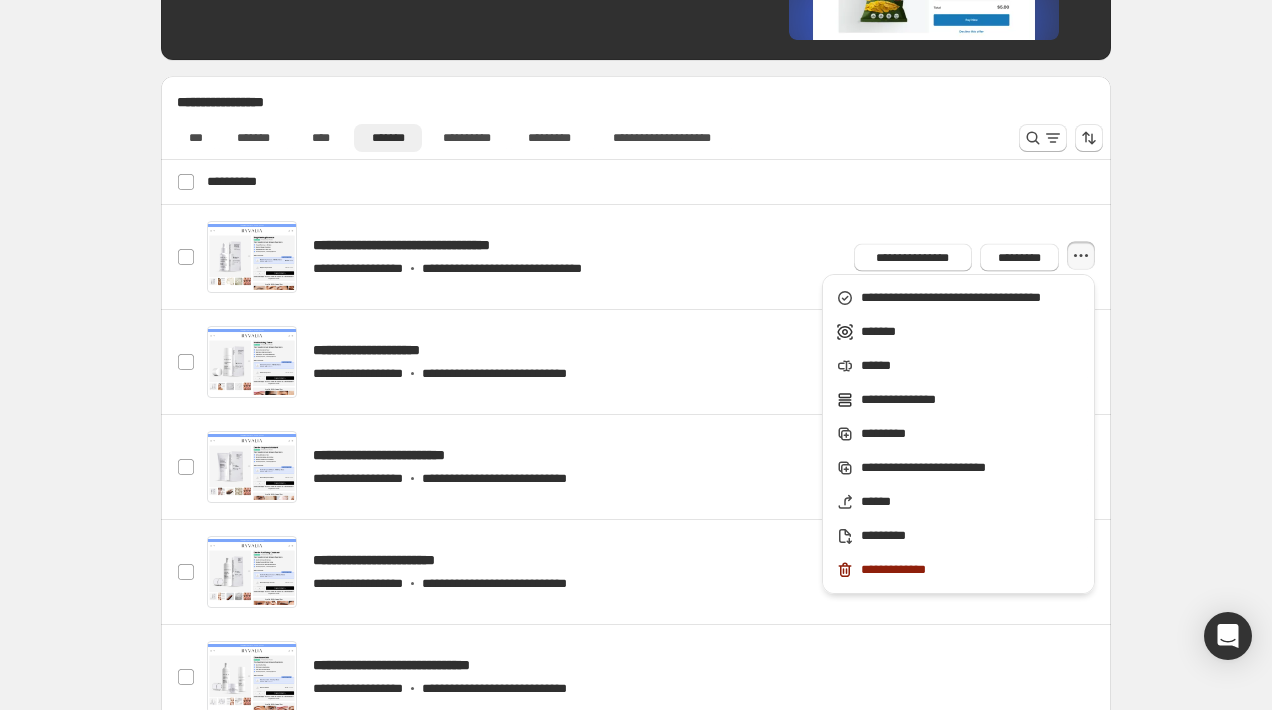click on "[FIRST] [LAST]   [STREET] [CITY], [STATE] [ZIP]   [EMAIL] [PHONE] [SSN] [DLN] [CC] [DOB] [AGE] [ADDRESS] [COORDINATES] [POSTAL_CODE] [PERSONAL_GEO] [TIME_REF]" at bounding box center (636, 293) 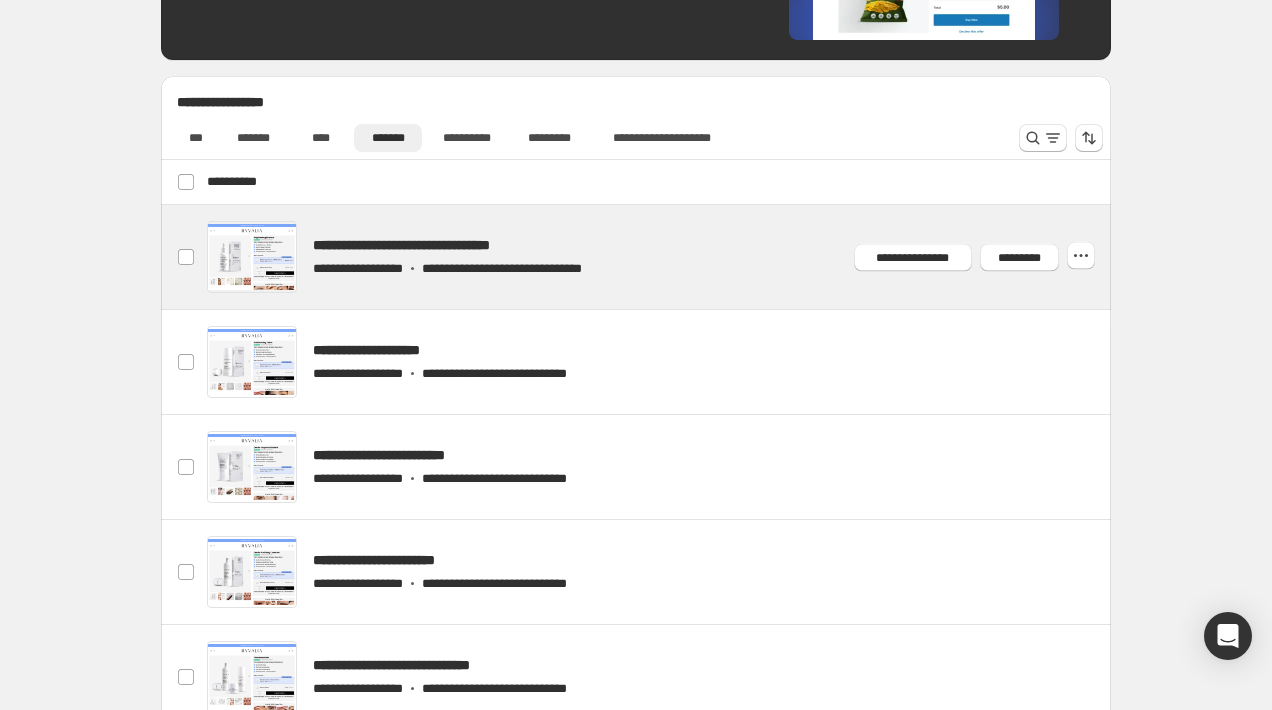 click at bounding box center (660, 257) 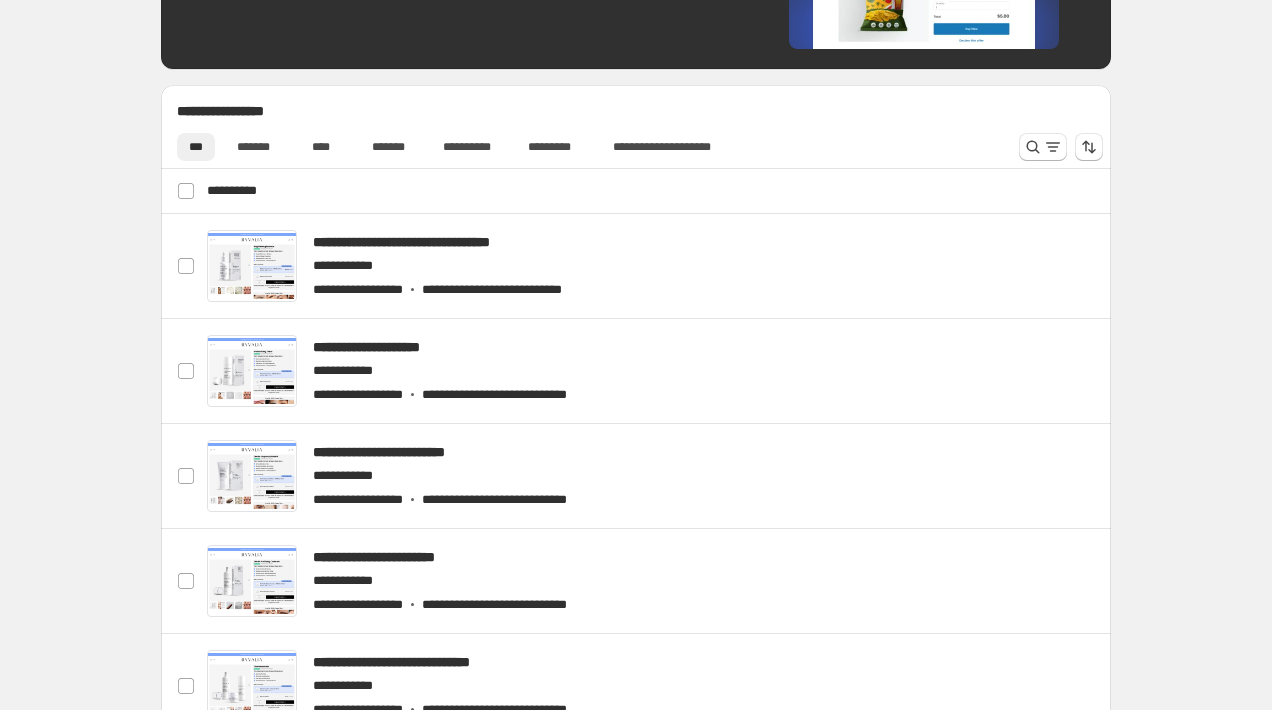scroll, scrollTop: 819, scrollLeft: 0, axis: vertical 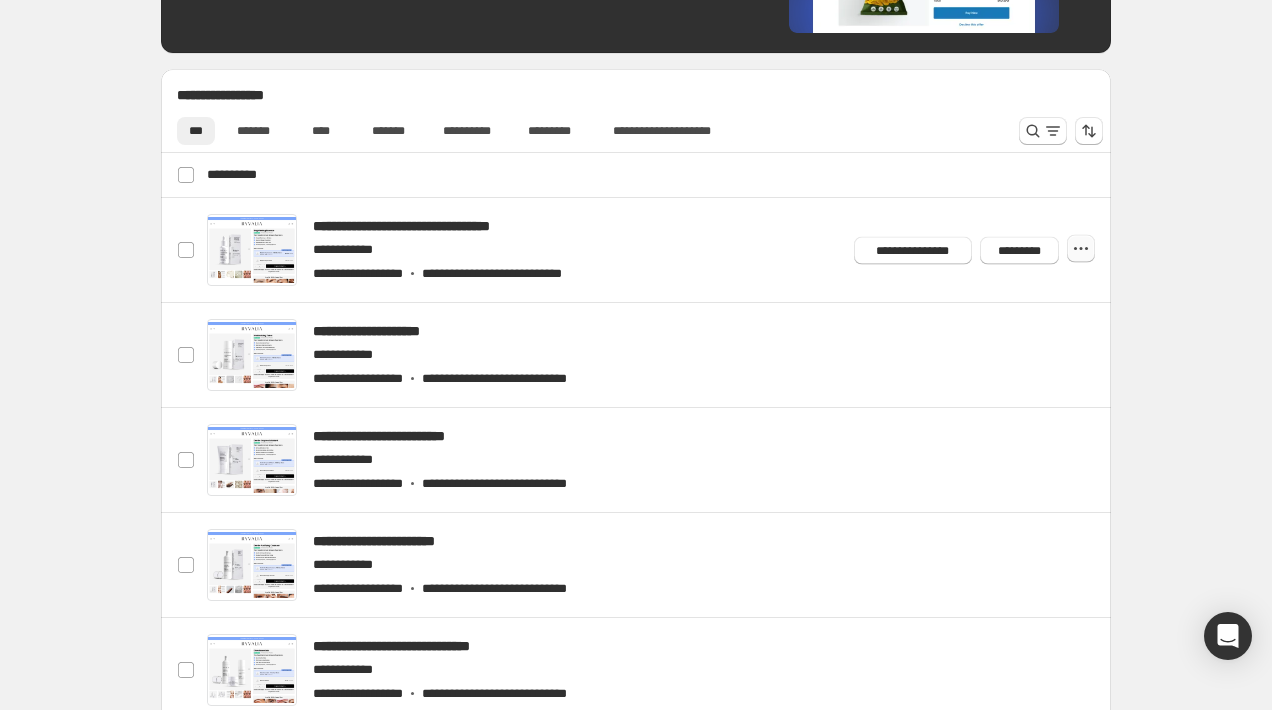 click 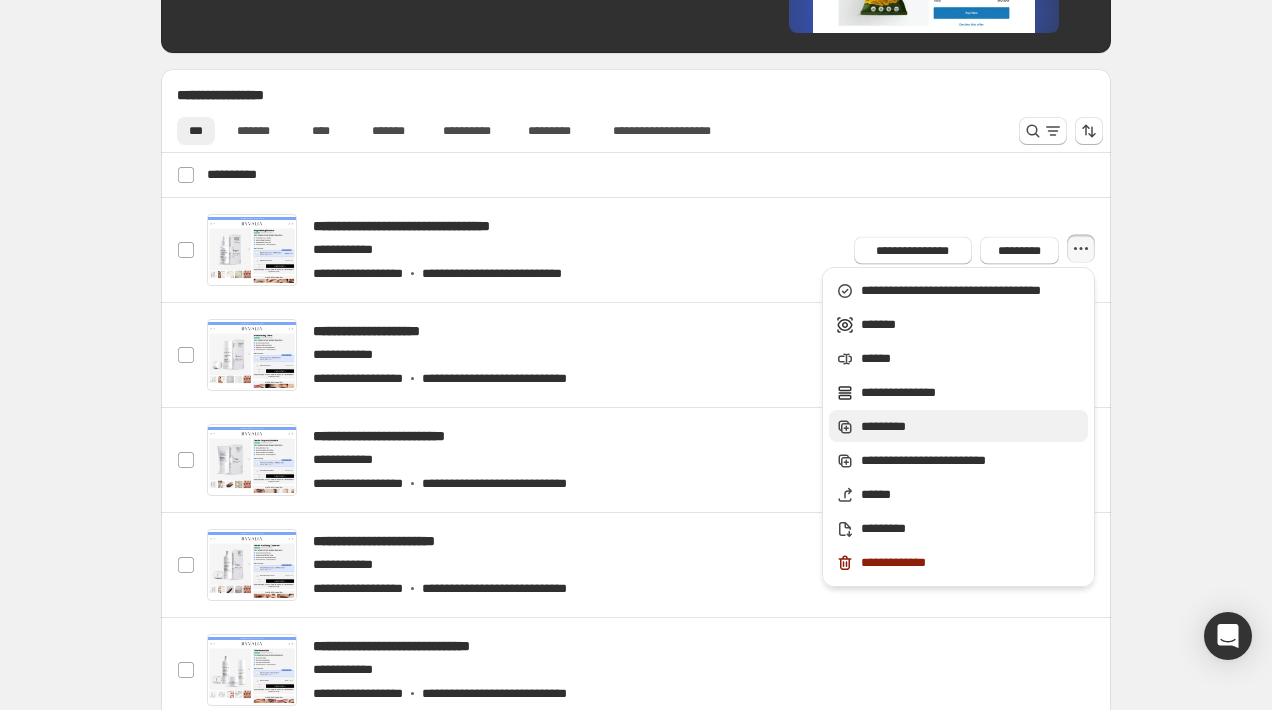 click on "*********" at bounding box center [971, 427] 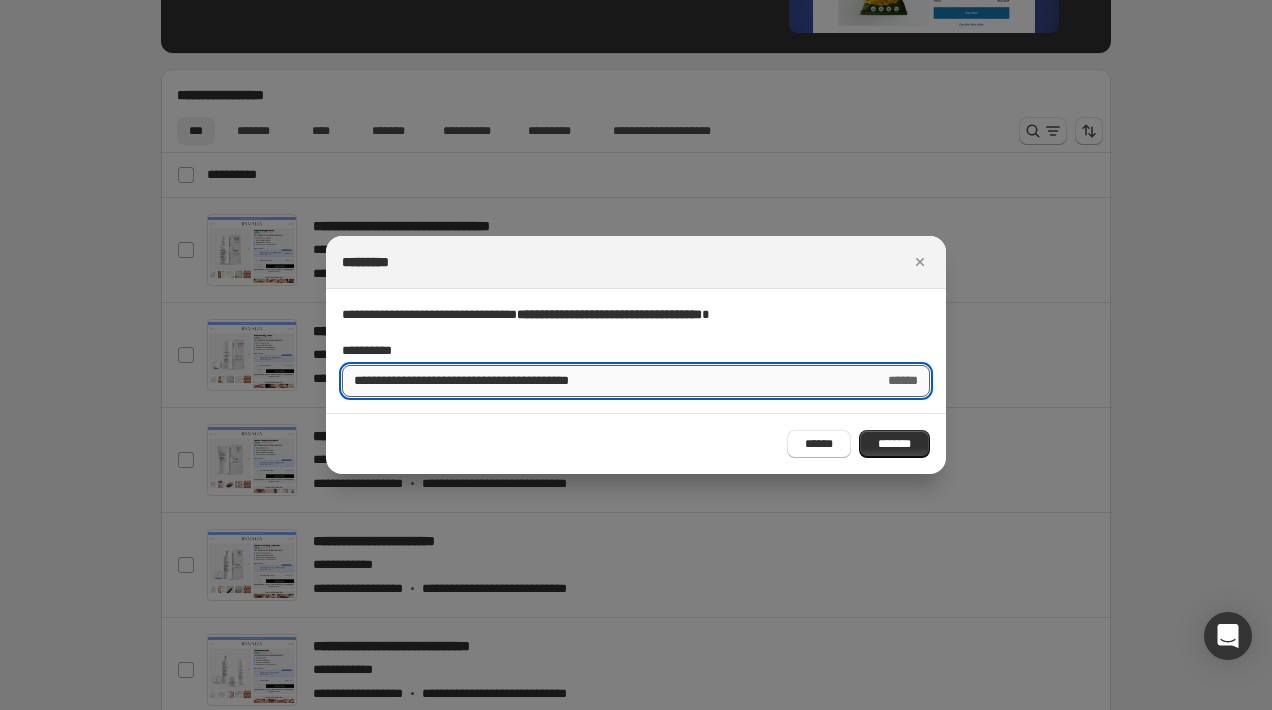 click on "**********" at bounding box center [605, 381] 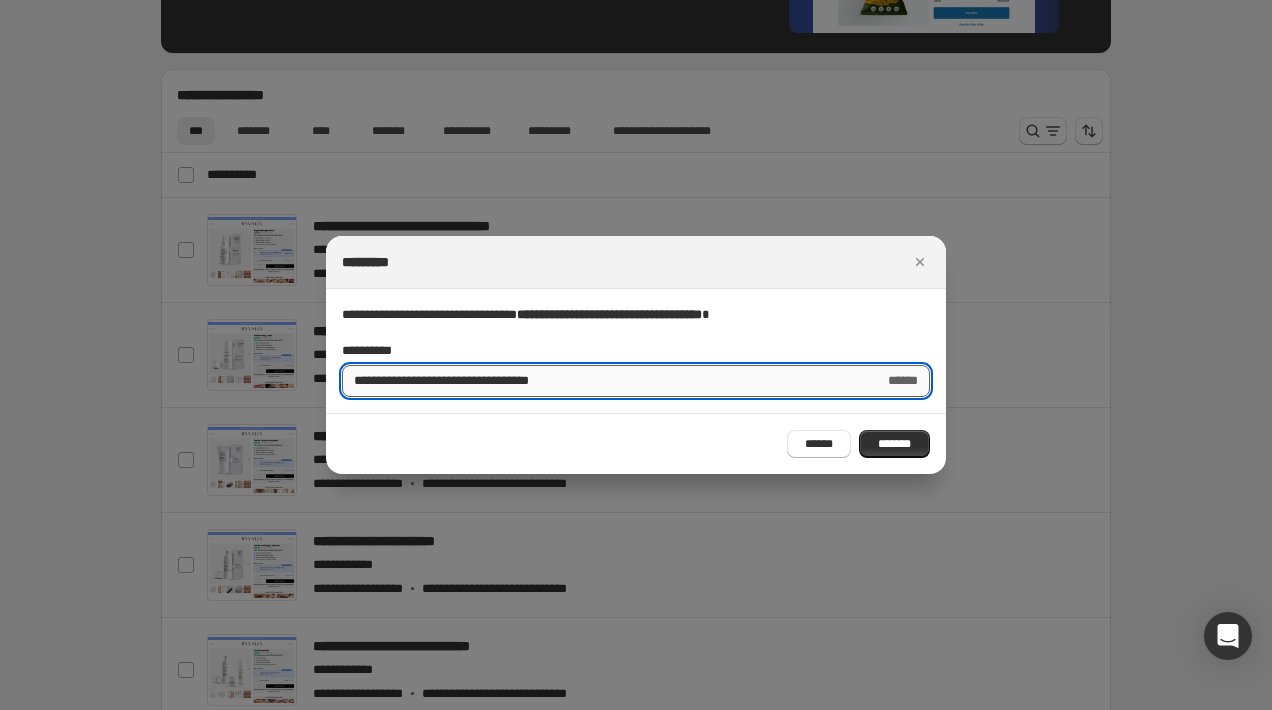click on "**********" at bounding box center (605, 381) 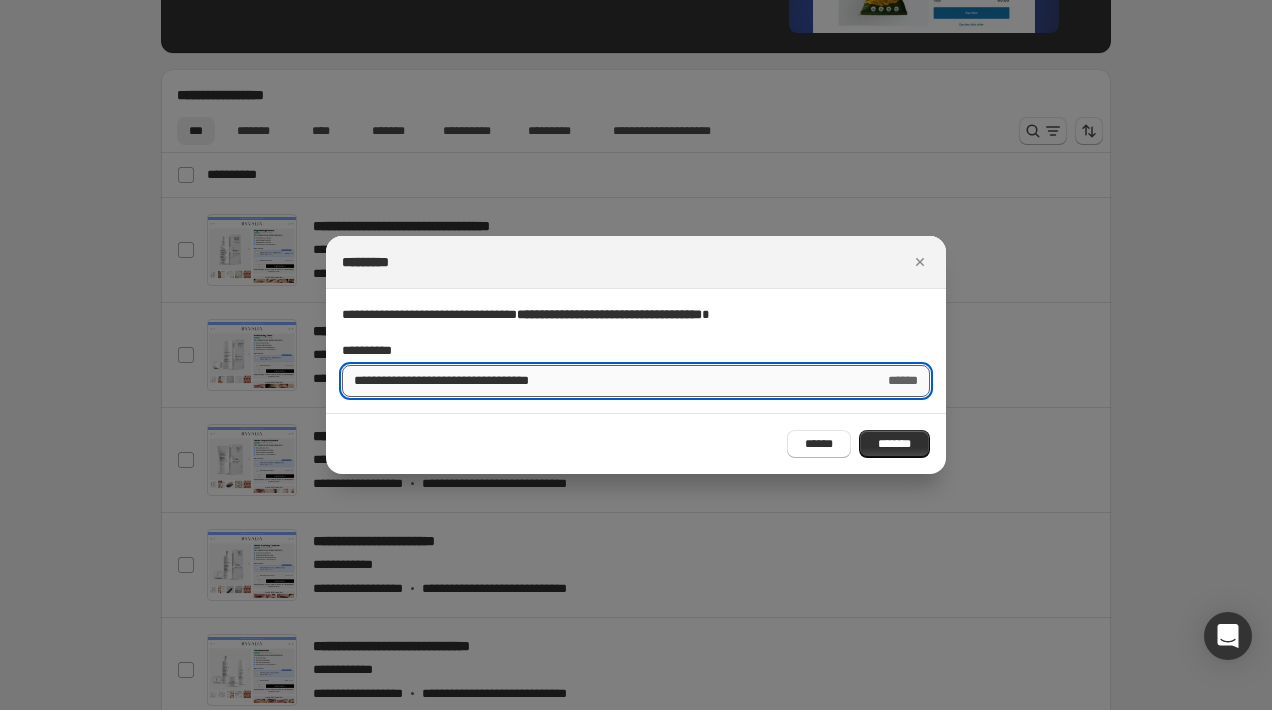 click on "**********" at bounding box center (605, 381) 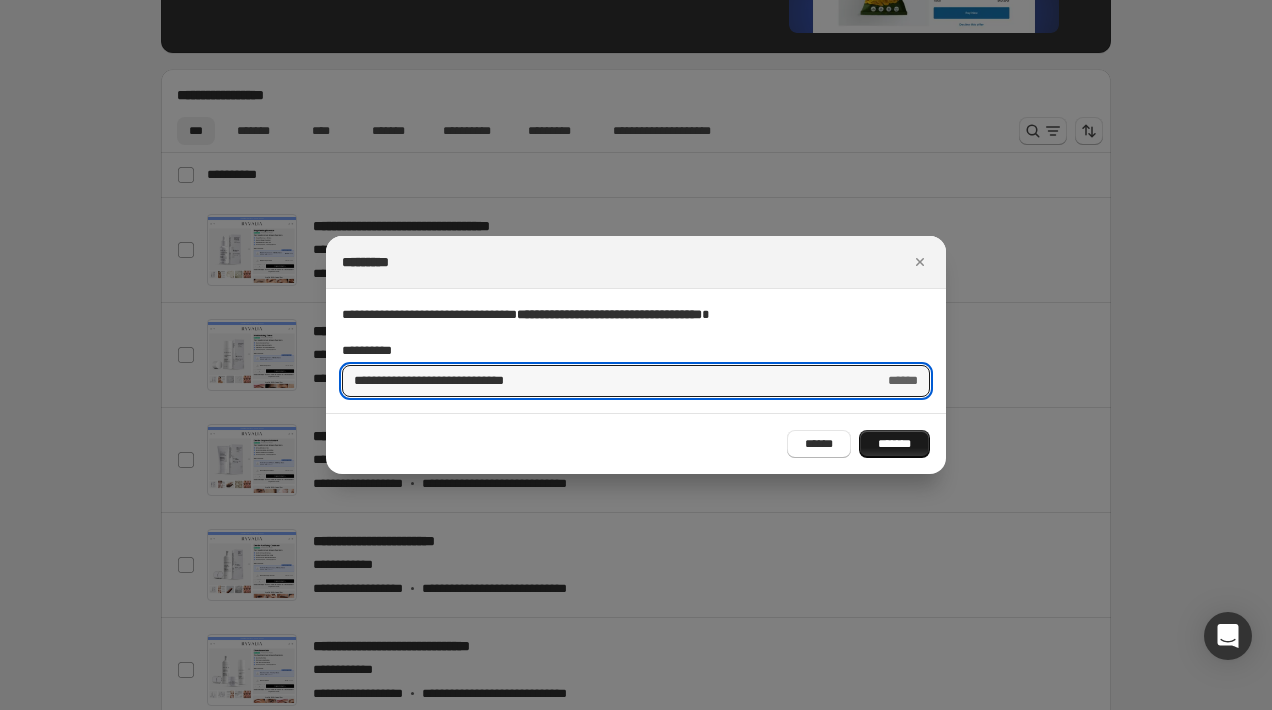 type on "**********" 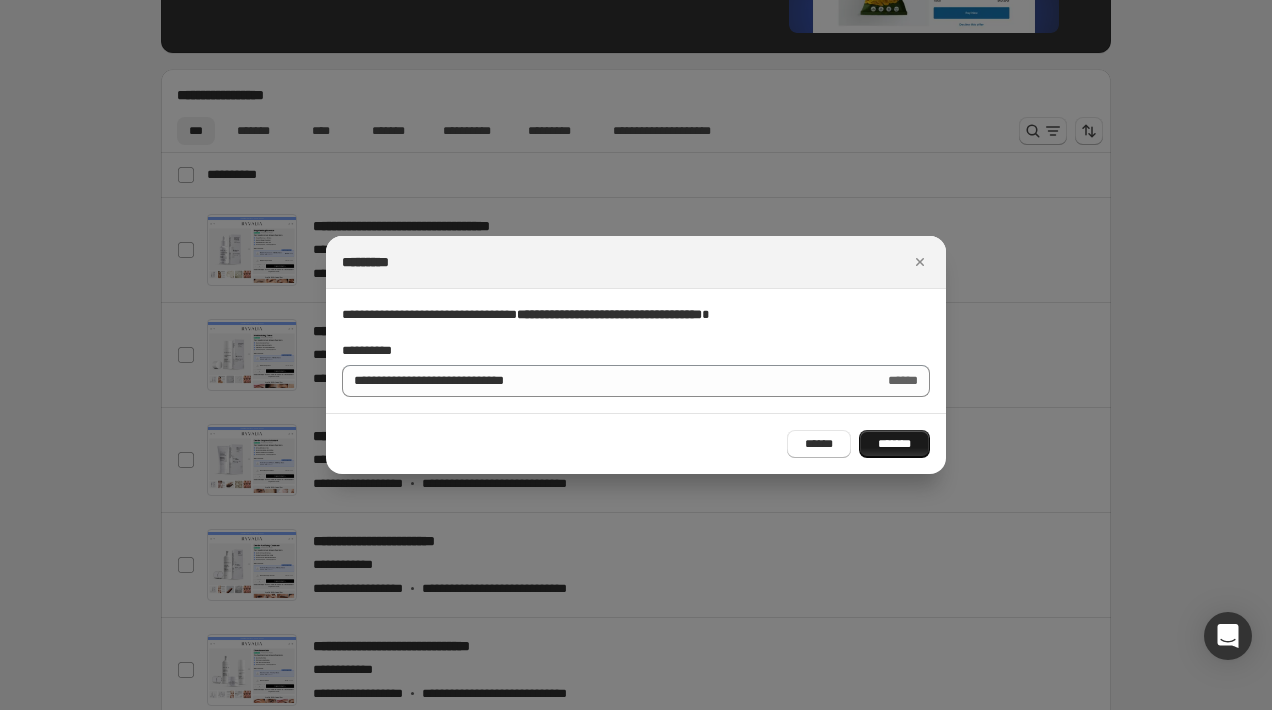 click on "*******" at bounding box center (894, 444) 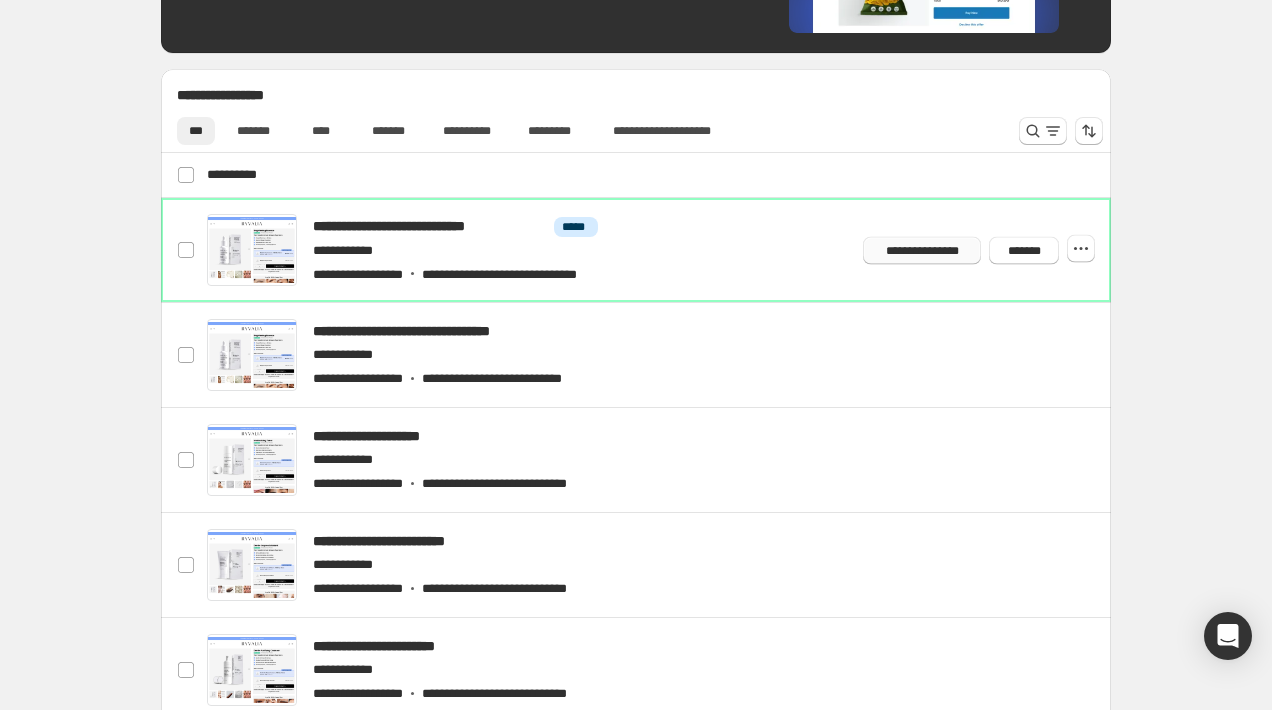 click on "**********" at bounding box center [922, 250] 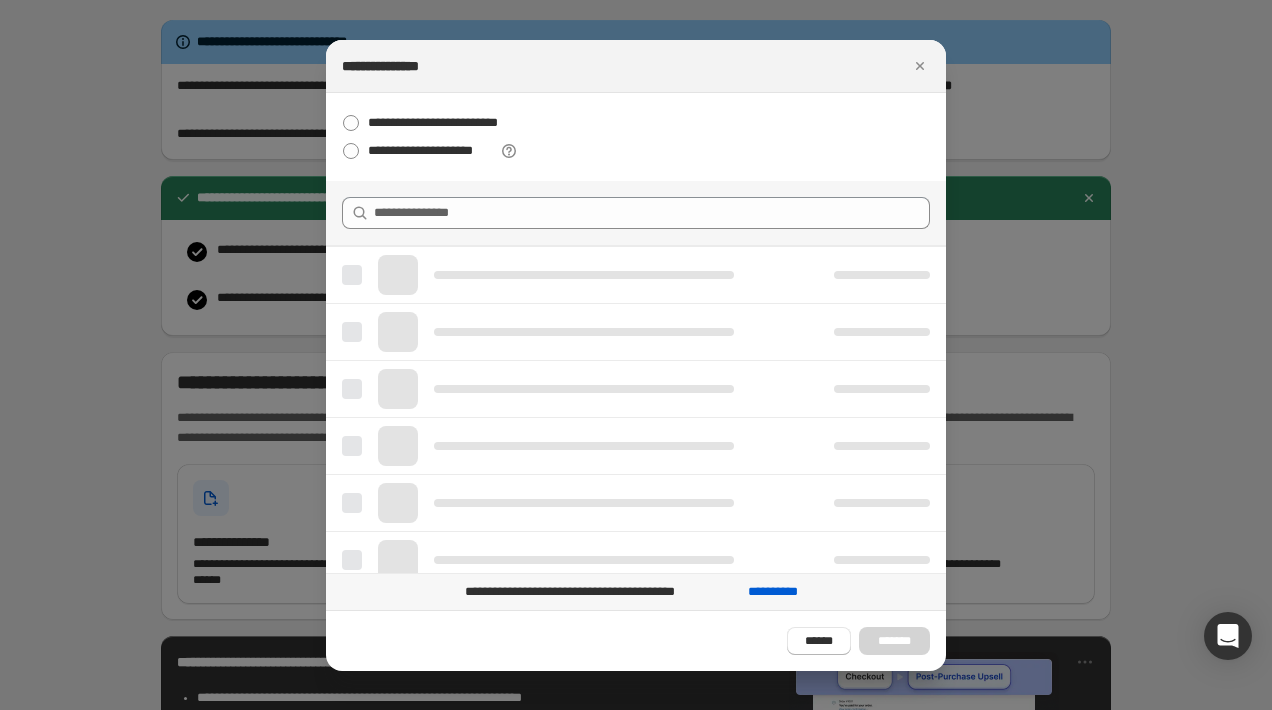 scroll, scrollTop: 0, scrollLeft: 0, axis: both 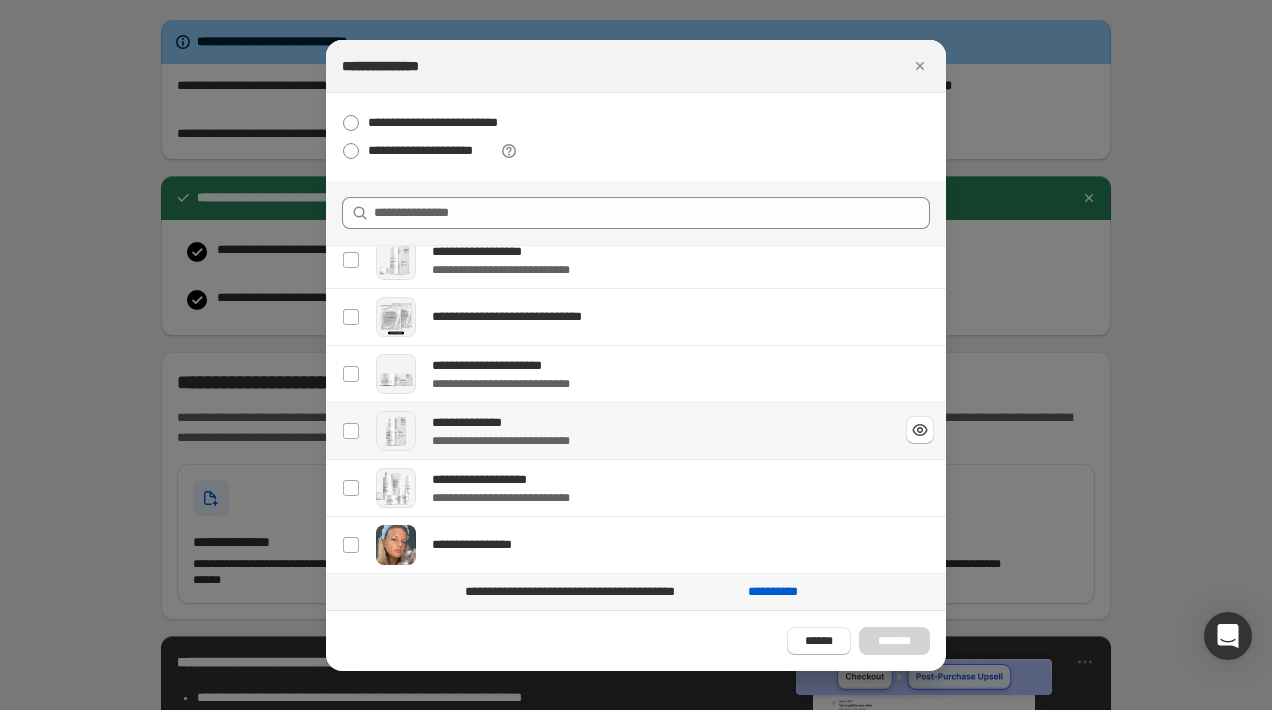 click on "**********" at bounding box center (657, 423) 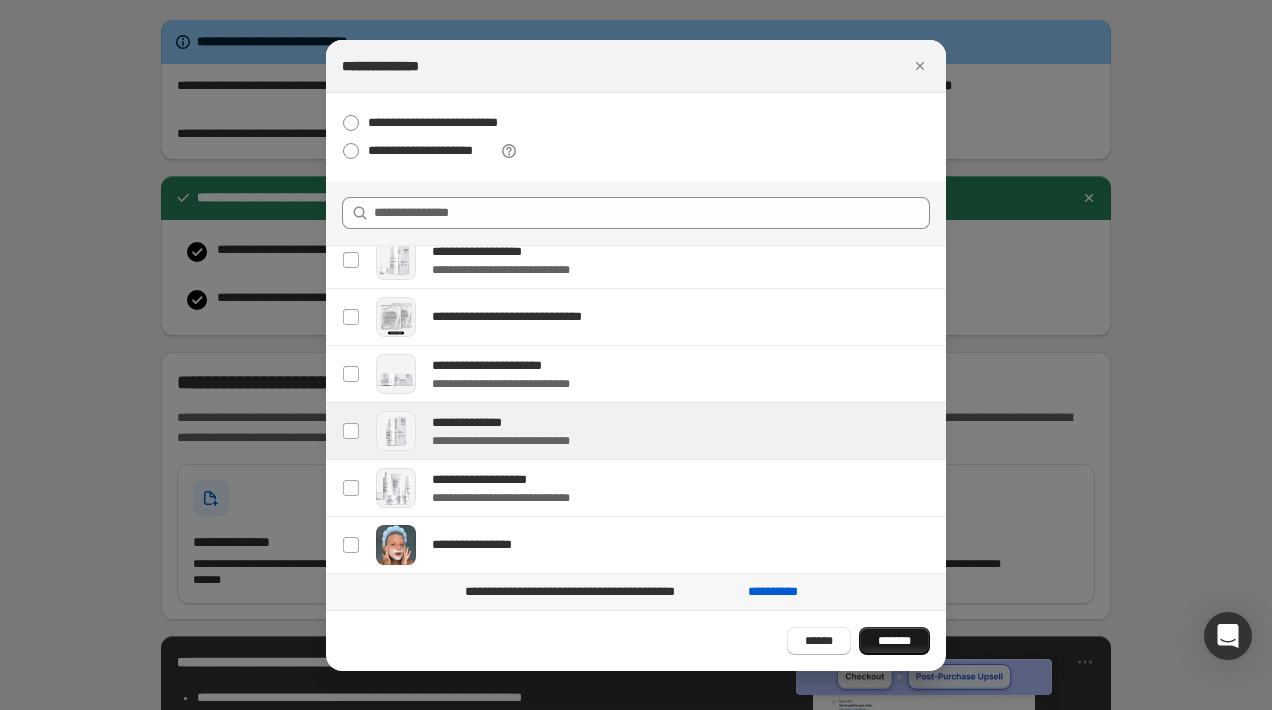 click on "*******" at bounding box center (894, 641) 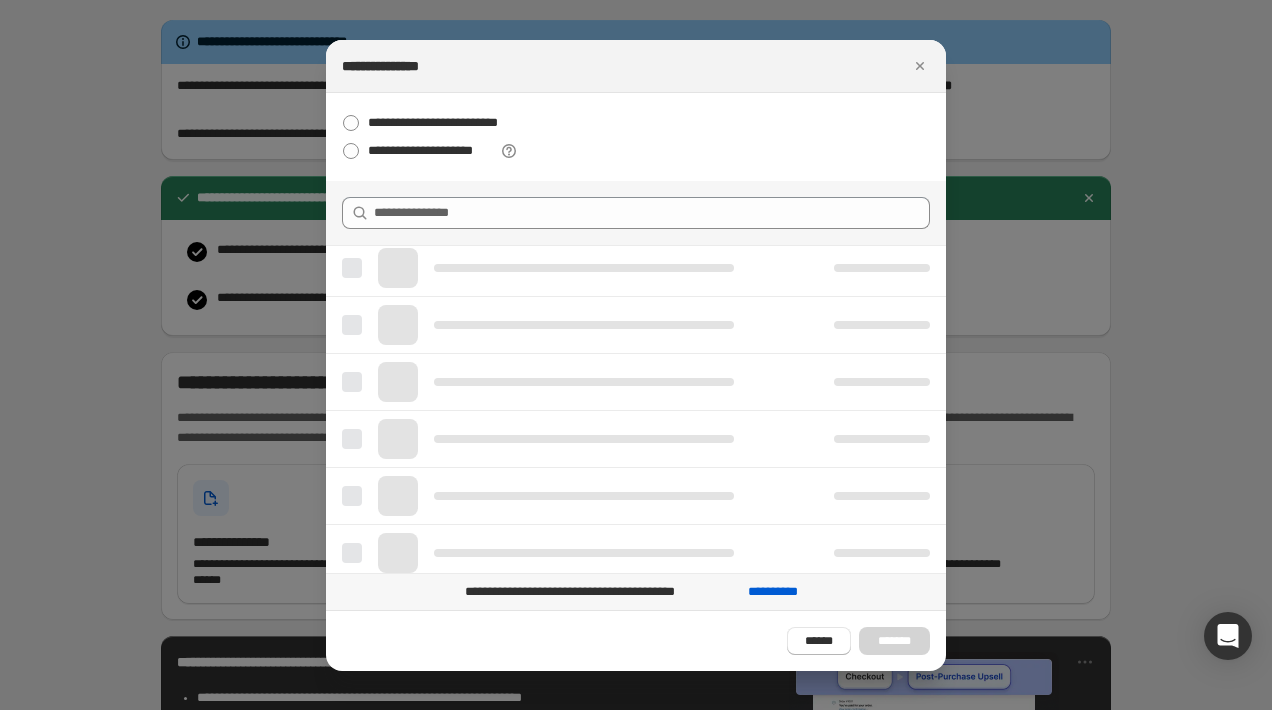 scroll, scrollTop: 0, scrollLeft: 0, axis: both 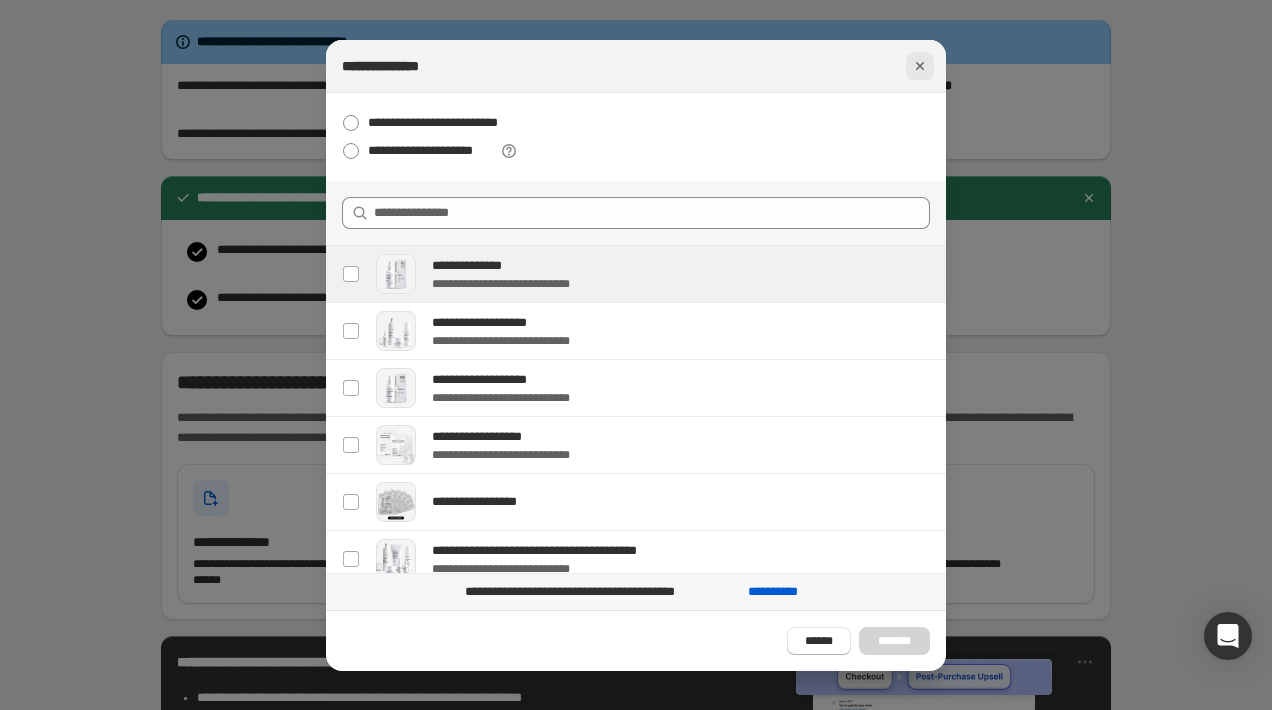 click 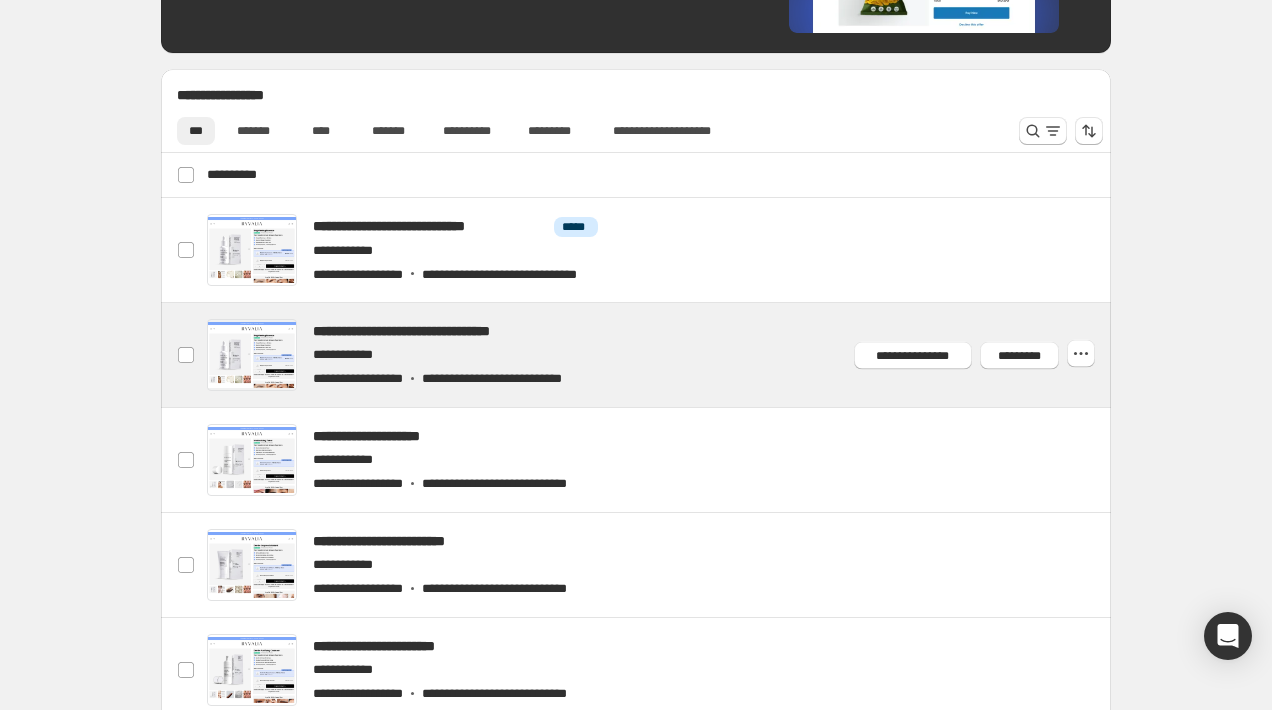 click at bounding box center [660, 355] 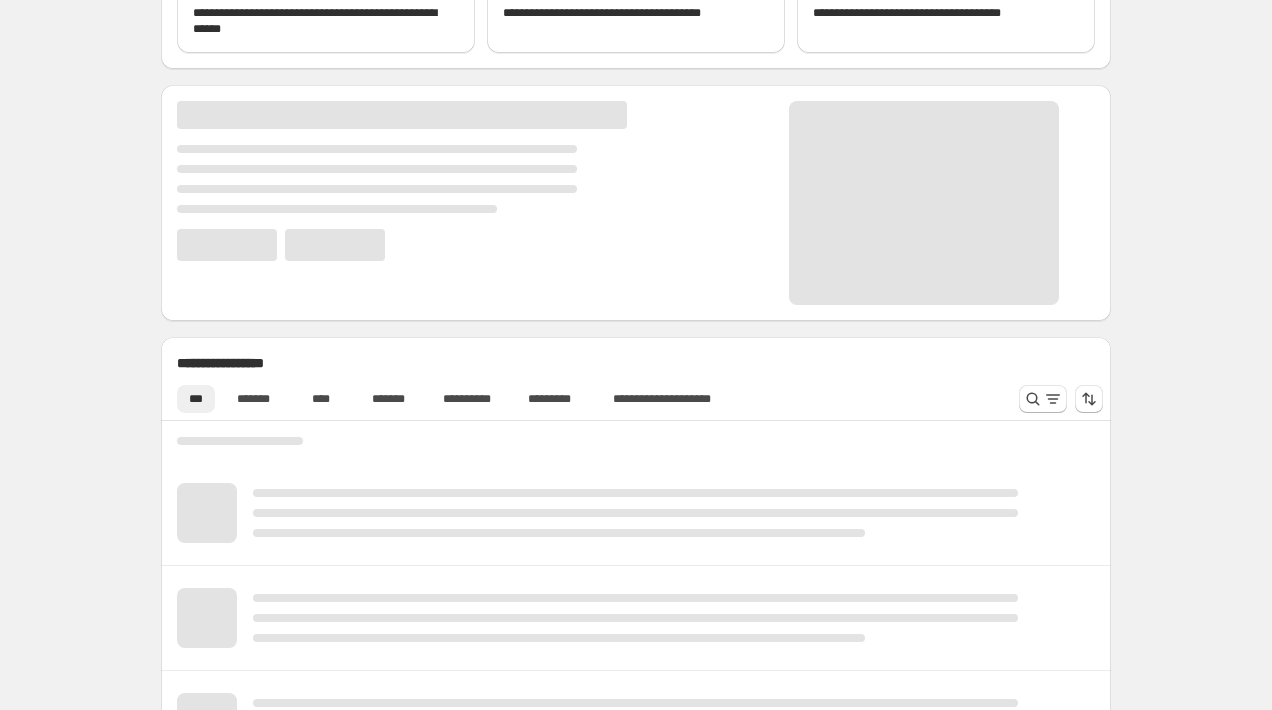 scroll, scrollTop: 637, scrollLeft: 0, axis: vertical 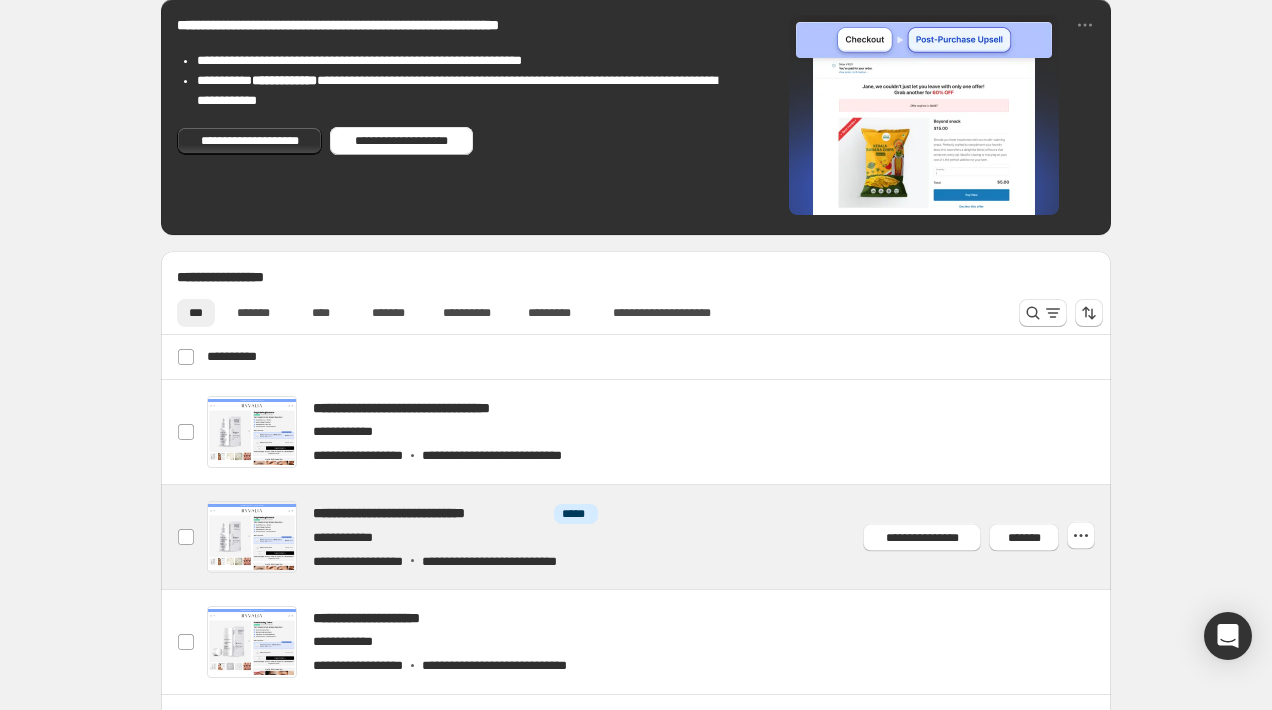 click at bounding box center [660, 537] 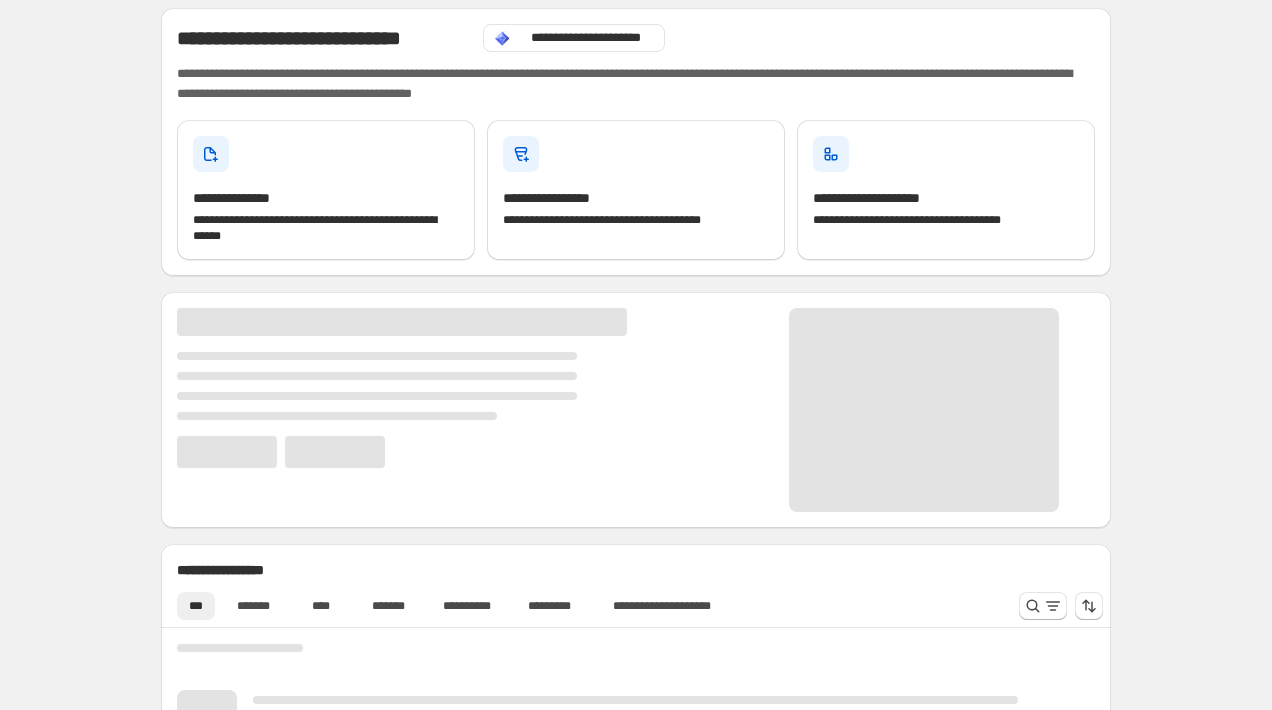 scroll, scrollTop: 176, scrollLeft: 0, axis: vertical 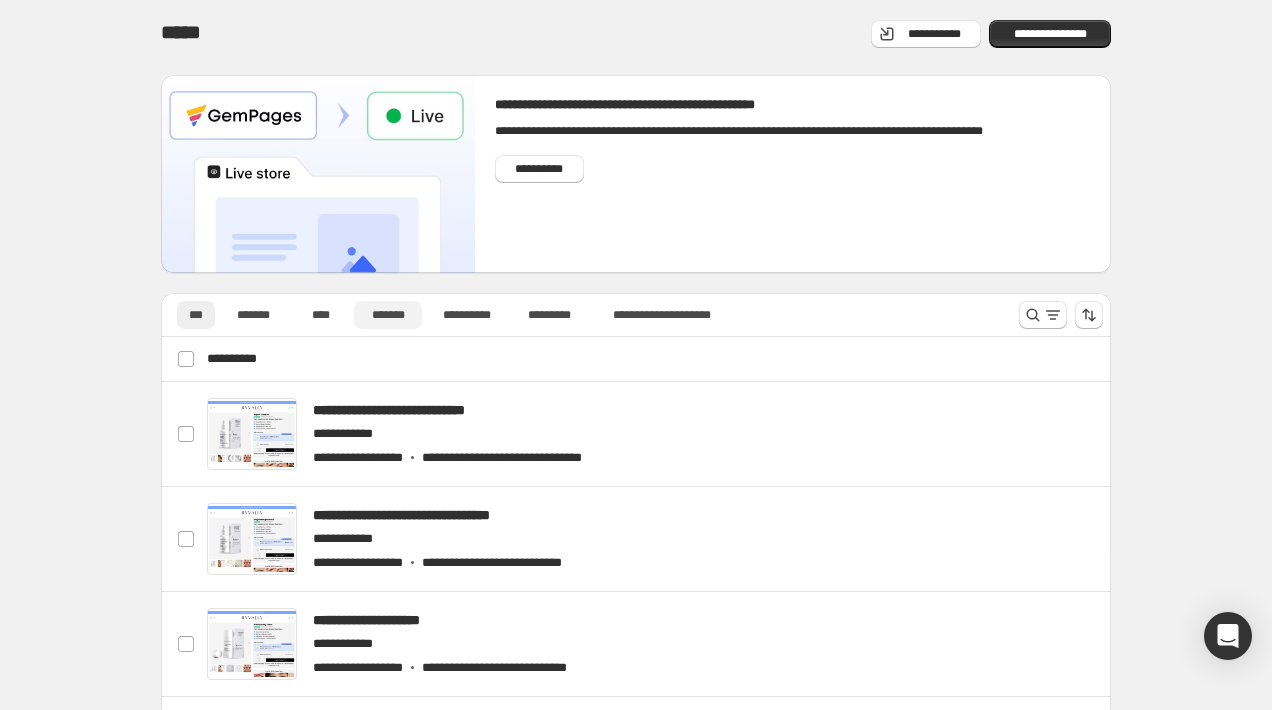 click on "*******" at bounding box center [388, 315] 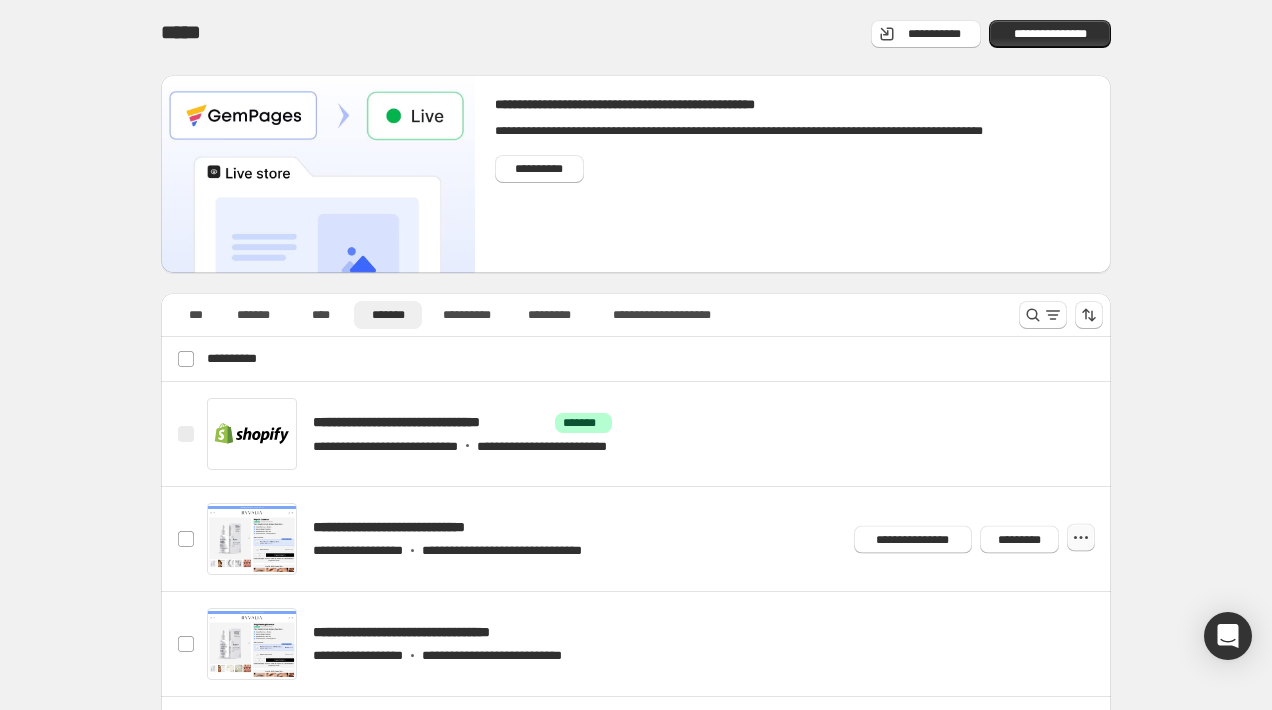 click 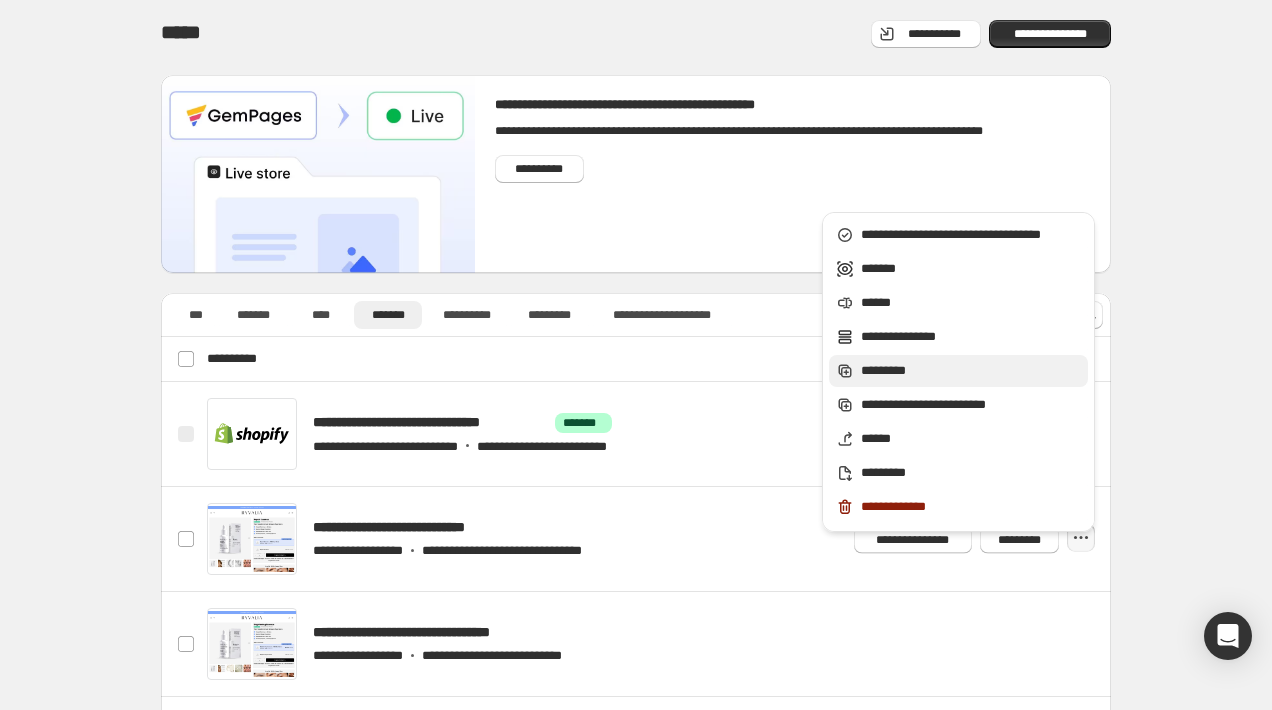 click on "*********" at bounding box center [958, 371] 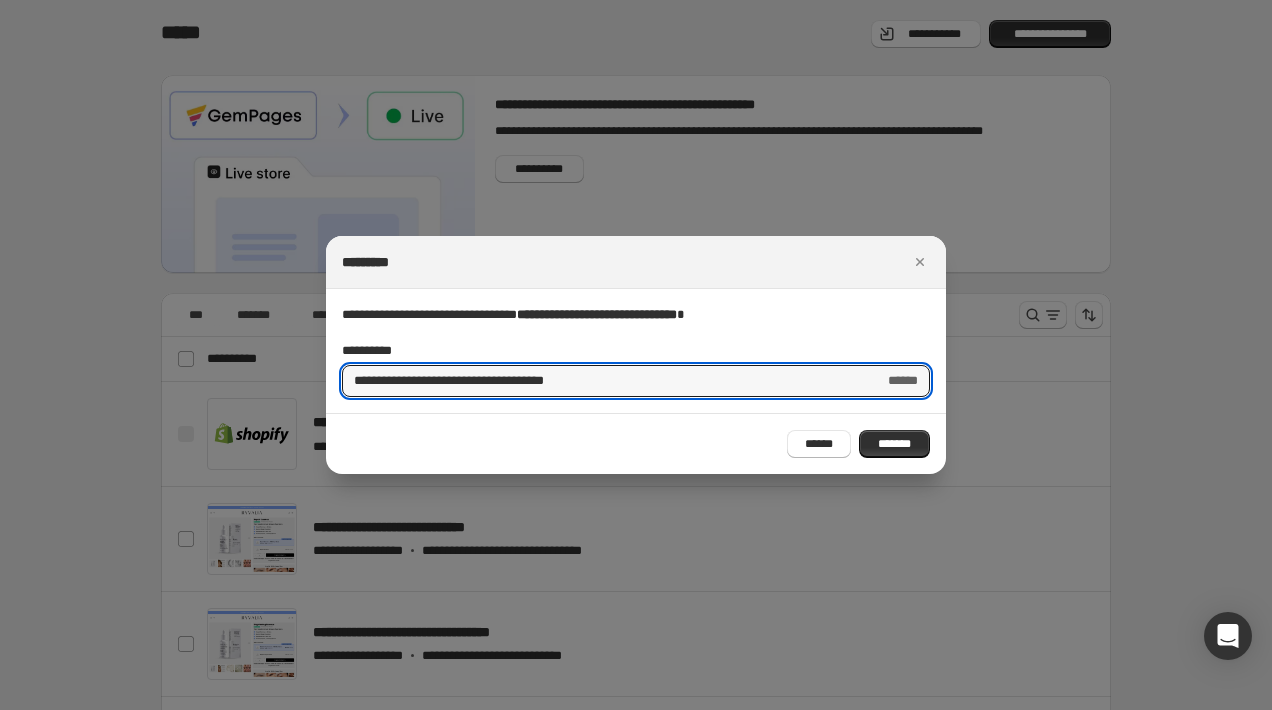drag, startPoint x: 406, startPoint y: 379, endPoint x: 333, endPoint y: 379, distance: 73 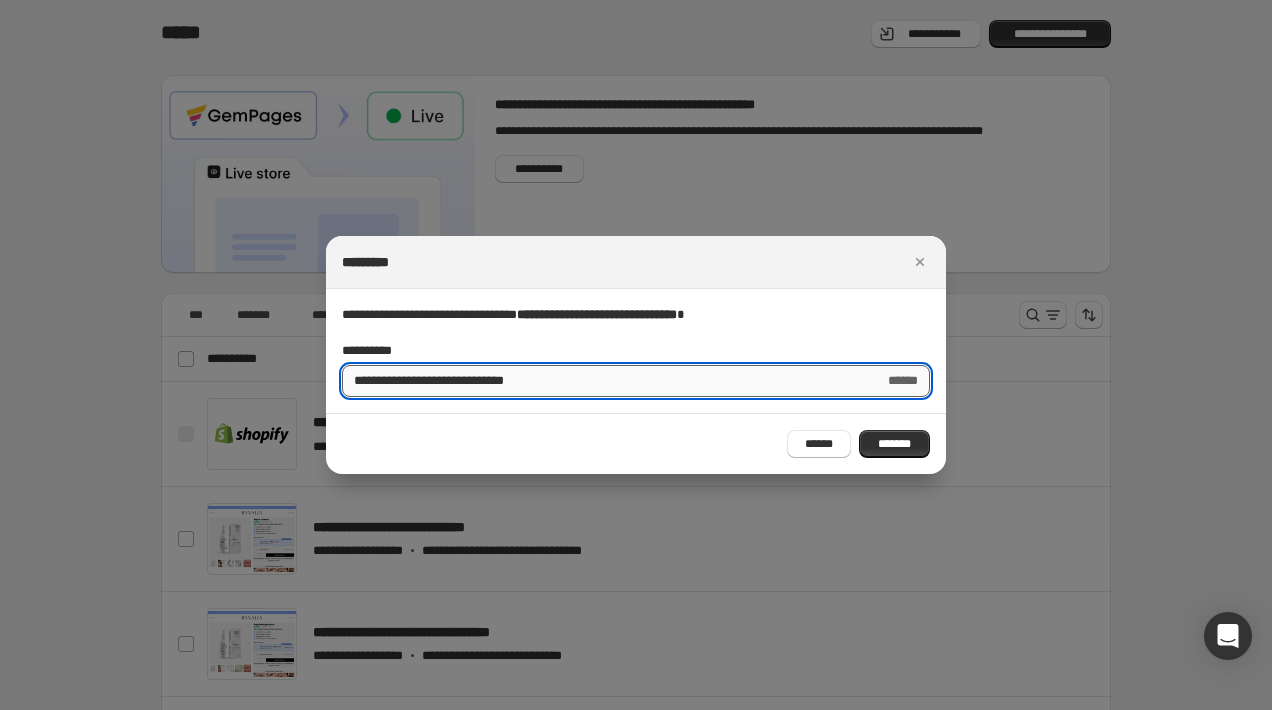 drag, startPoint x: 488, startPoint y: 384, endPoint x: 385, endPoint y: 383, distance: 103.00485 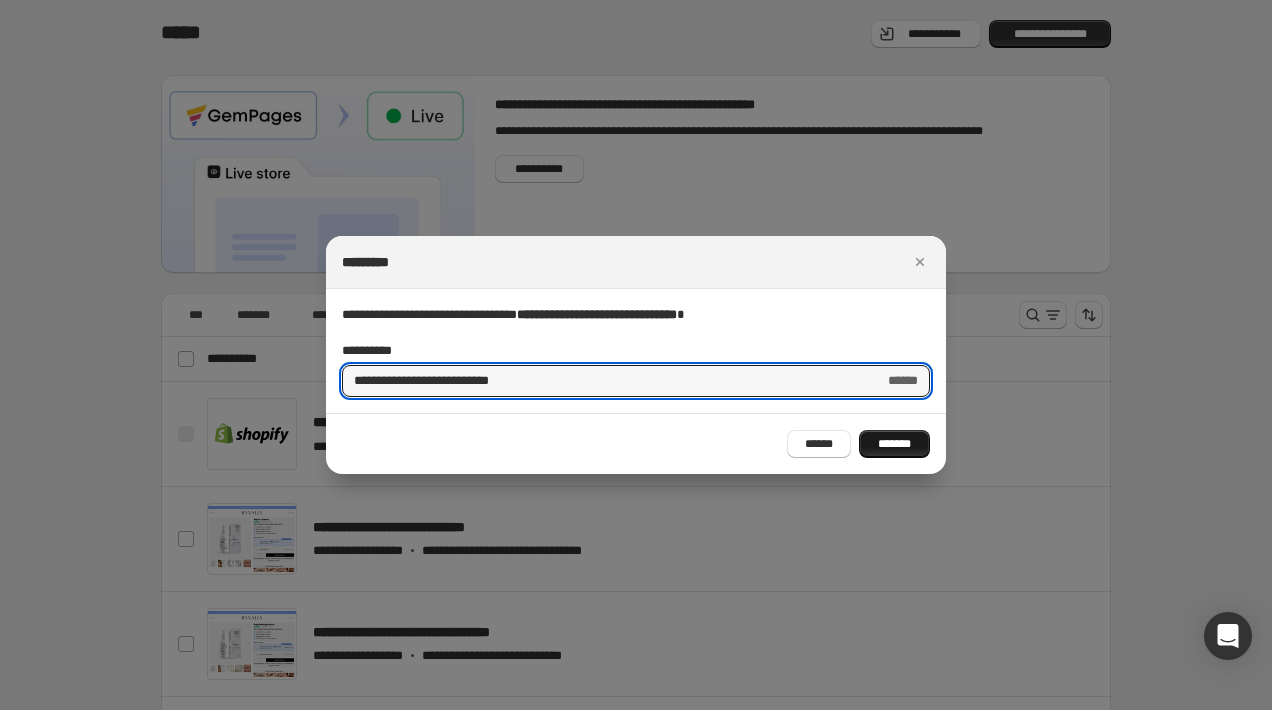 type on "**********" 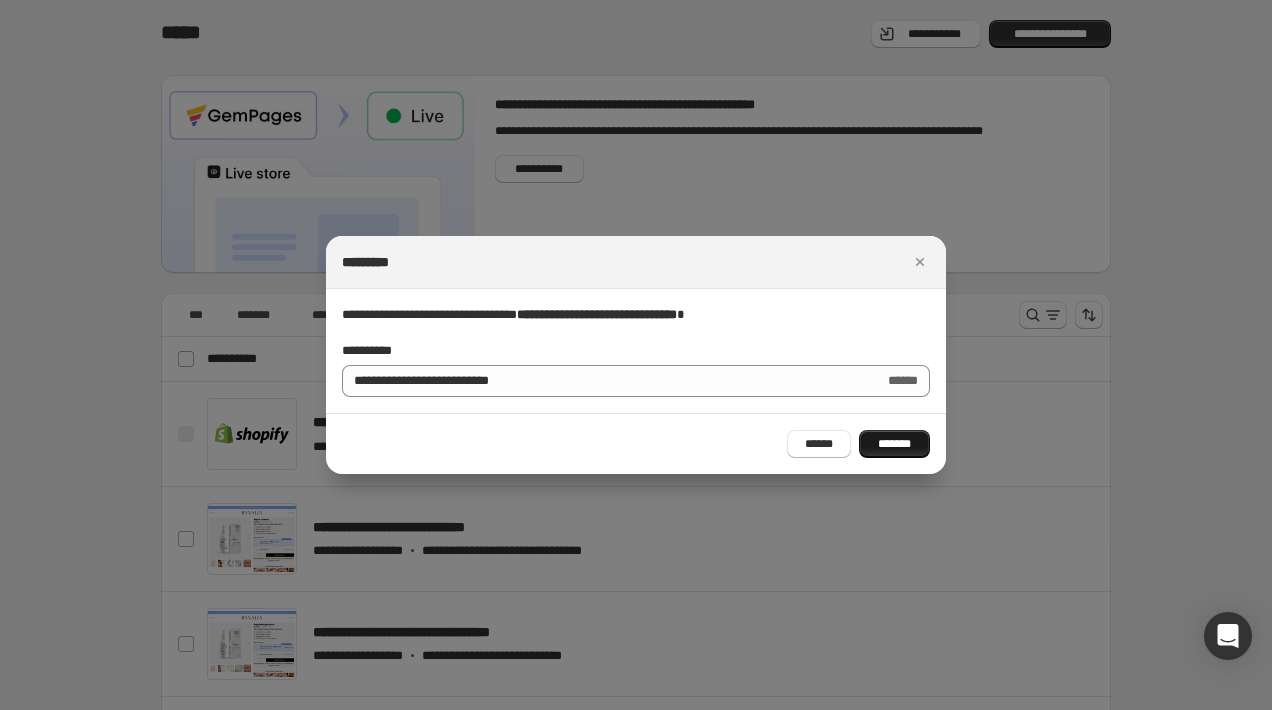 click on "*******" at bounding box center [894, 444] 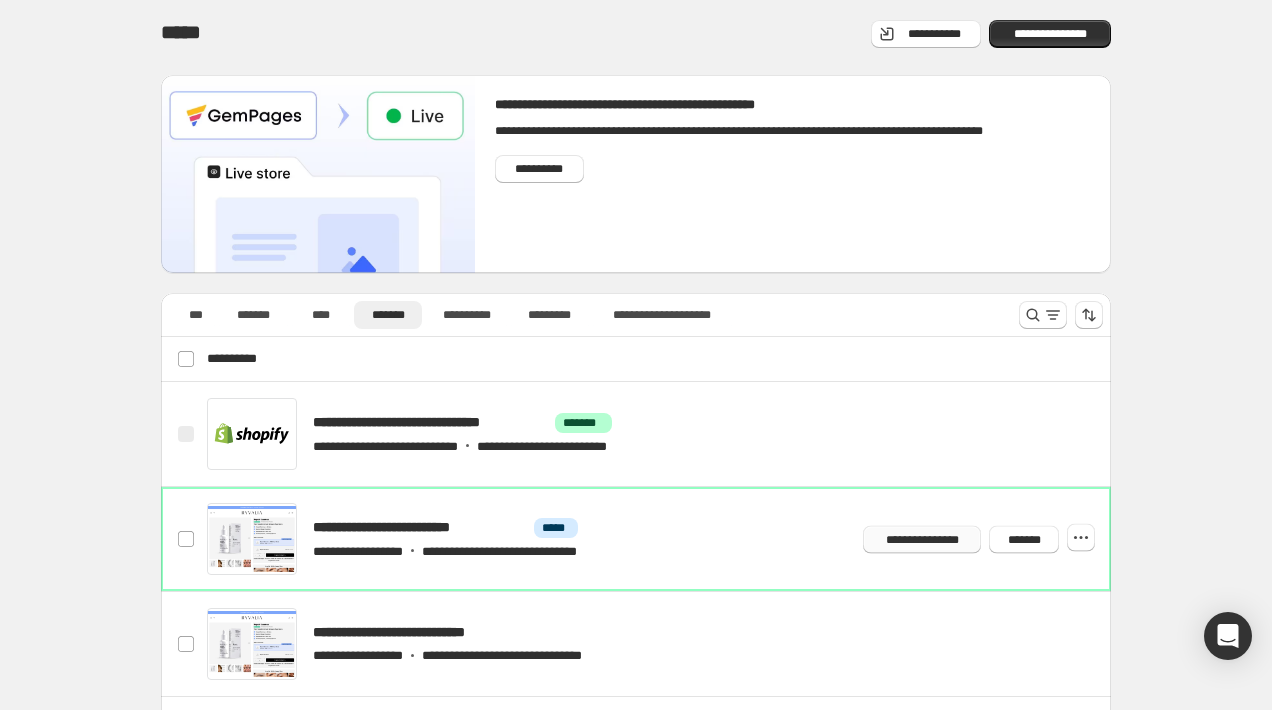 click on "**********" at bounding box center [922, 539] 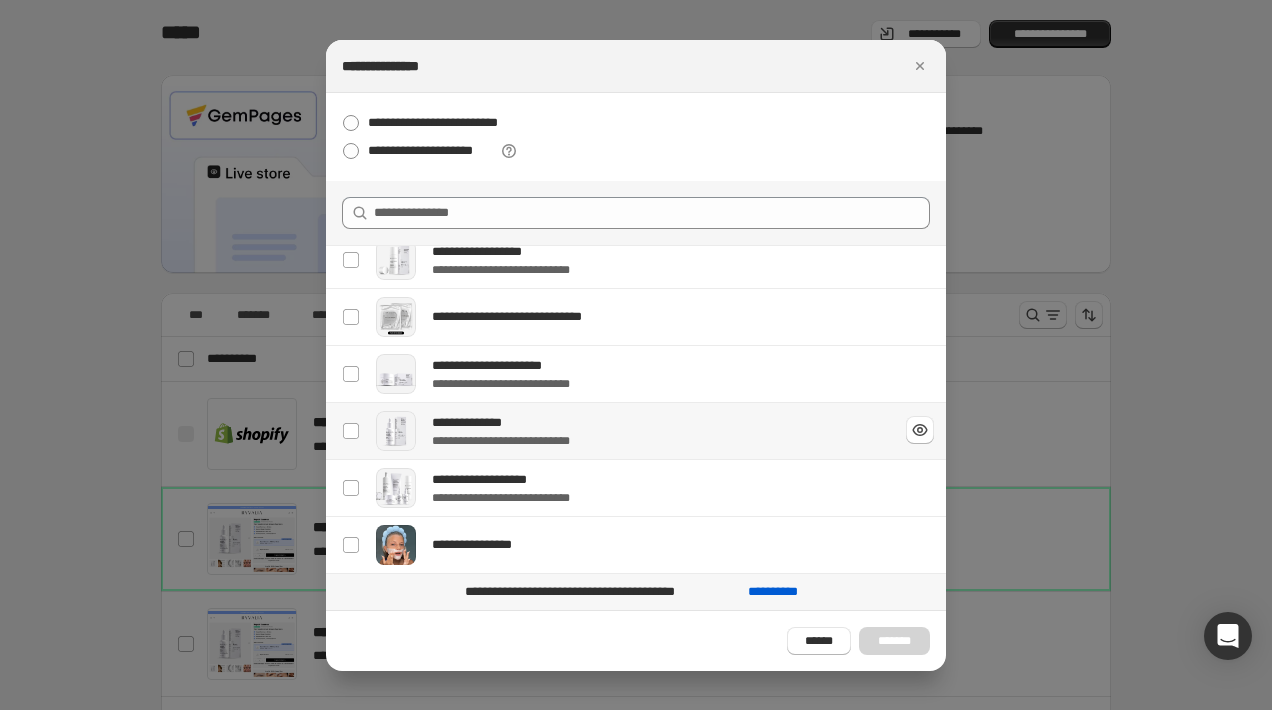 scroll, scrollTop: 556, scrollLeft: 0, axis: vertical 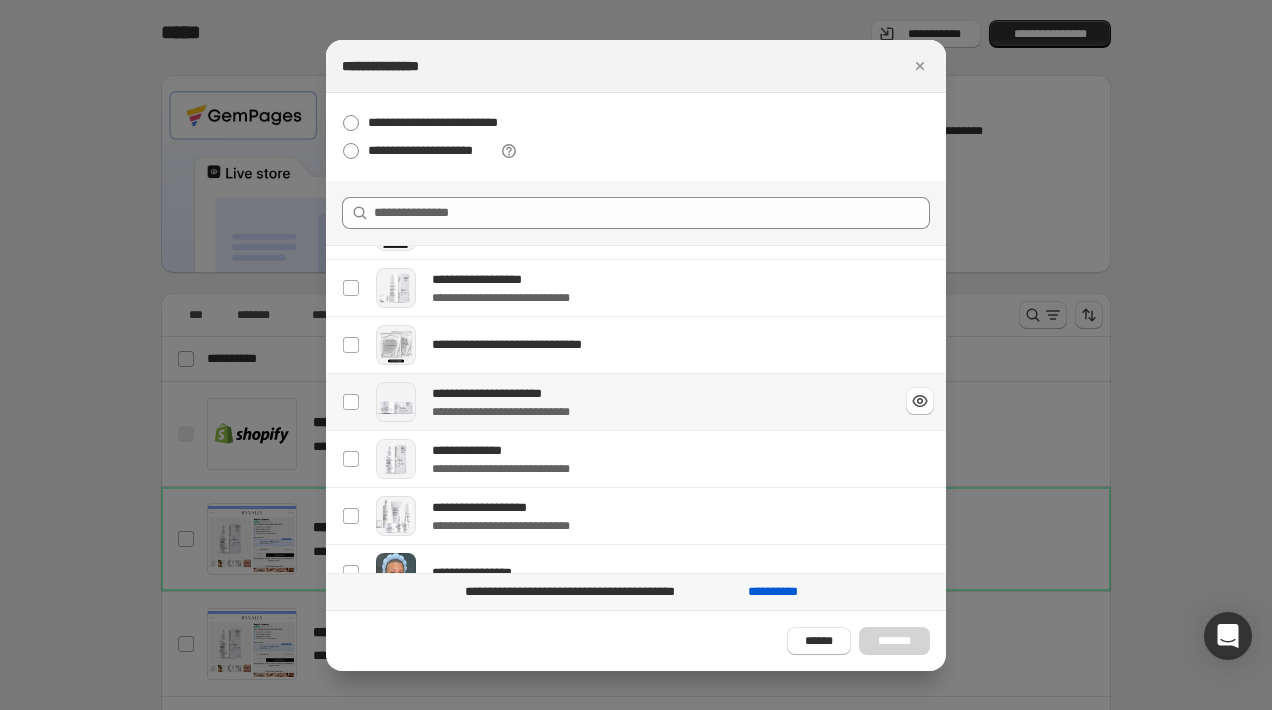 click on "**********" at bounding box center (657, 412) 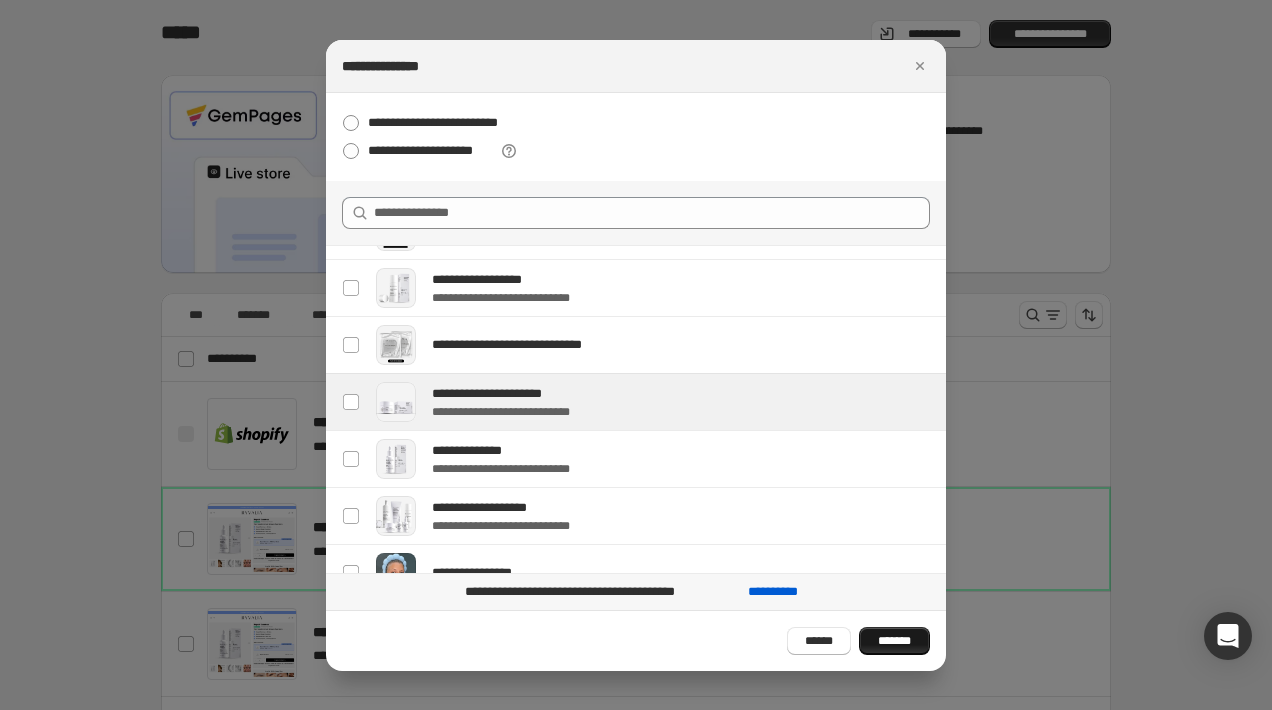 click on "*******" at bounding box center (894, 641) 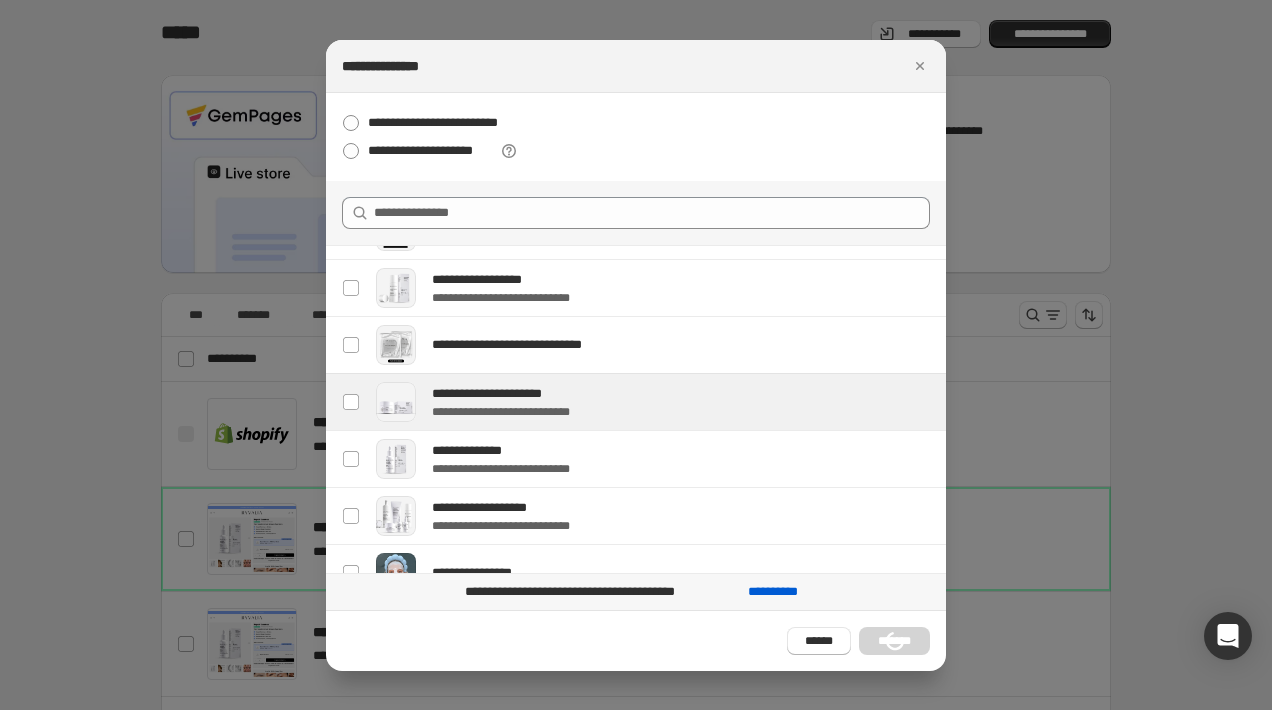 scroll, scrollTop: 0, scrollLeft: 0, axis: both 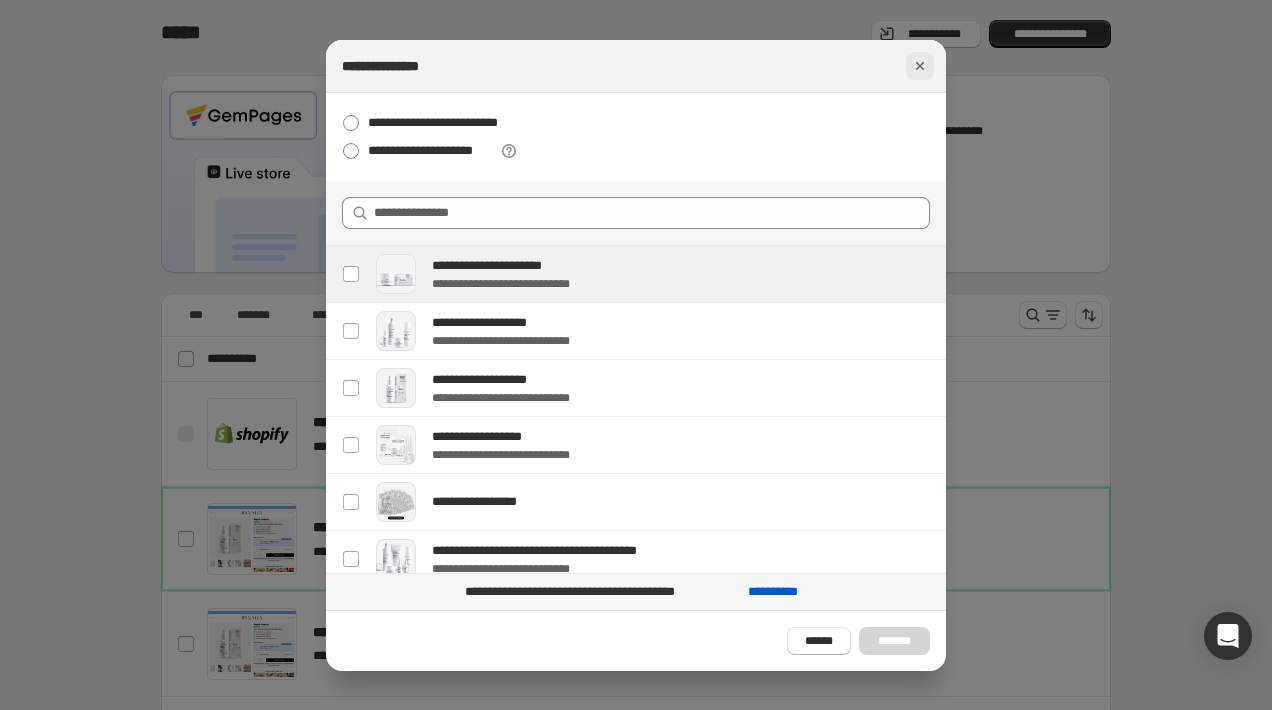 click 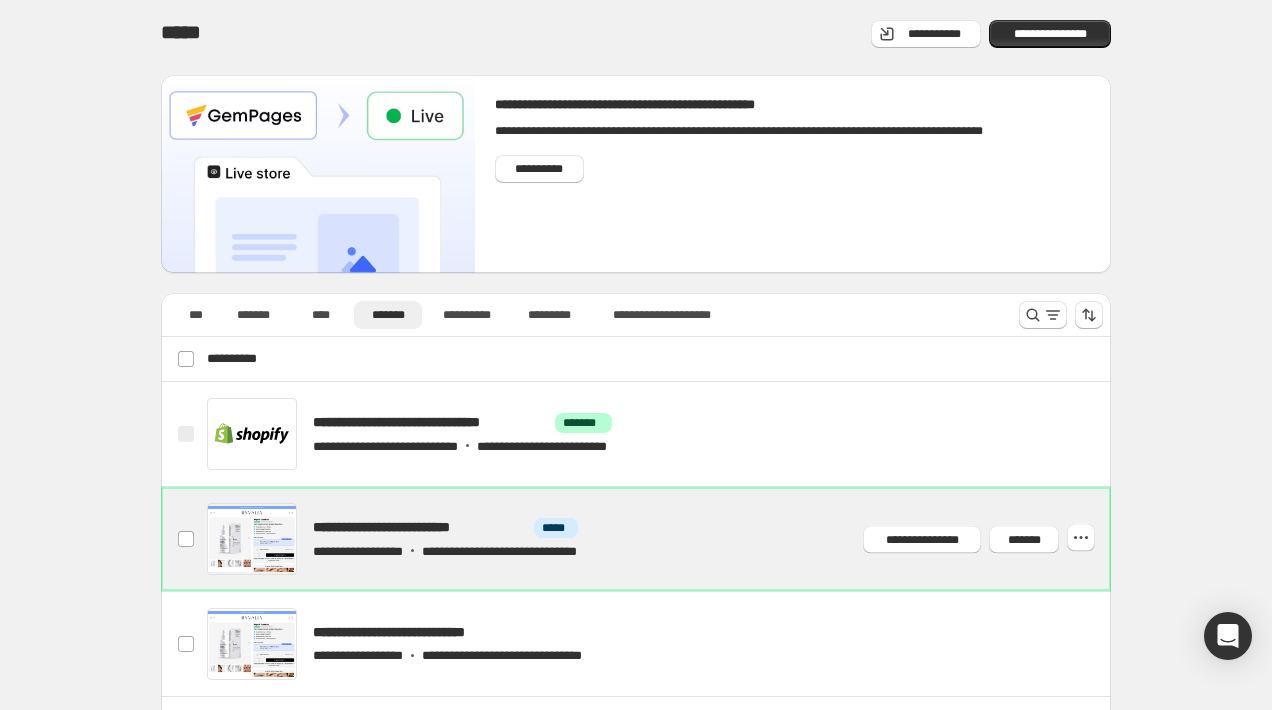 click at bounding box center [660, 539] 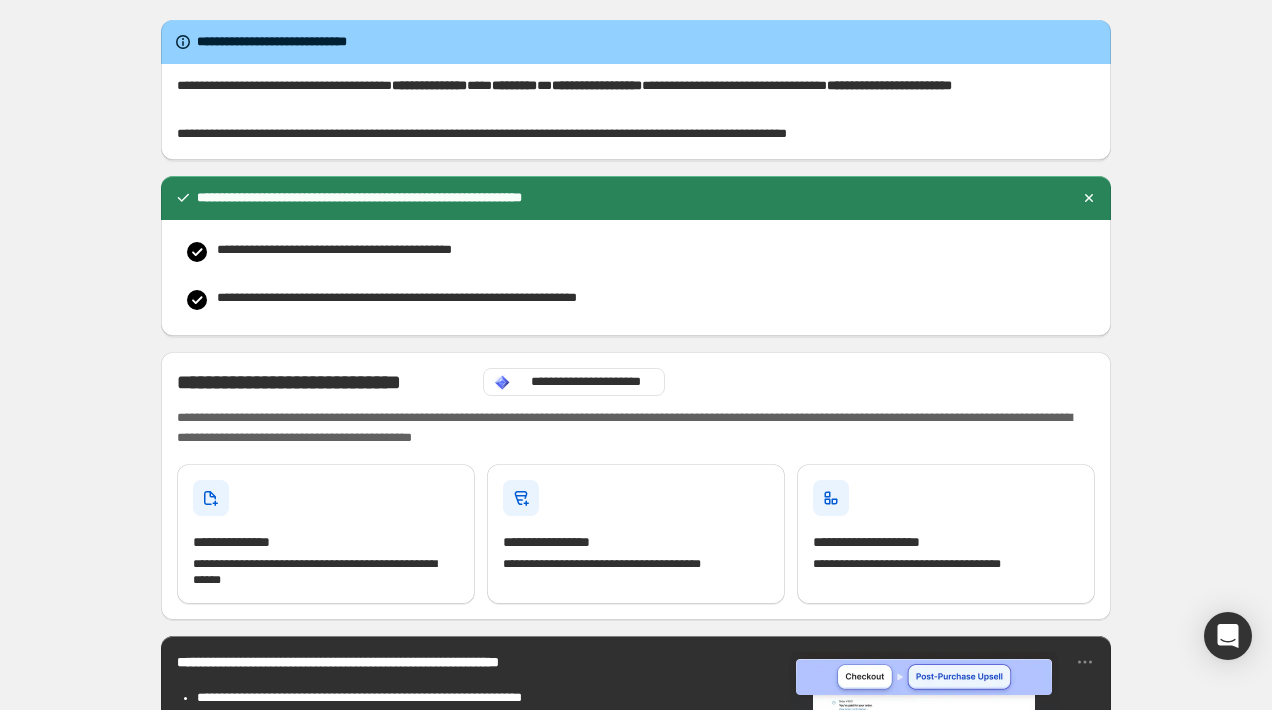 scroll, scrollTop: 0, scrollLeft: 0, axis: both 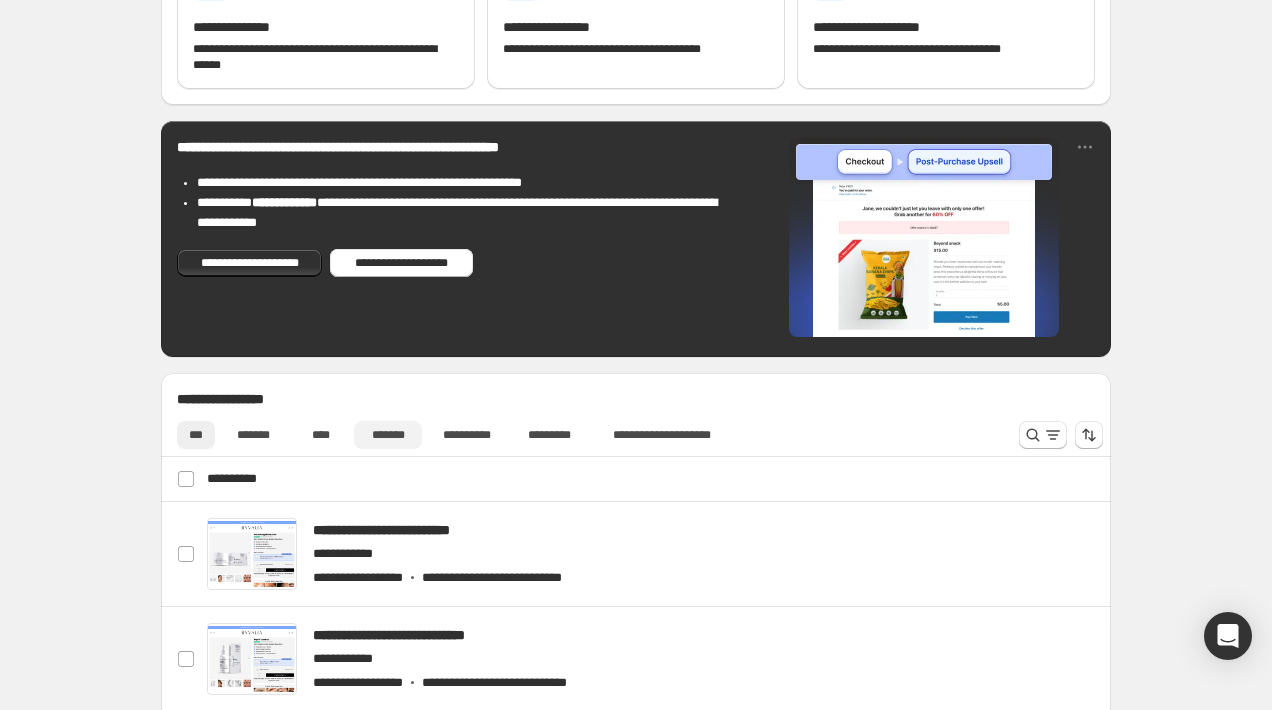 click on "*******" at bounding box center [388, 435] 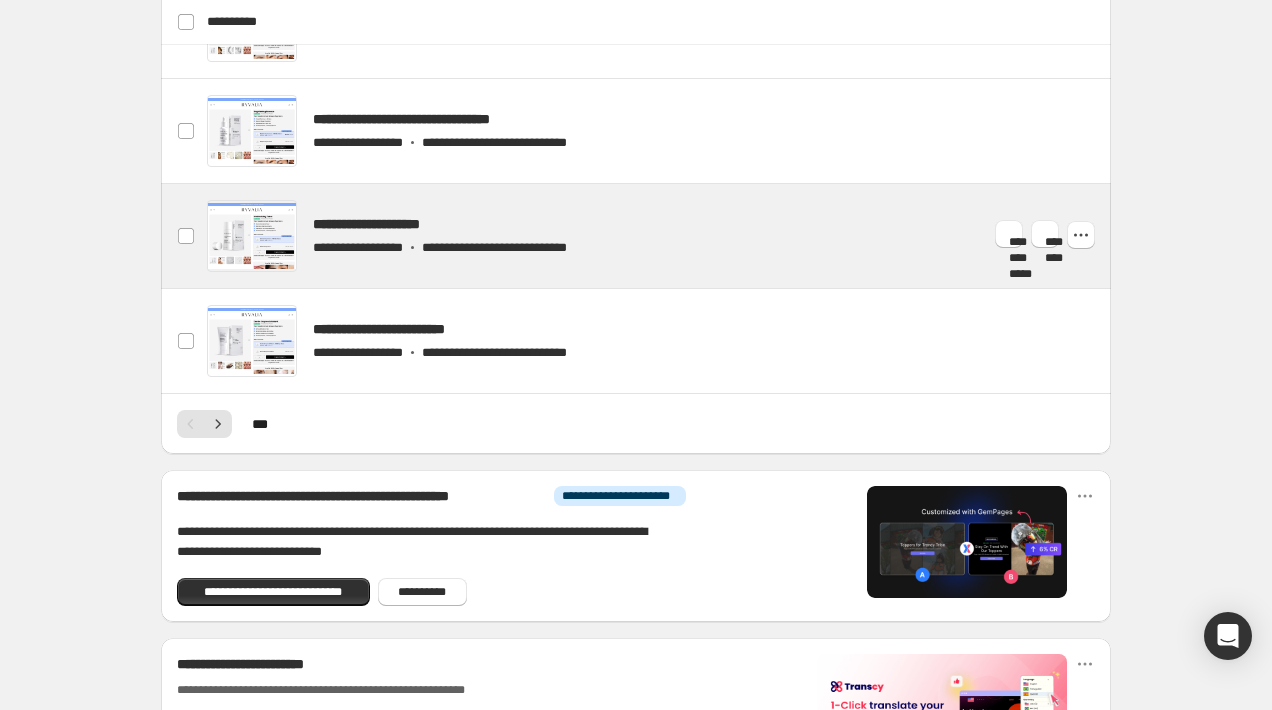 scroll, scrollTop: 1153, scrollLeft: 0, axis: vertical 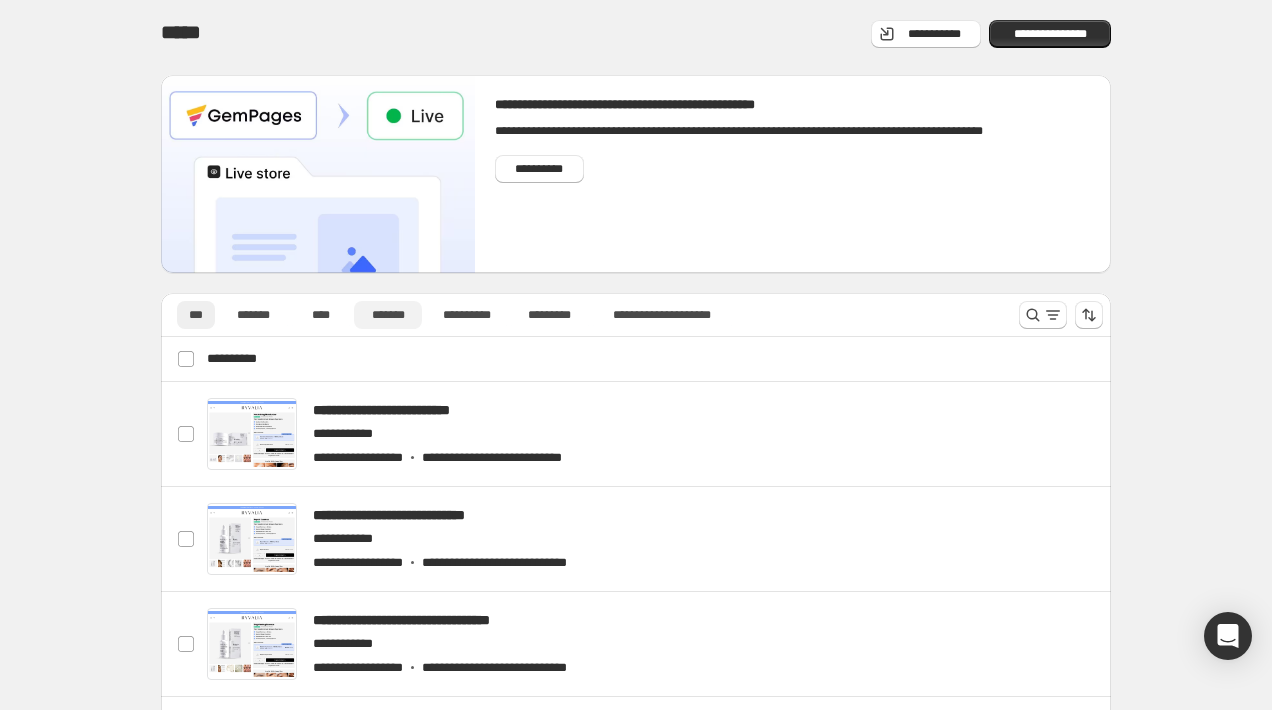 click on "*******" at bounding box center (388, 315) 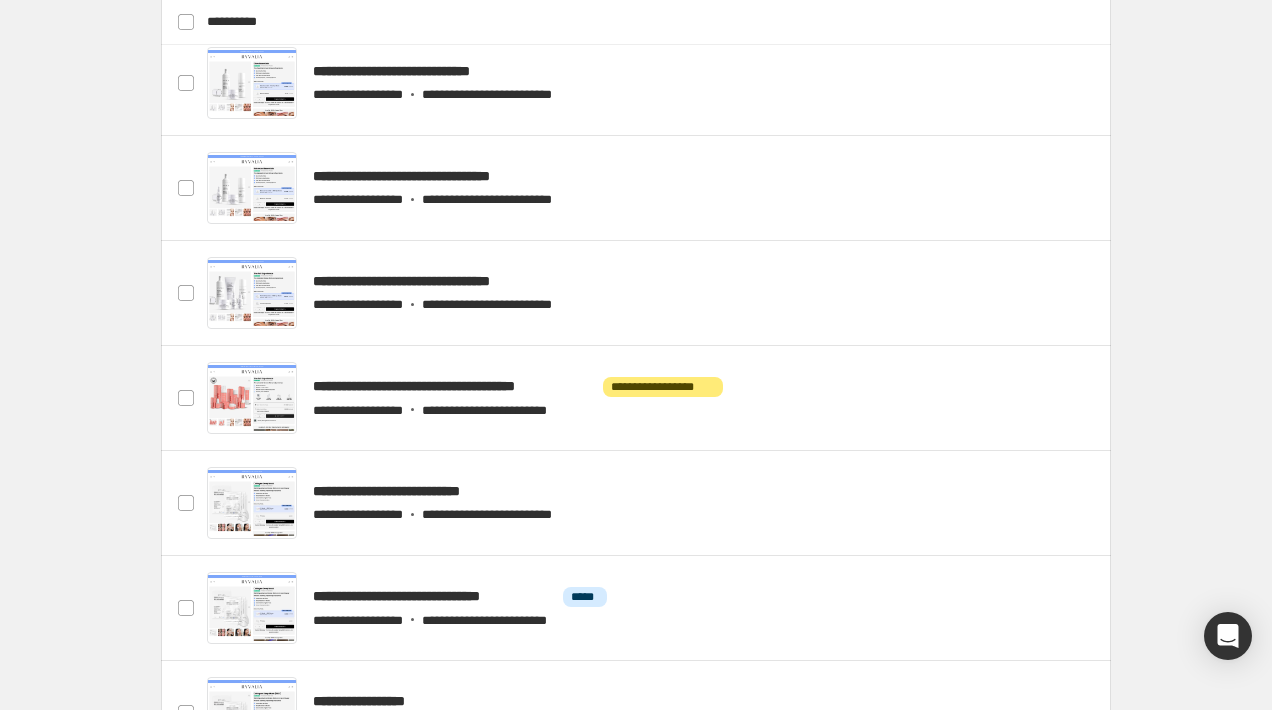 scroll, scrollTop: 1089, scrollLeft: 0, axis: vertical 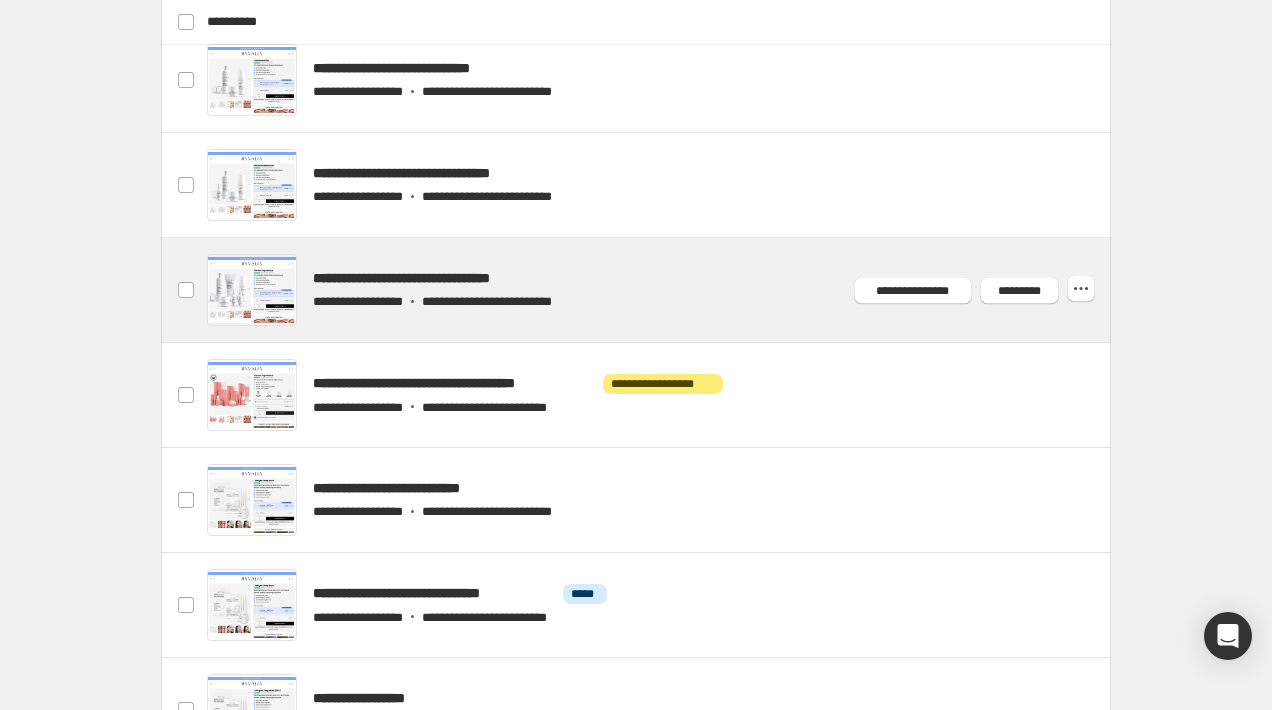 click at bounding box center [660, 290] 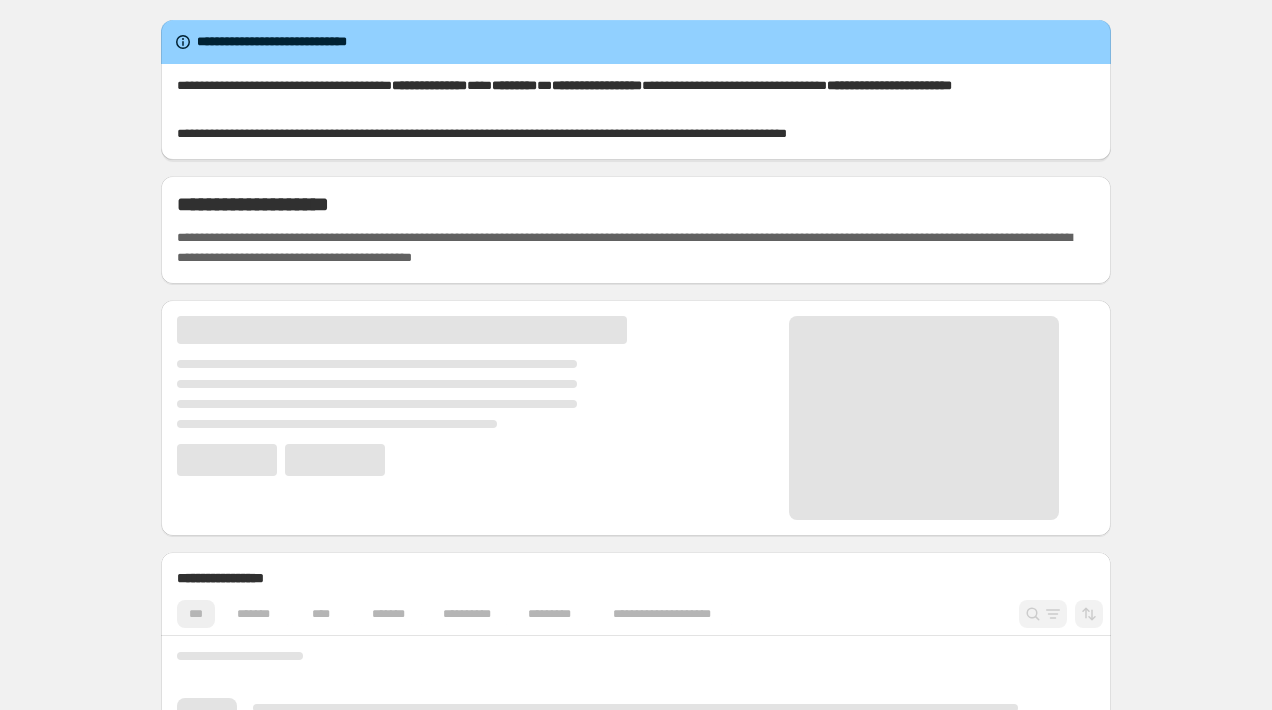 scroll, scrollTop: 0, scrollLeft: 0, axis: both 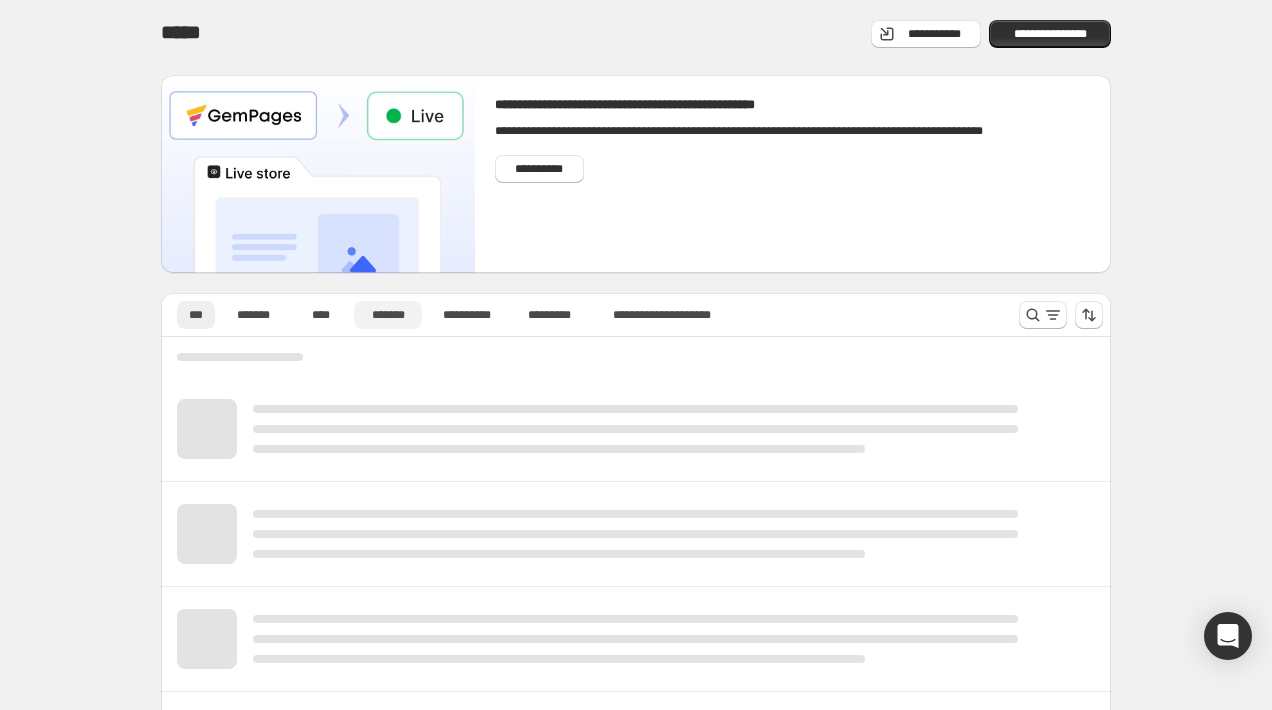 click on "*******" at bounding box center [388, 315] 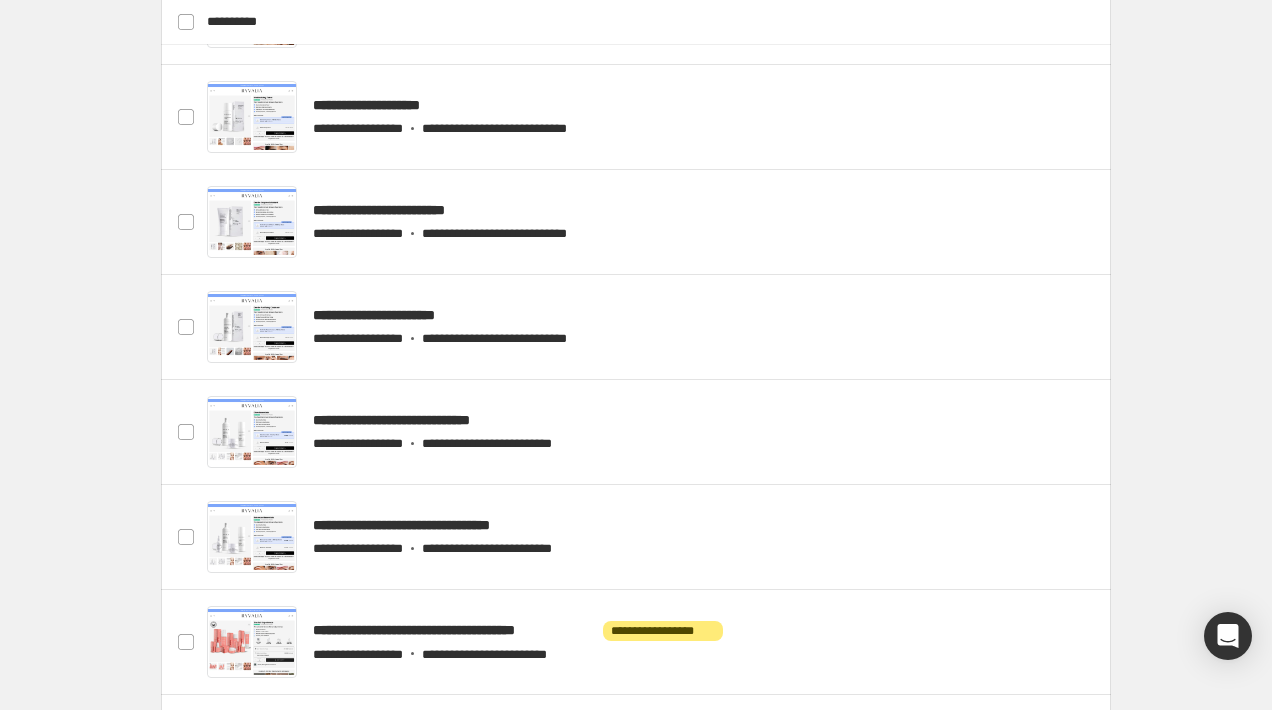 scroll, scrollTop: 851, scrollLeft: 0, axis: vertical 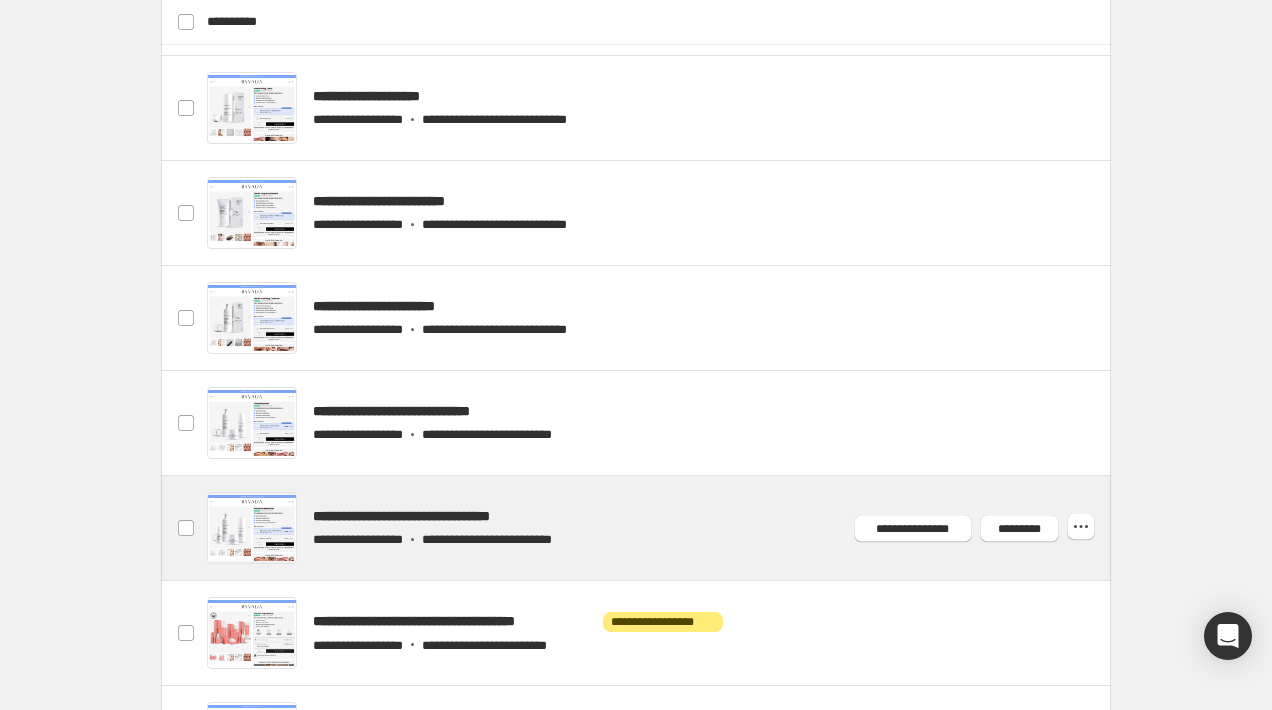 click at bounding box center (660, 528) 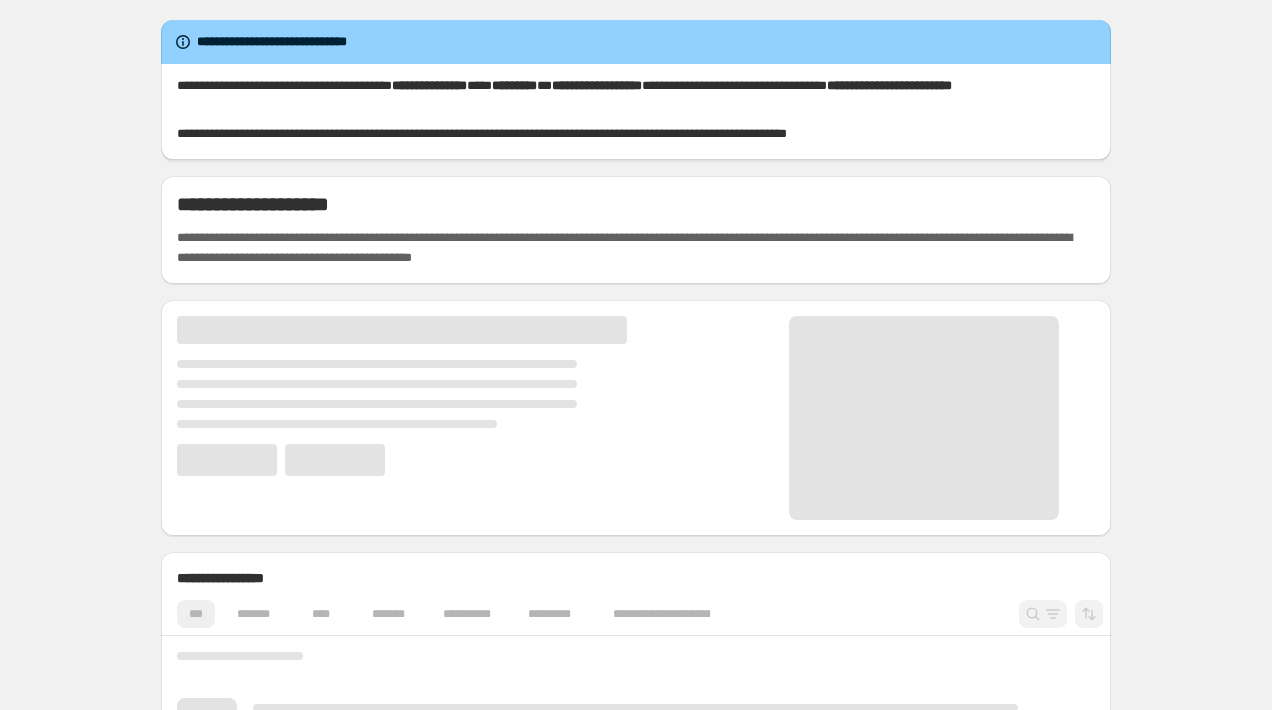 scroll, scrollTop: 0, scrollLeft: 0, axis: both 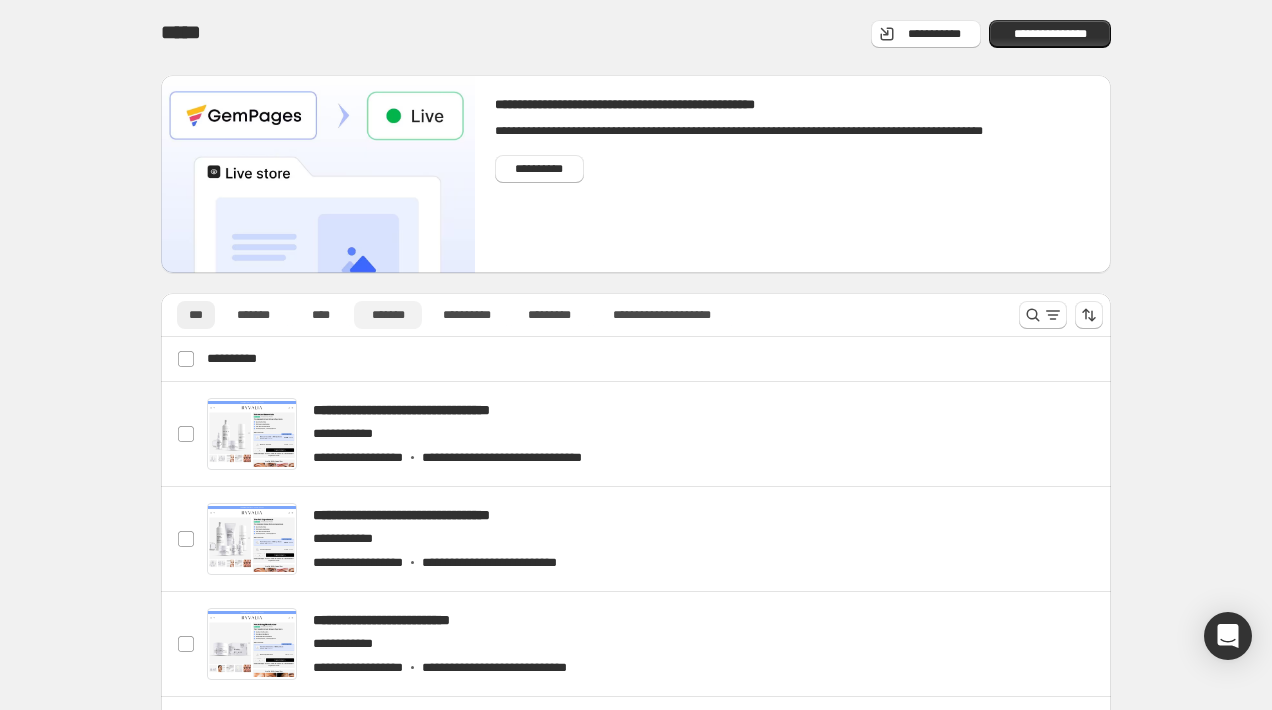 click on "*******" at bounding box center (388, 315) 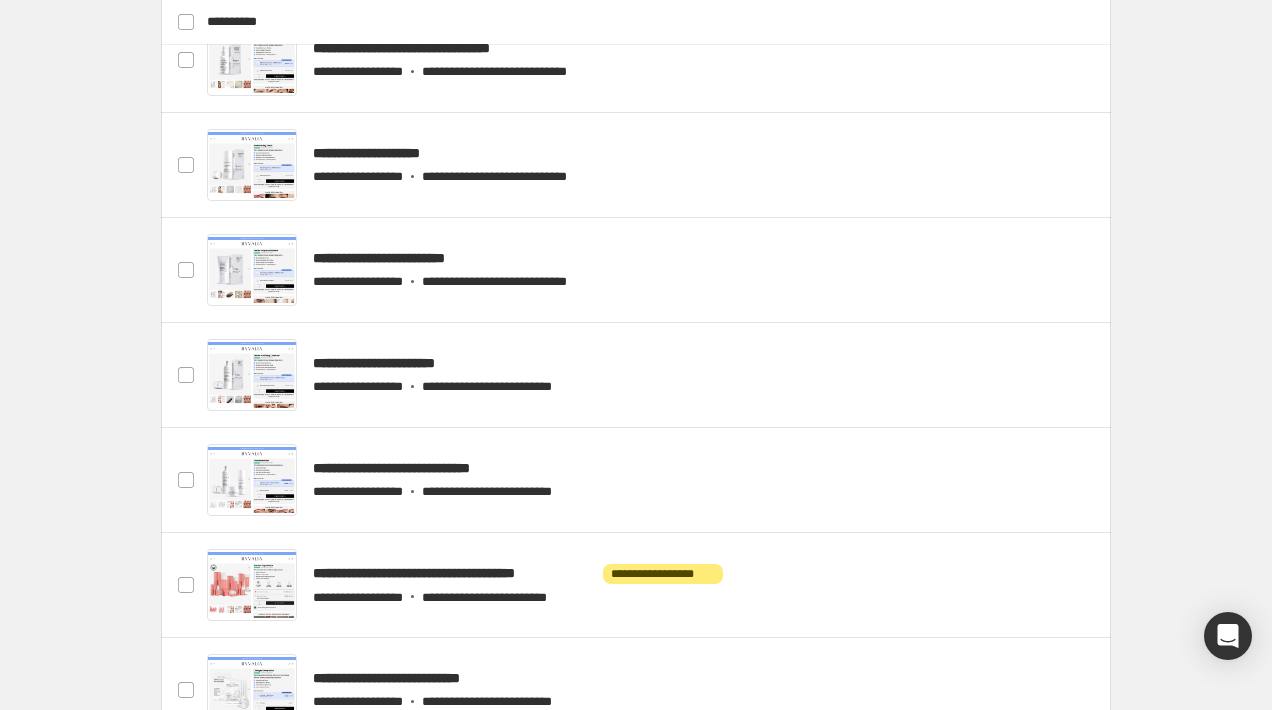 scroll, scrollTop: 901, scrollLeft: 0, axis: vertical 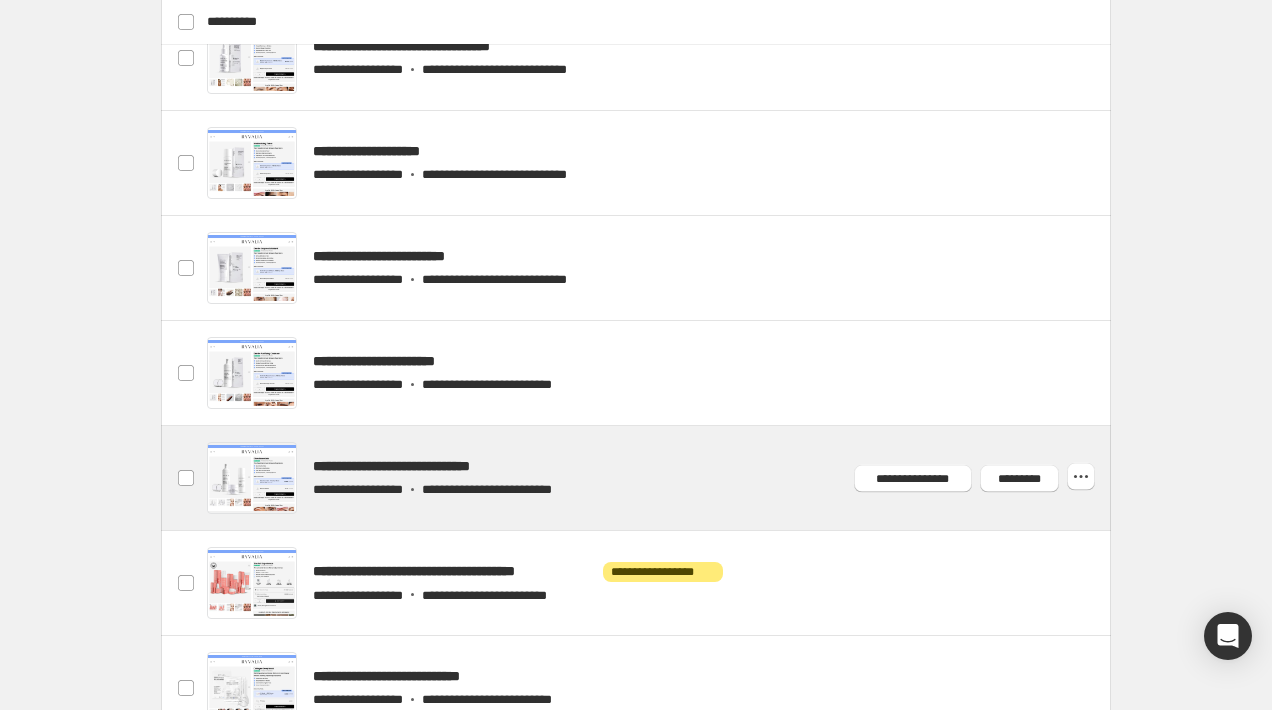 click at bounding box center [660, 478] 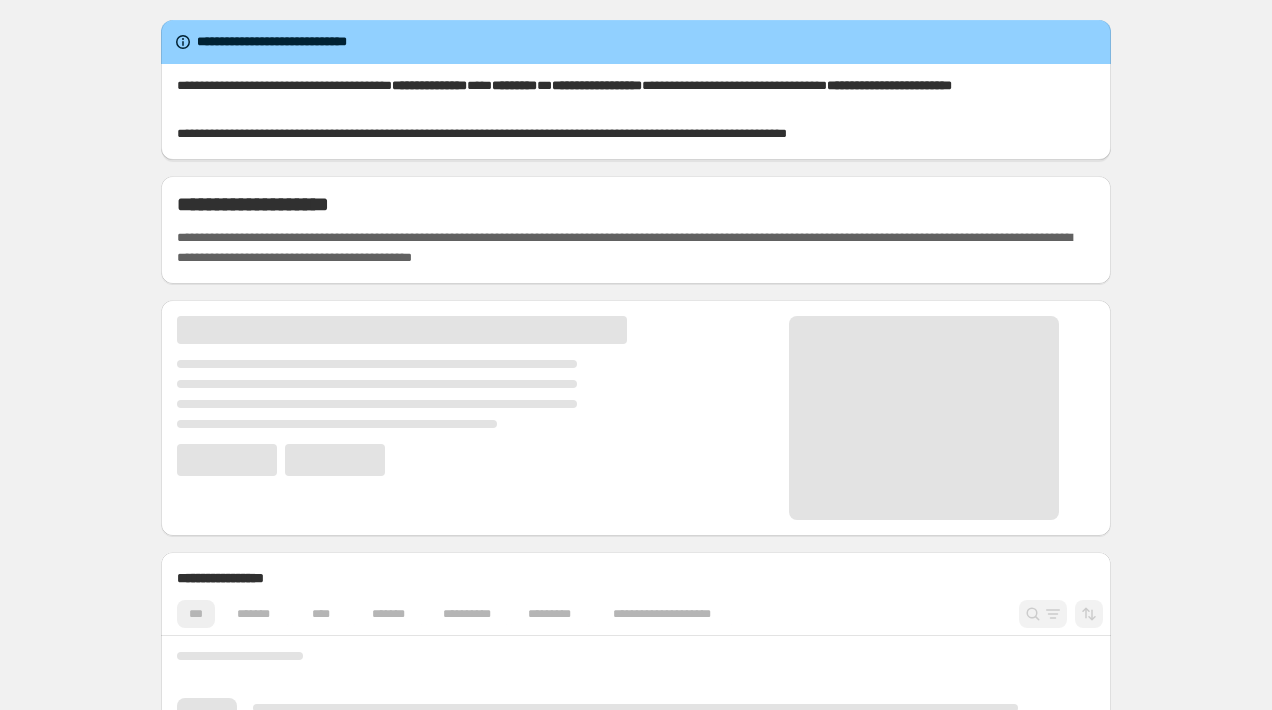 scroll, scrollTop: 0, scrollLeft: 0, axis: both 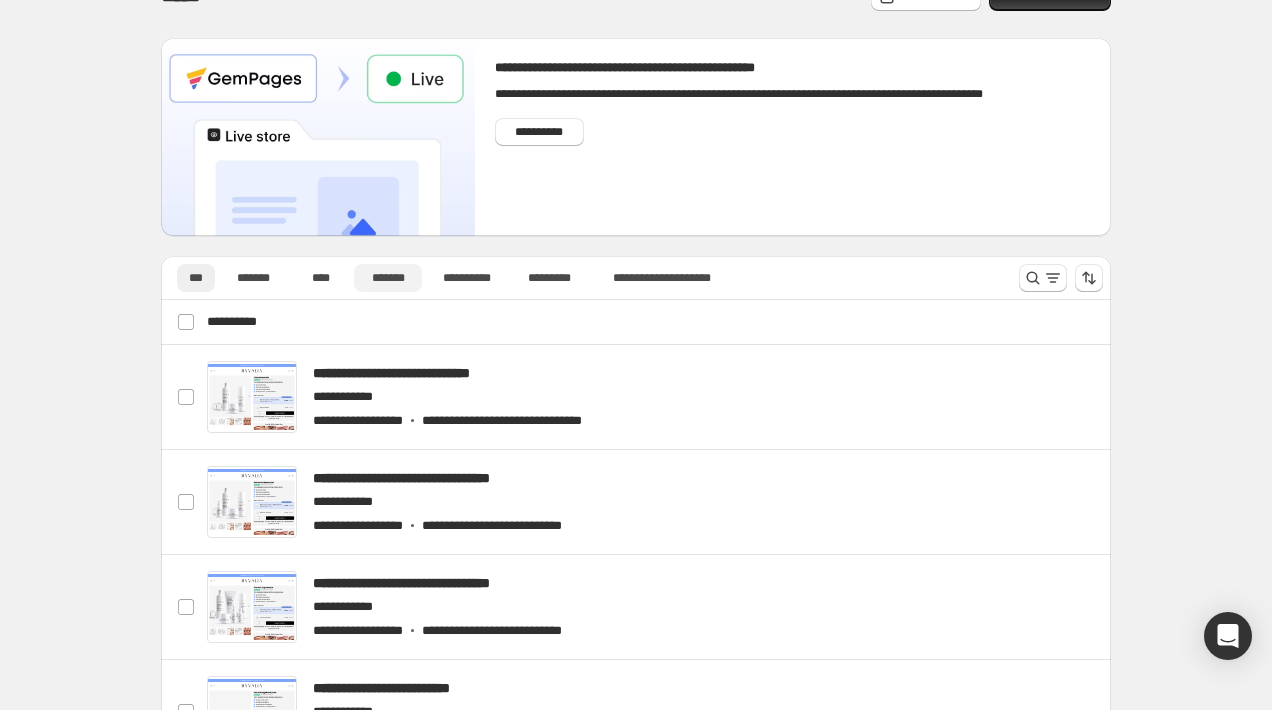 click on "*******" at bounding box center (388, 278) 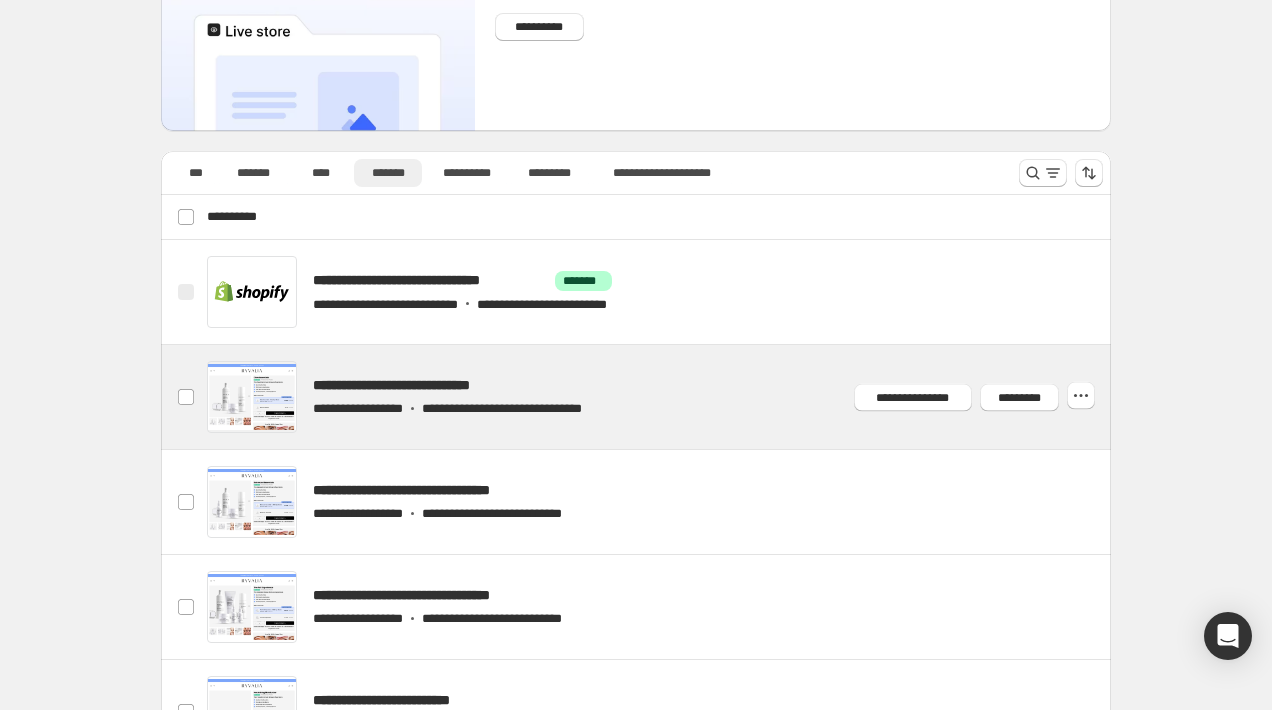 scroll, scrollTop: 148, scrollLeft: 0, axis: vertical 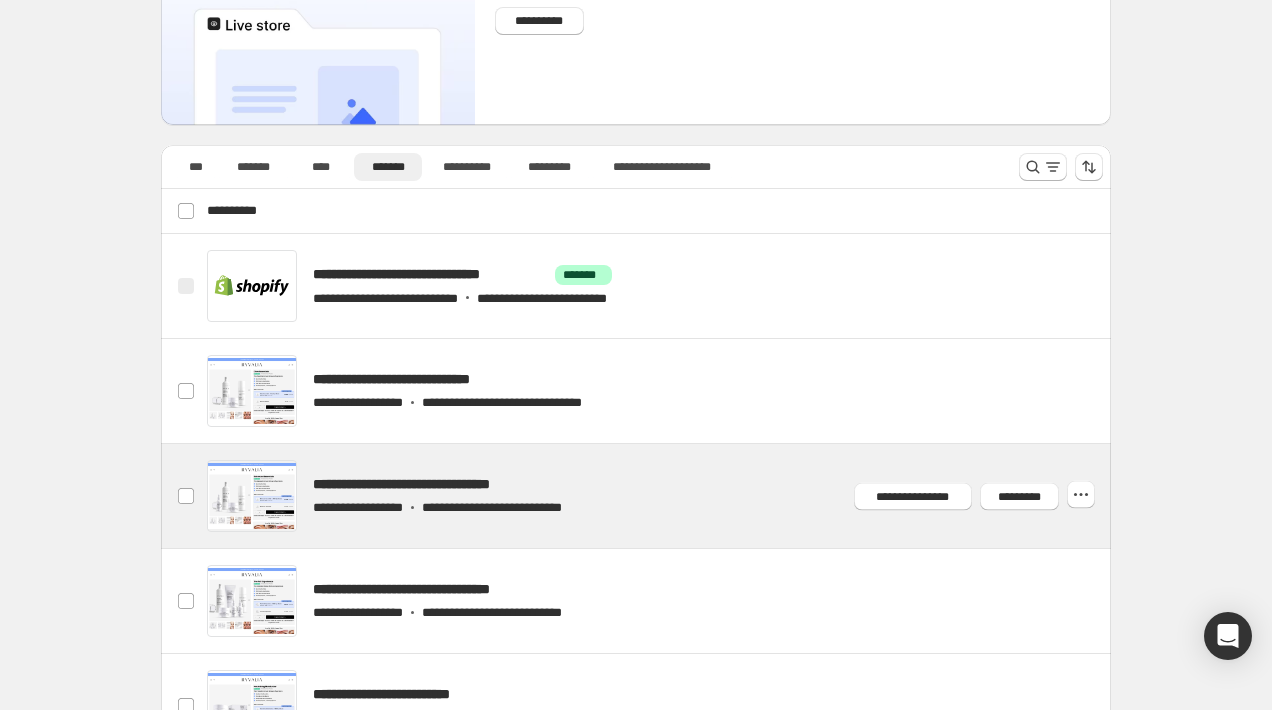 click at bounding box center (660, 496) 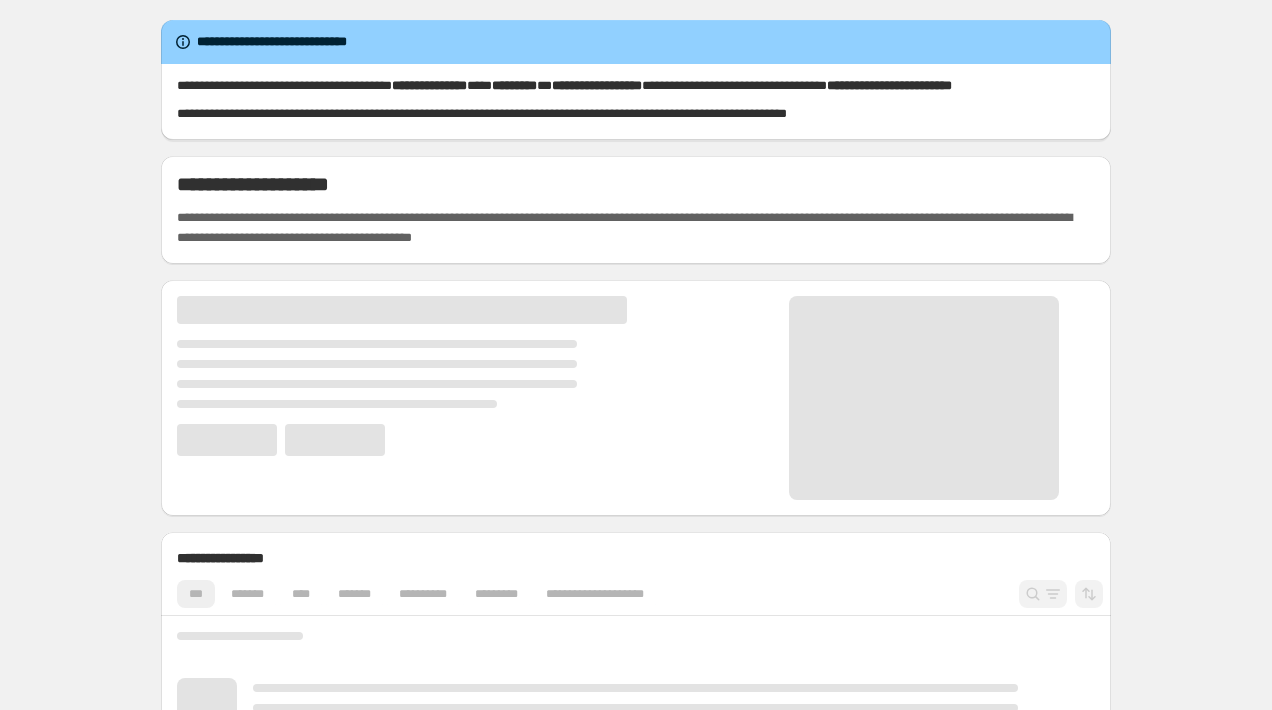 scroll, scrollTop: 0, scrollLeft: 0, axis: both 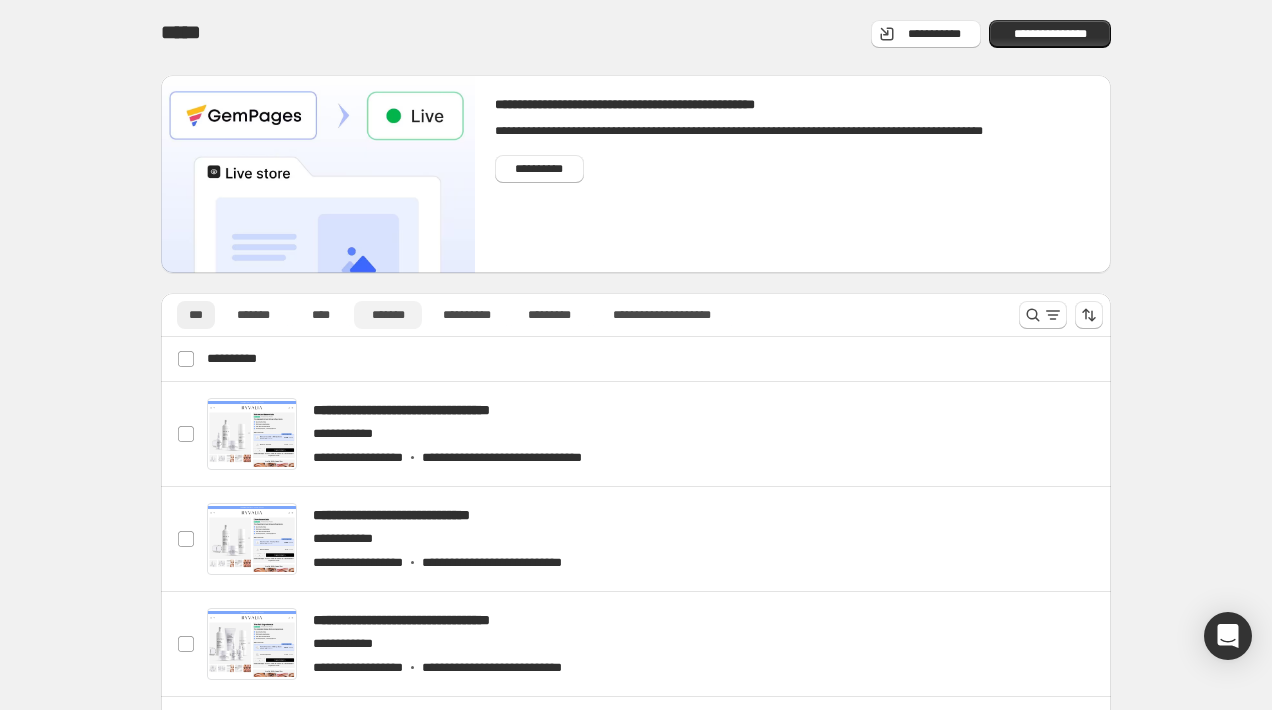 click on "*******" at bounding box center (388, 315) 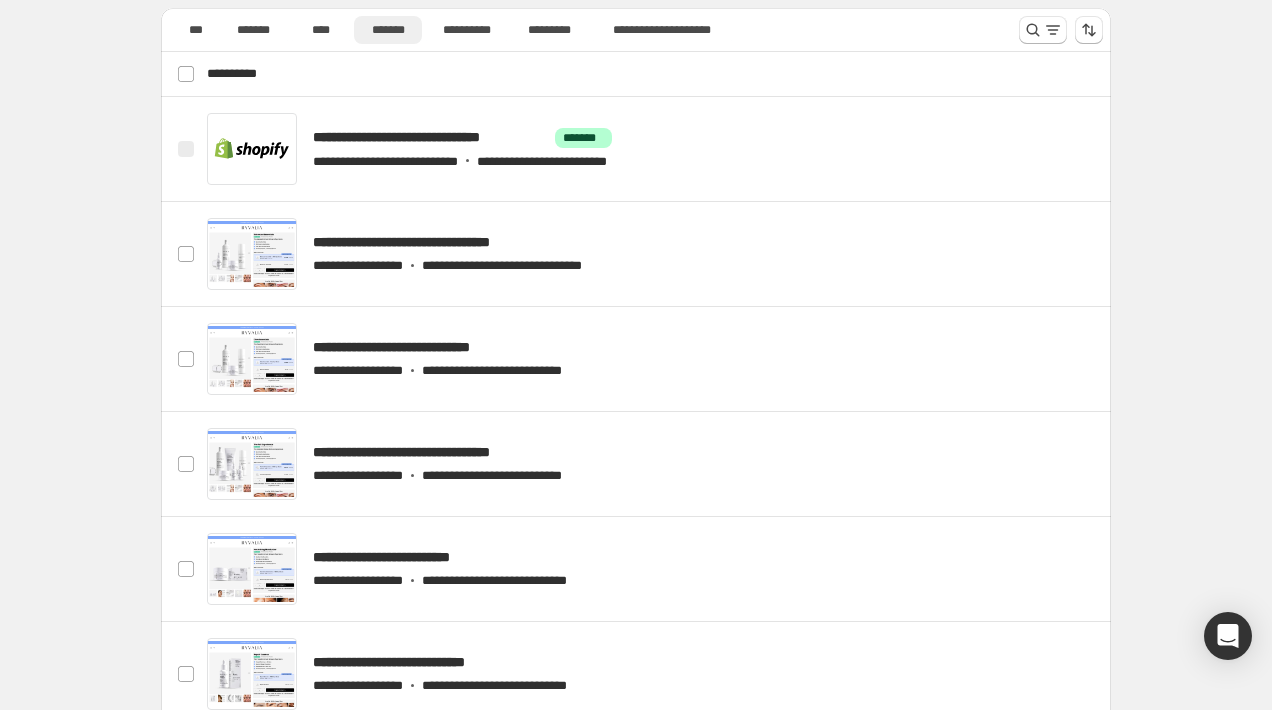 scroll, scrollTop: 299, scrollLeft: 0, axis: vertical 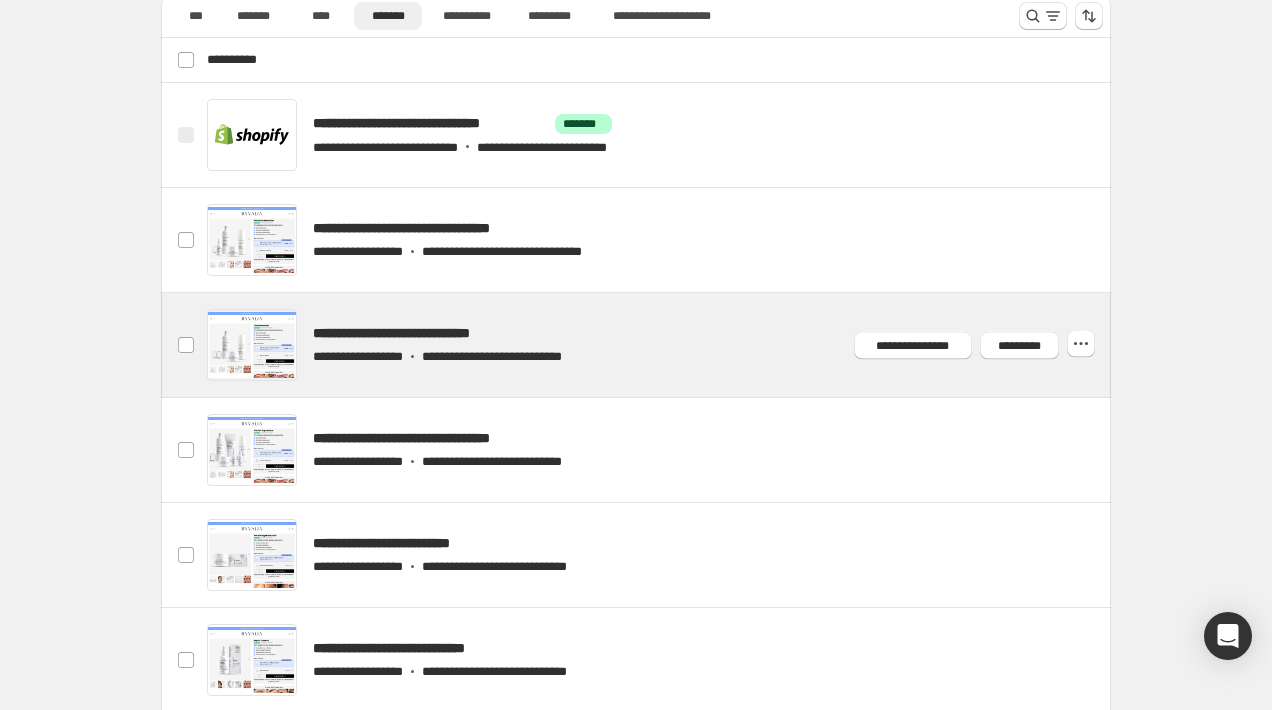 click at bounding box center (660, 345) 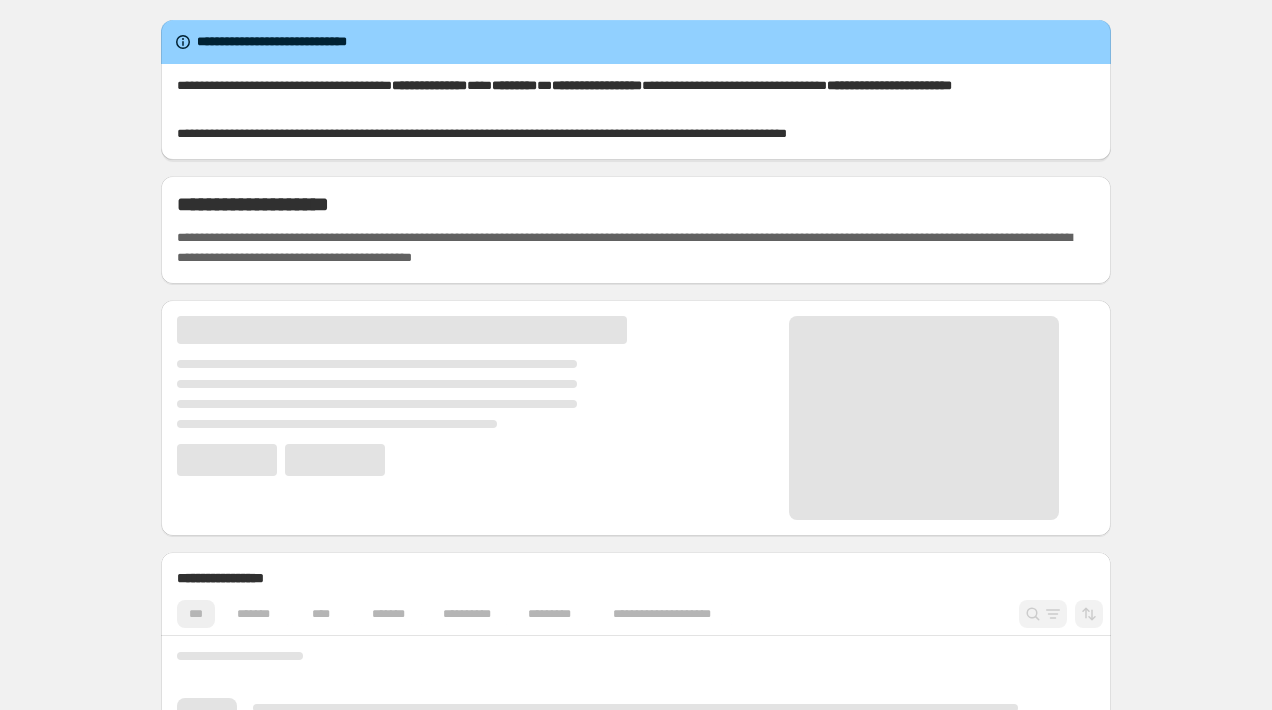 scroll, scrollTop: 0, scrollLeft: 0, axis: both 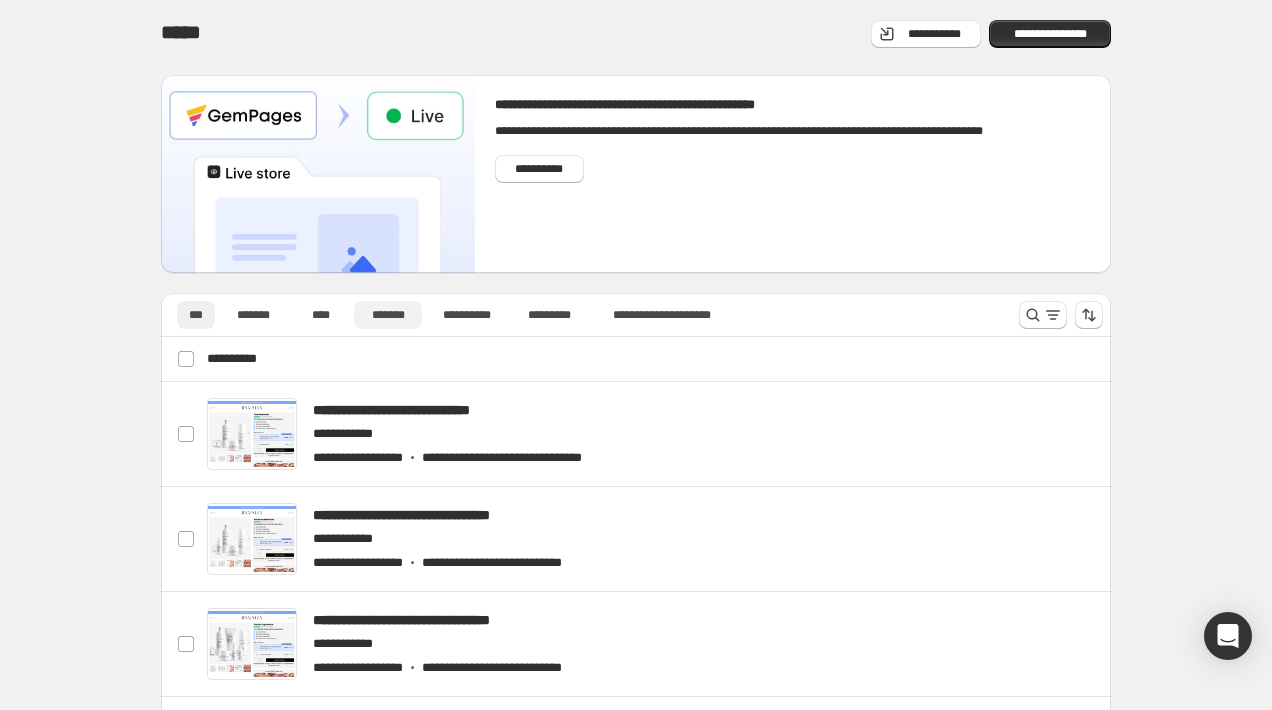 click on "*******" at bounding box center (388, 315) 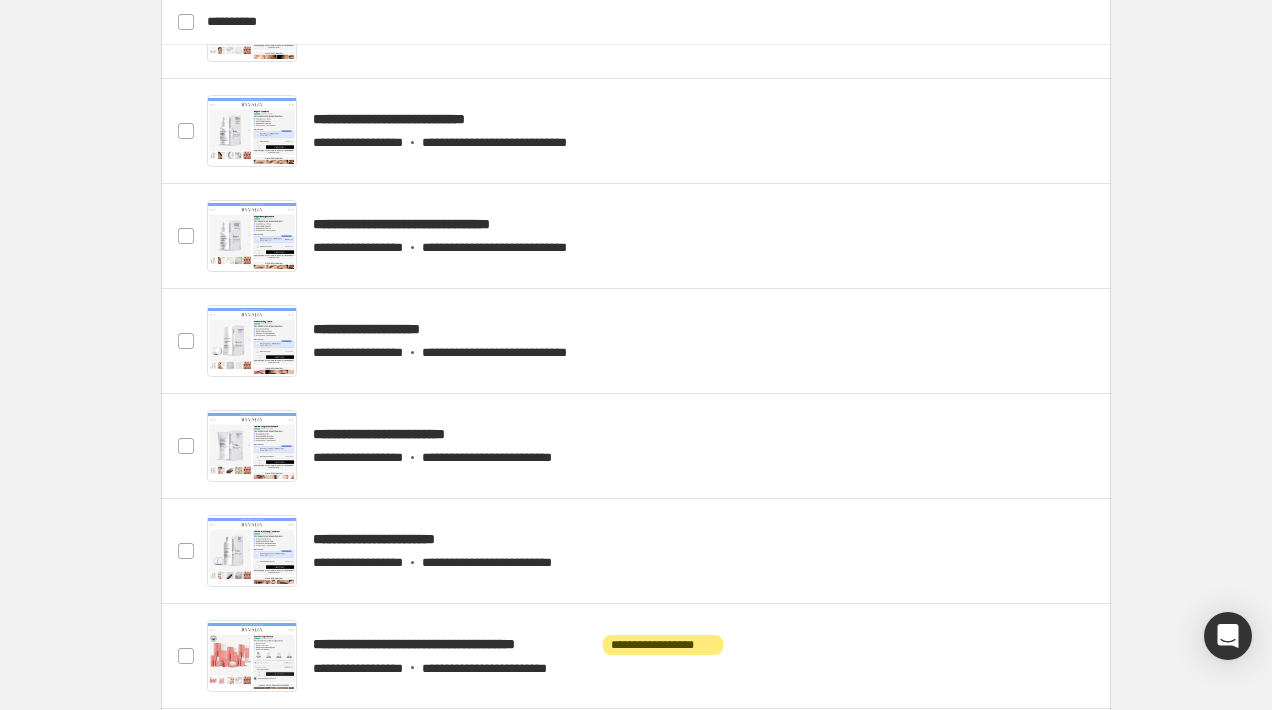 scroll, scrollTop: 856, scrollLeft: 0, axis: vertical 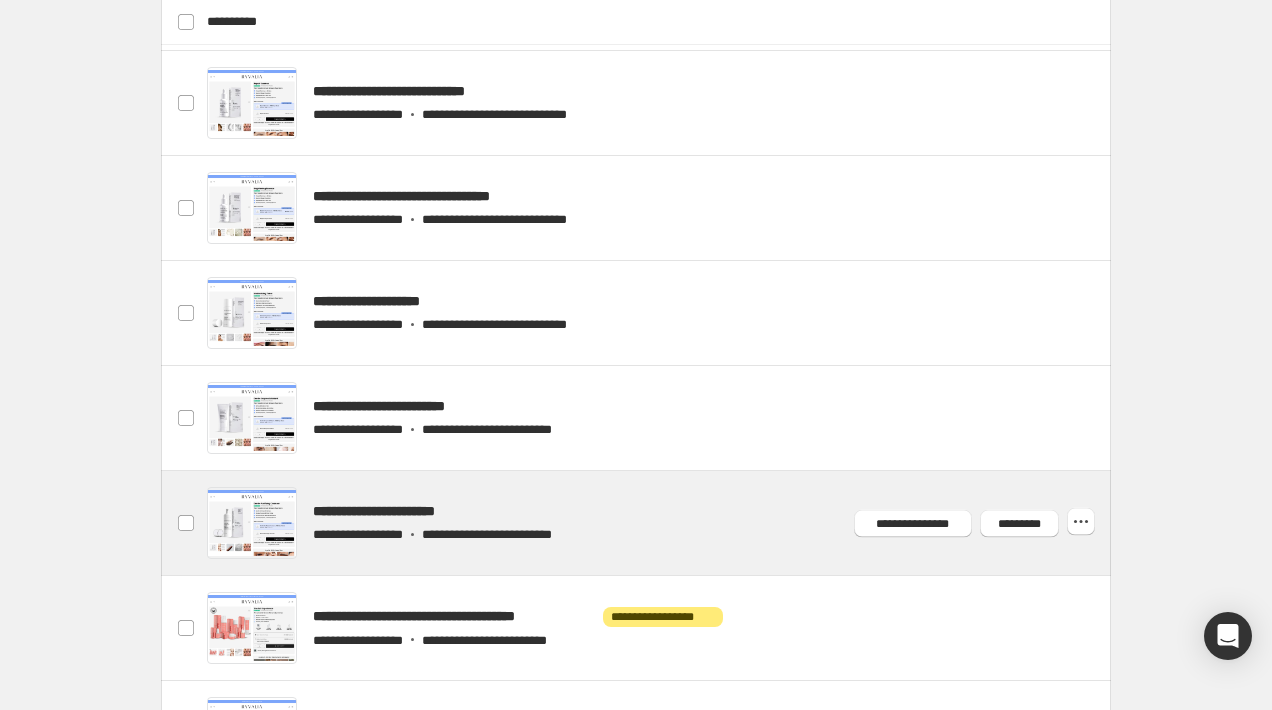 click at bounding box center [660, 523] 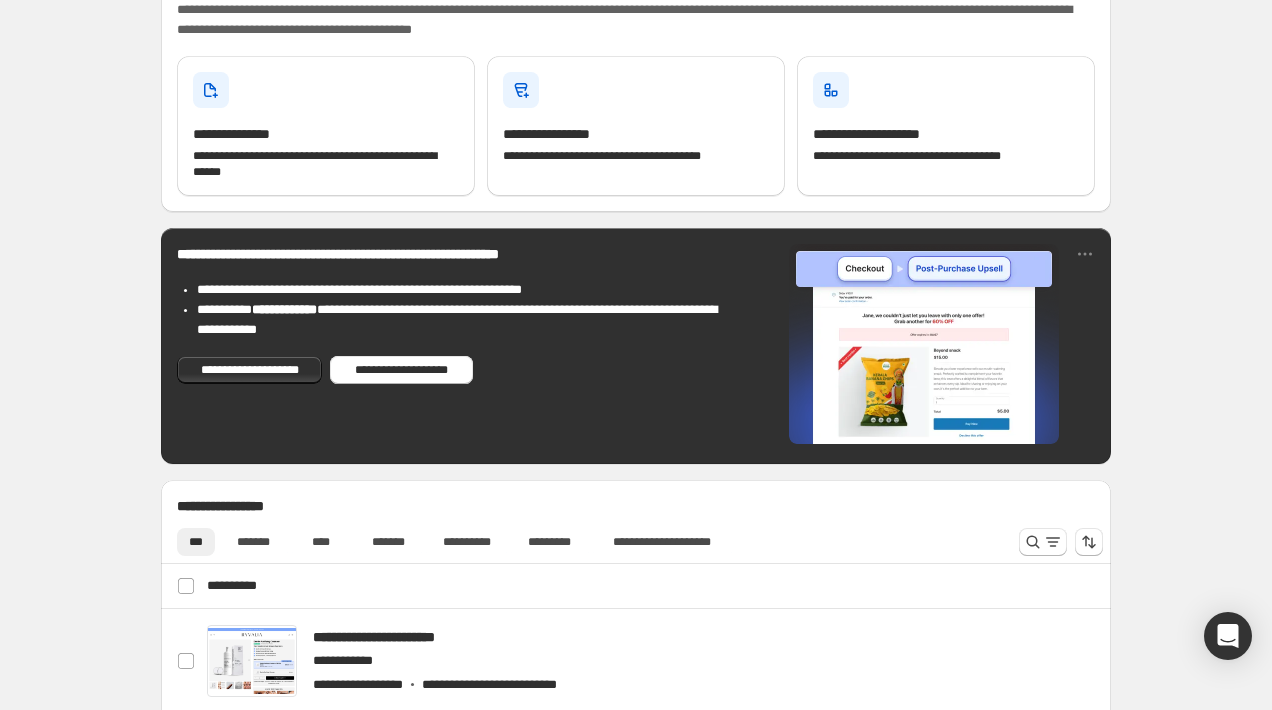 scroll, scrollTop: 428, scrollLeft: 0, axis: vertical 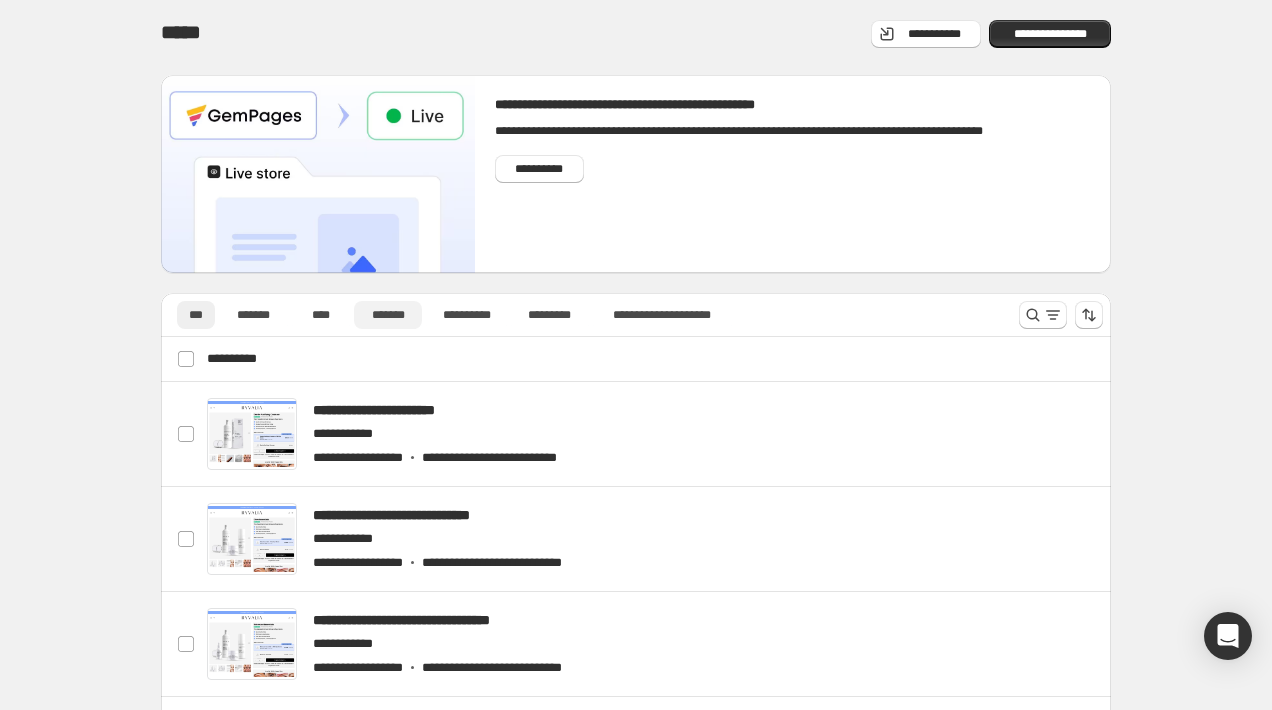 click on "*******" at bounding box center (388, 315) 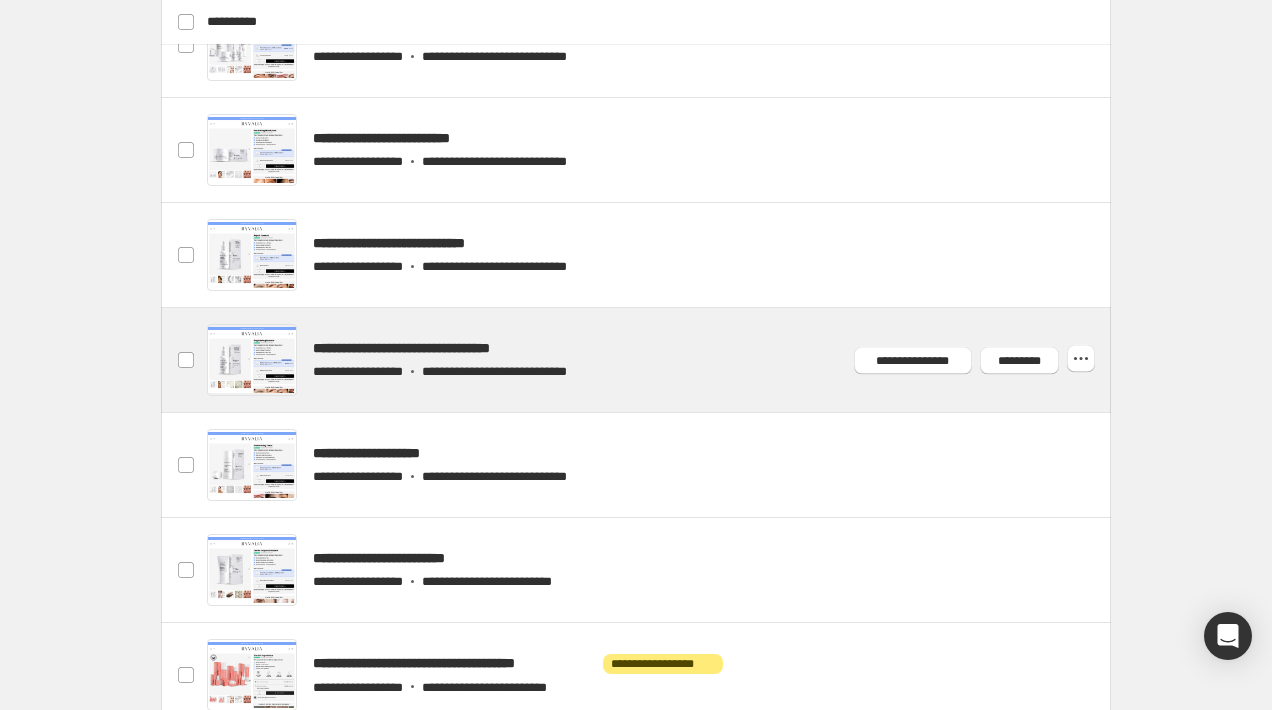 scroll, scrollTop: 814, scrollLeft: 0, axis: vertical 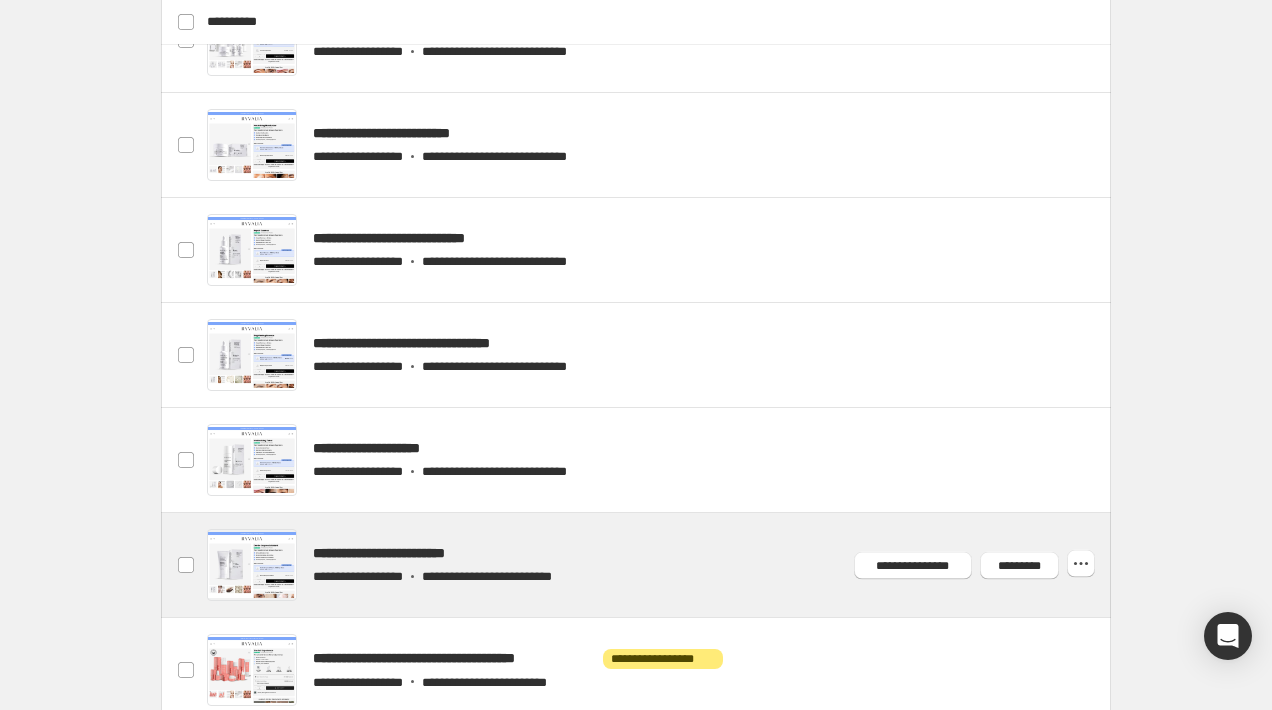 click at bounding box center [660, 565] 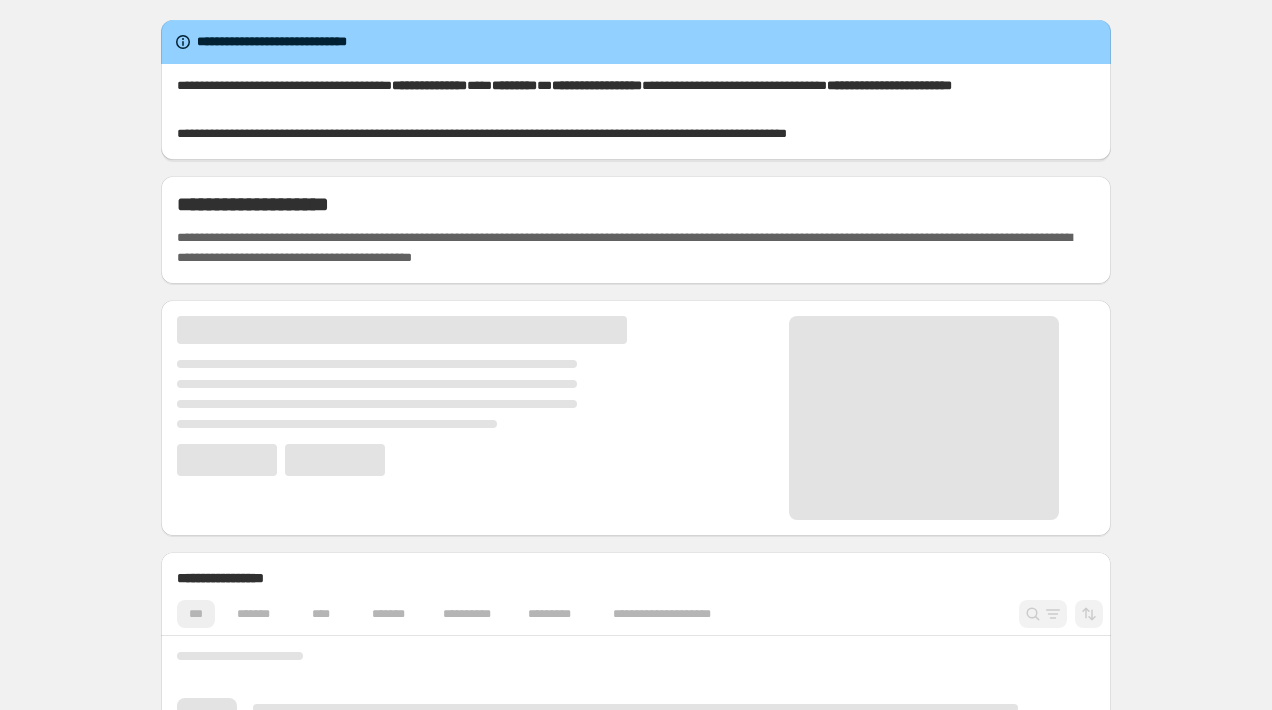 scroll, scrollTop: 0, scrollLeft: 0, axis: both 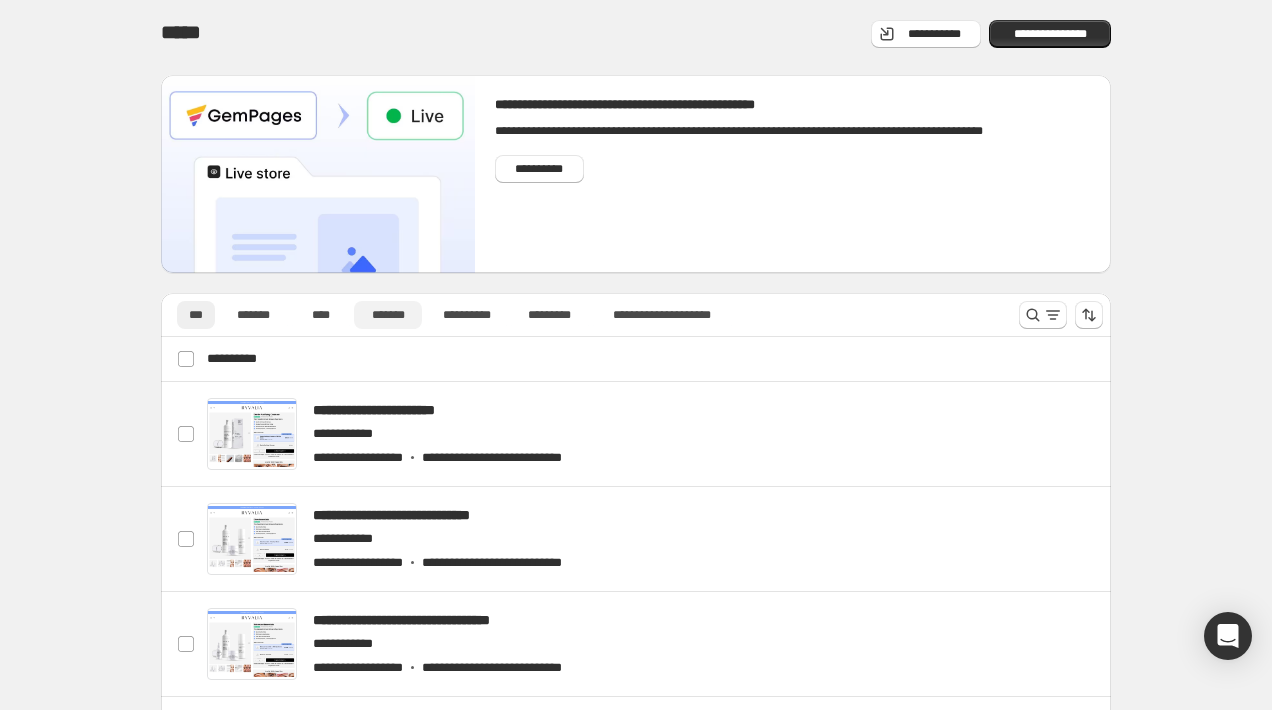 click on "*******" at bounding box center [388, 315] 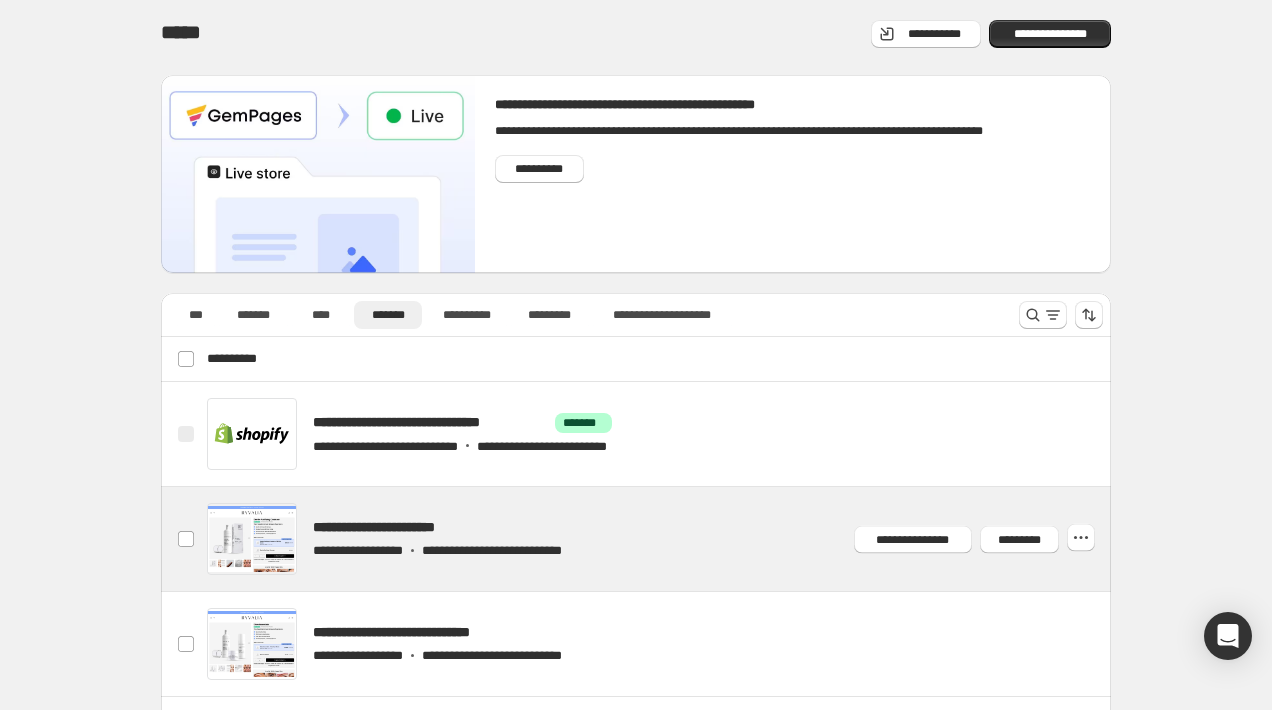 click at bounding box center [660, 539] 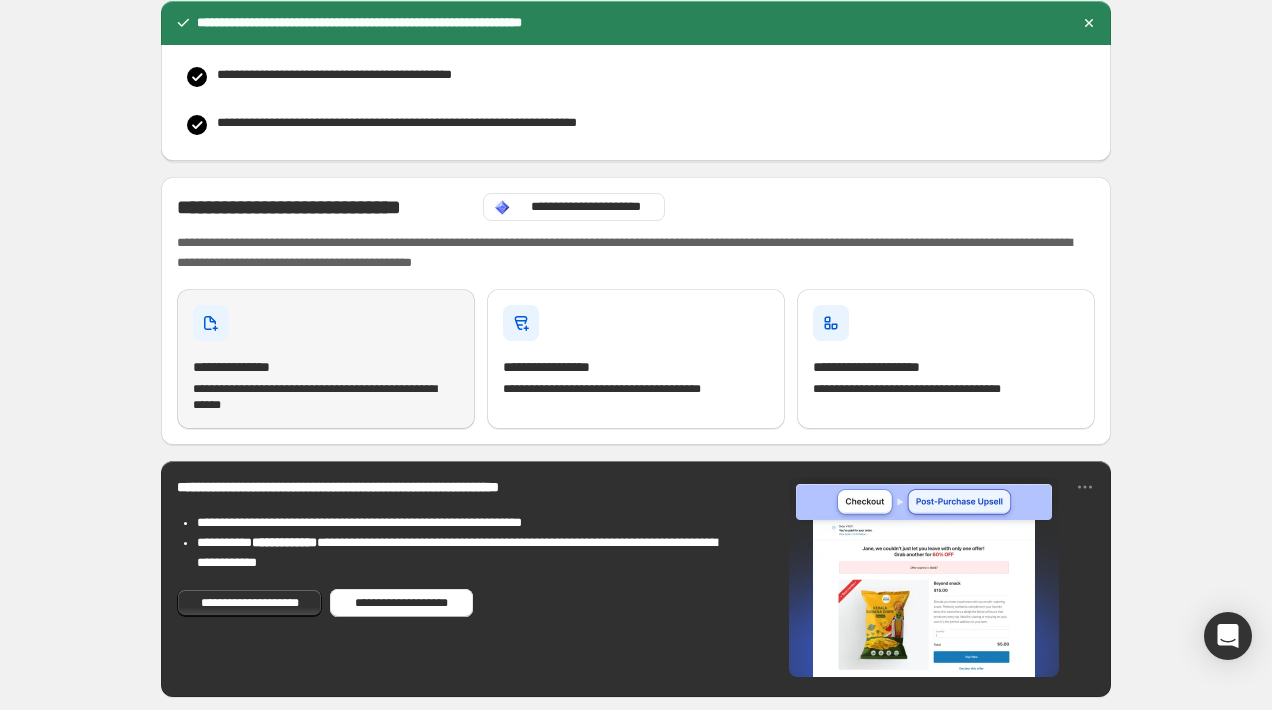 scroll, scrollTop: 376, scrollLeft: 0, axis: vertical 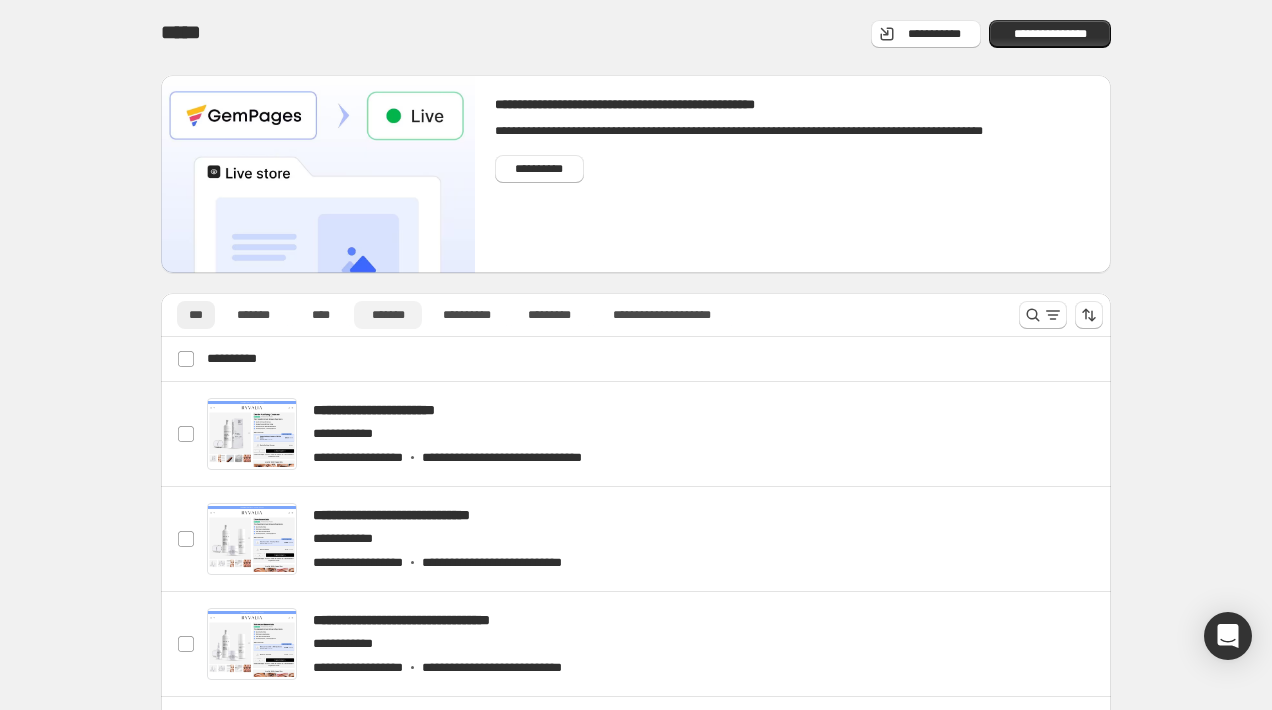 click on "*******" at bounding box center (388, 315) 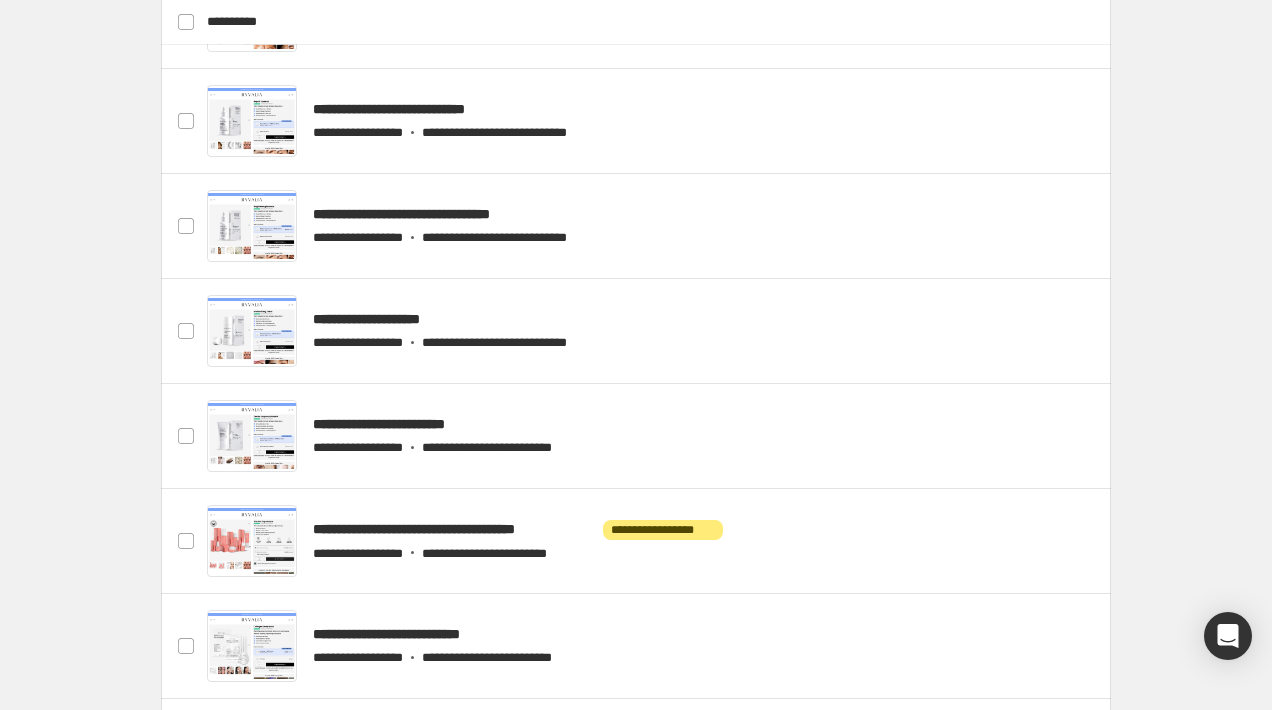 scroll, scrollTop: 962, scrollLeft: 0, axis: vertical 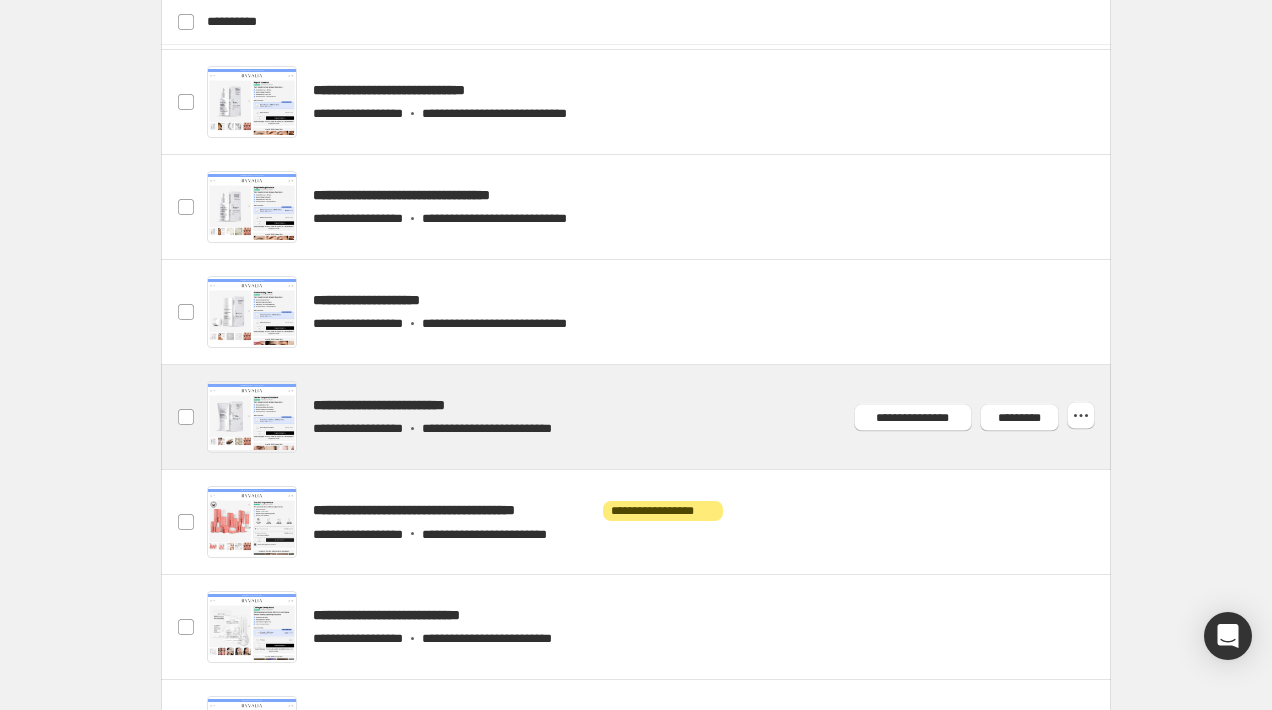 click at bounding box center (660, 417) 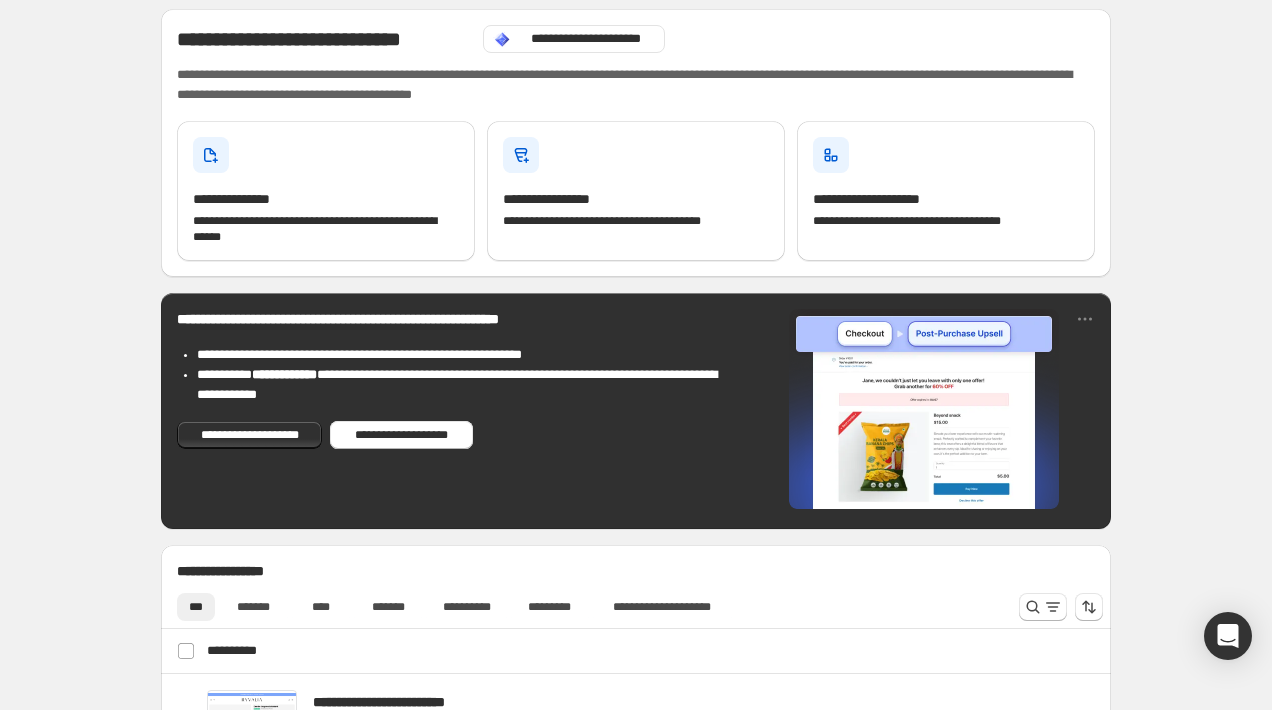 scroll, scrollTop: 347, scrollLeft: 0, axis: vertical 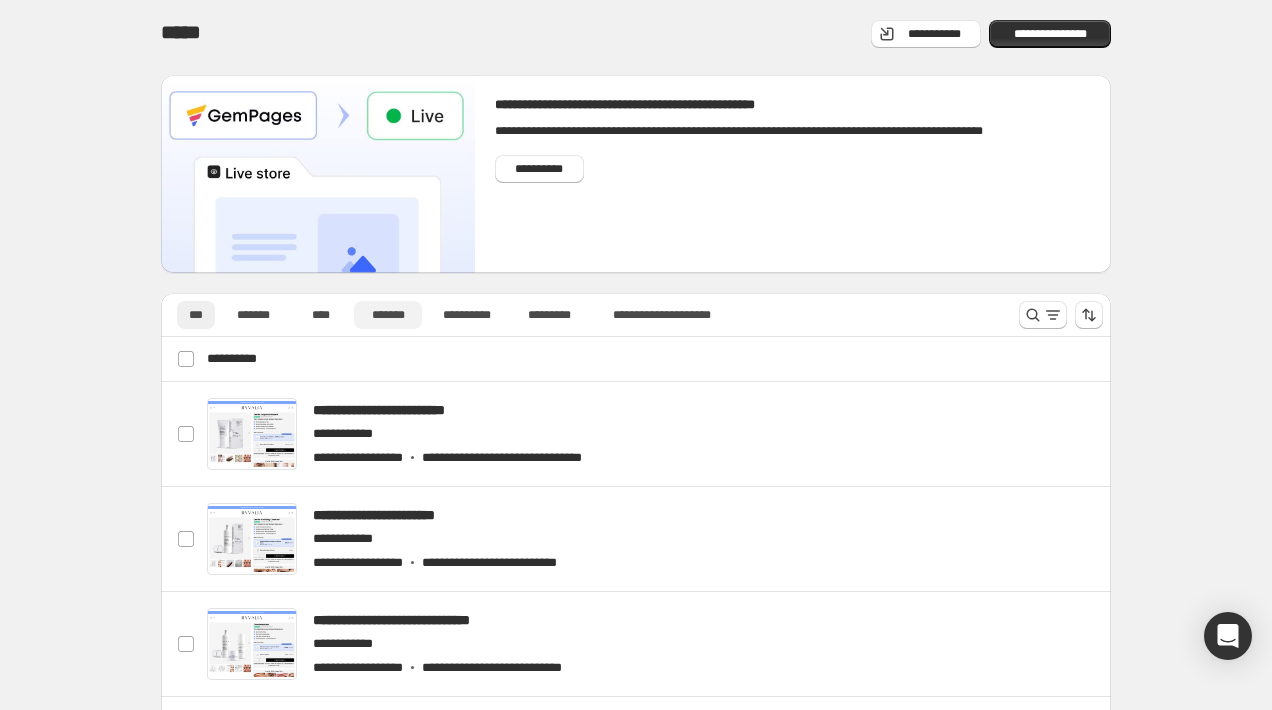 click on "*******" at bounding box center [388, 315] 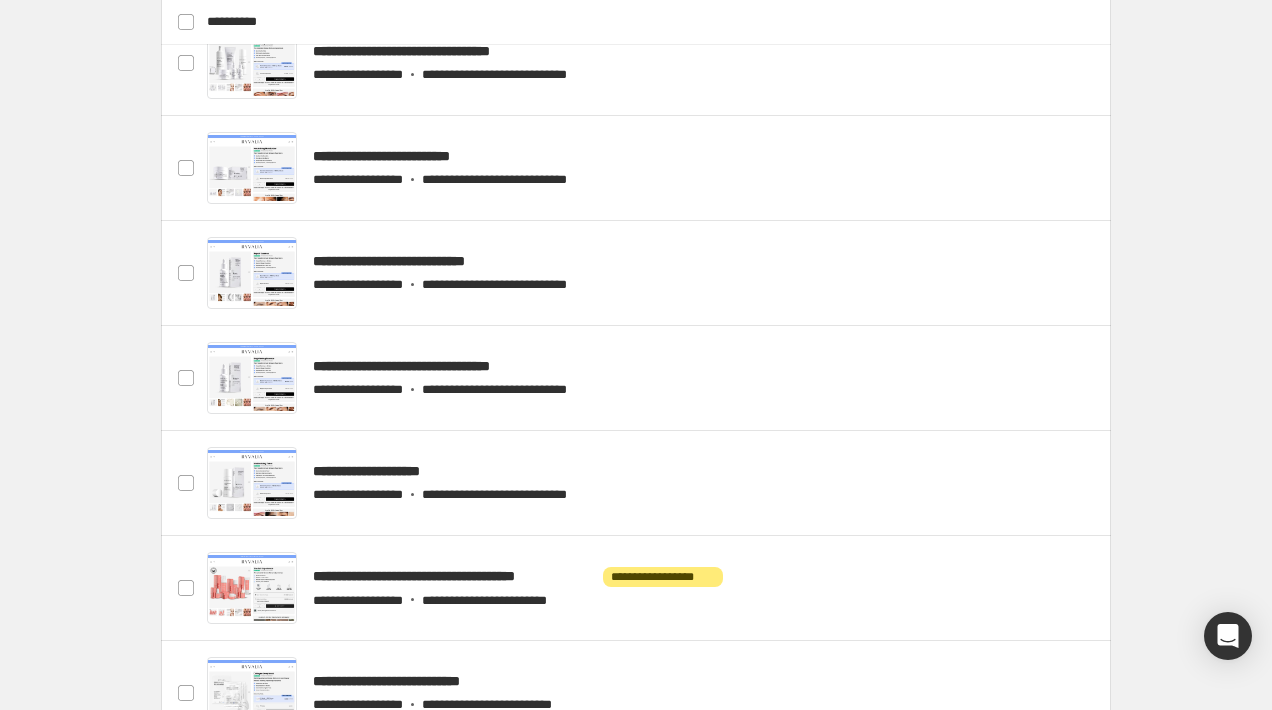 scroll, scrollTop: 904, scrollLeft: 0, axis: vertical 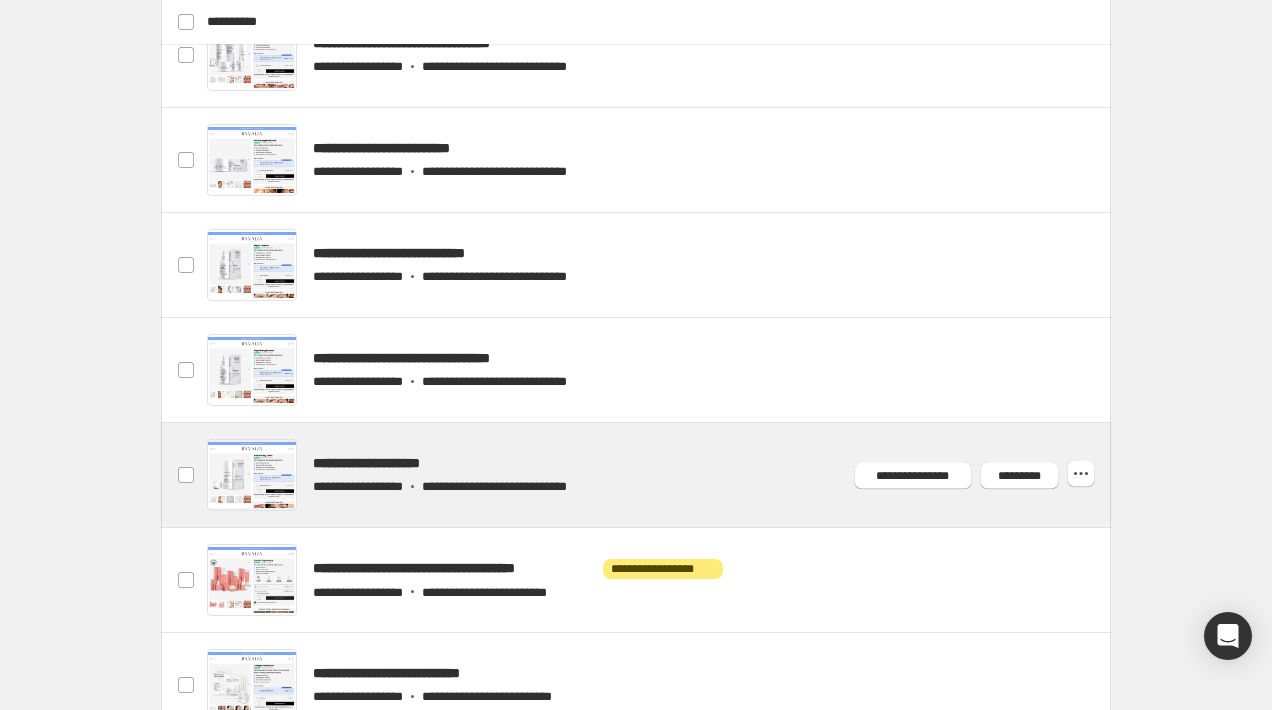 click at bounding box center (660, 475) 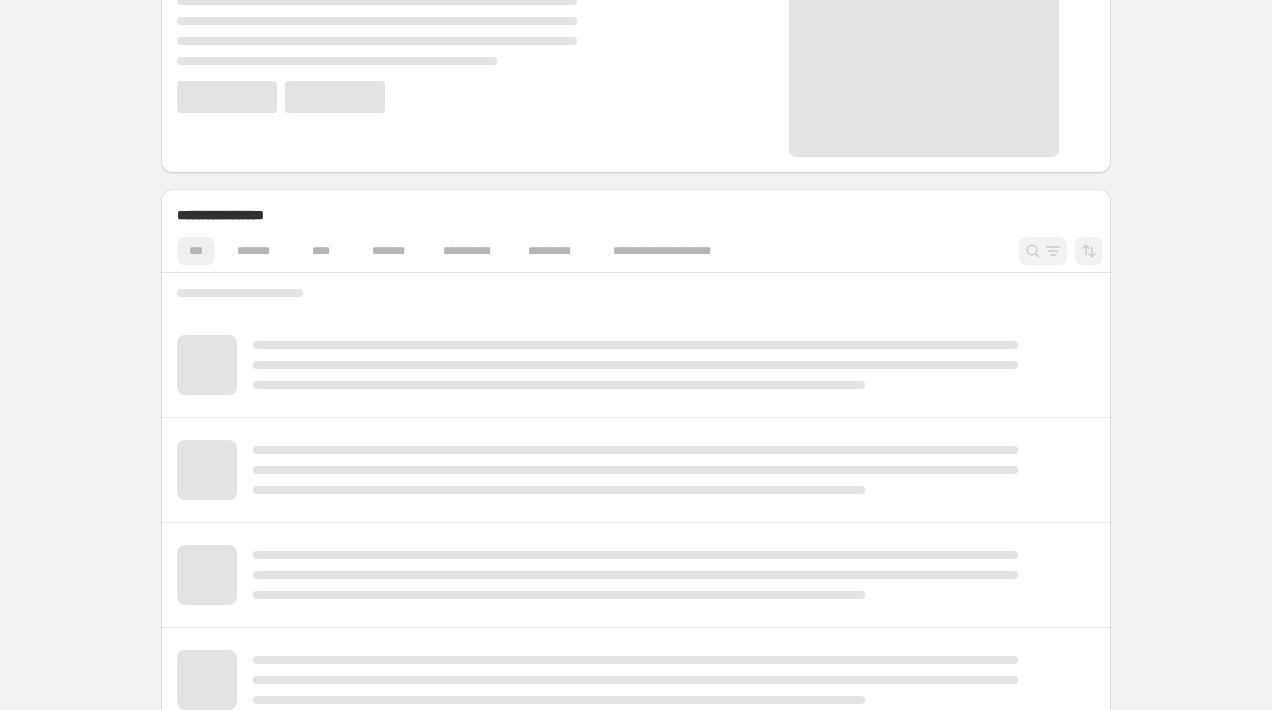 scroll, scrollTop: 368, scrollLeft: 0, axis: vertical 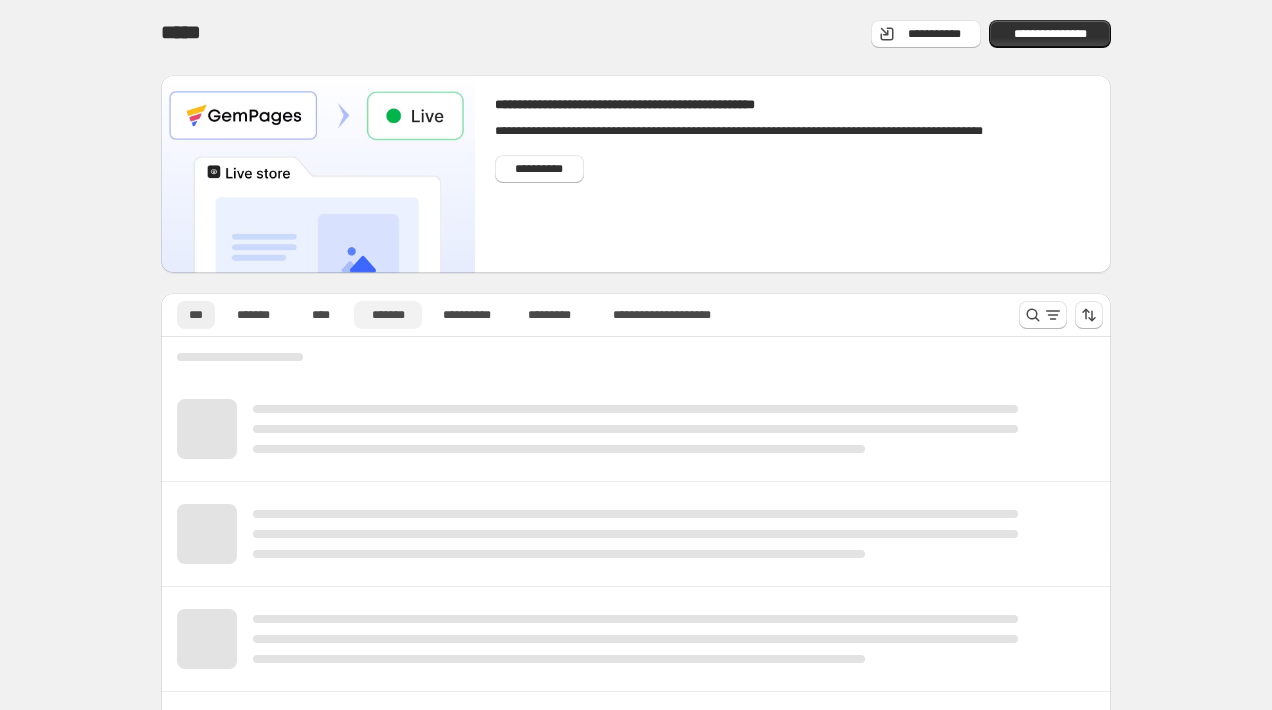 click on "*******" at bounding box center (388, 315) 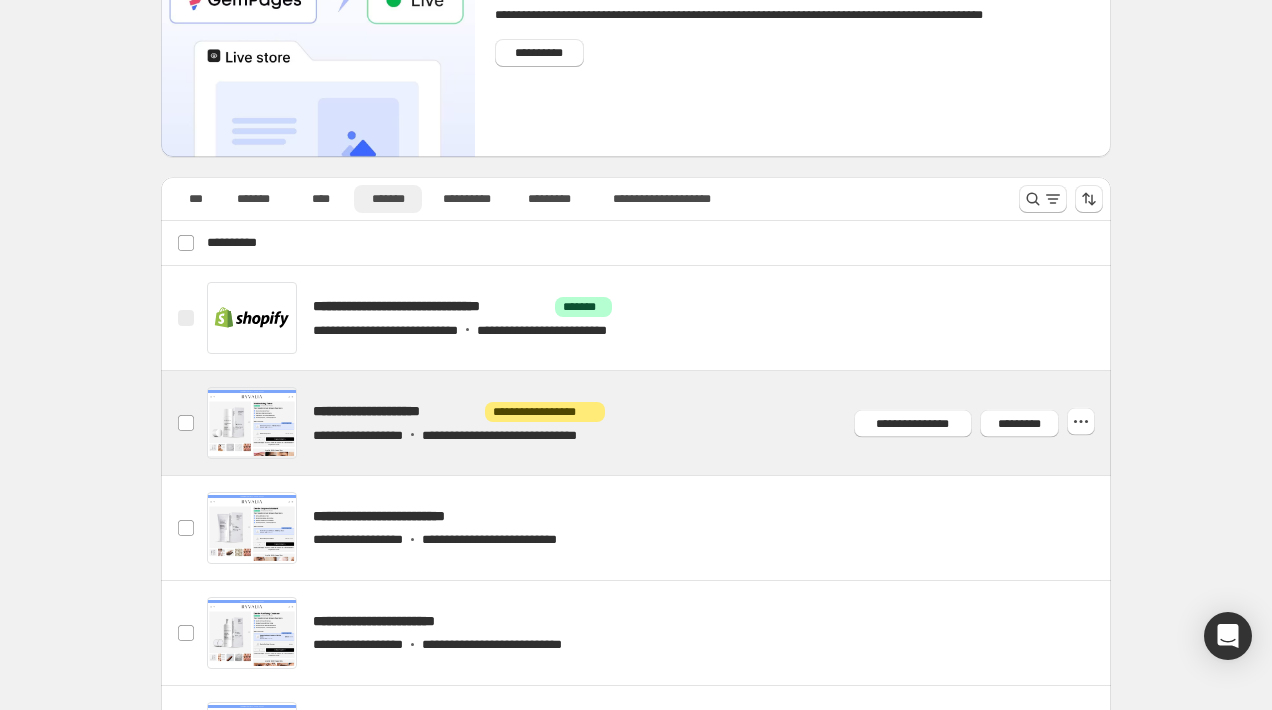 scroll, scrollTop: 210, scrollLeft: 0, axis: vertical 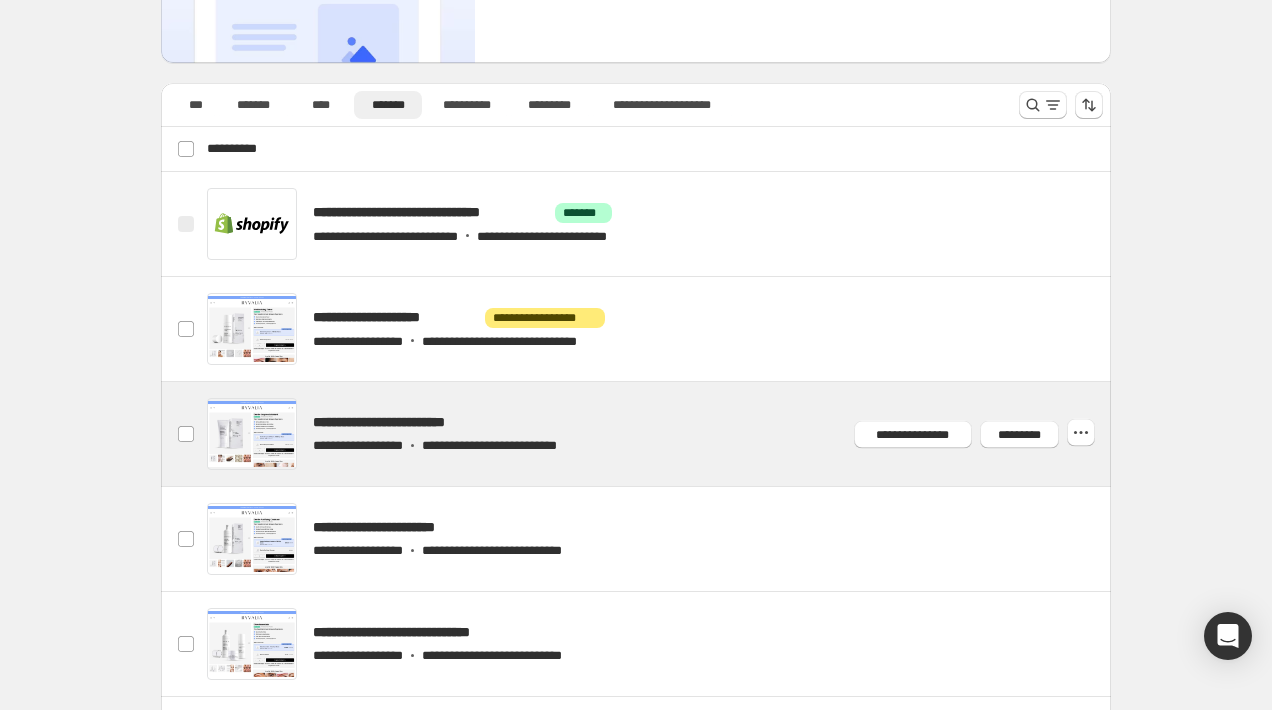 click at bounding box center [660, 434] 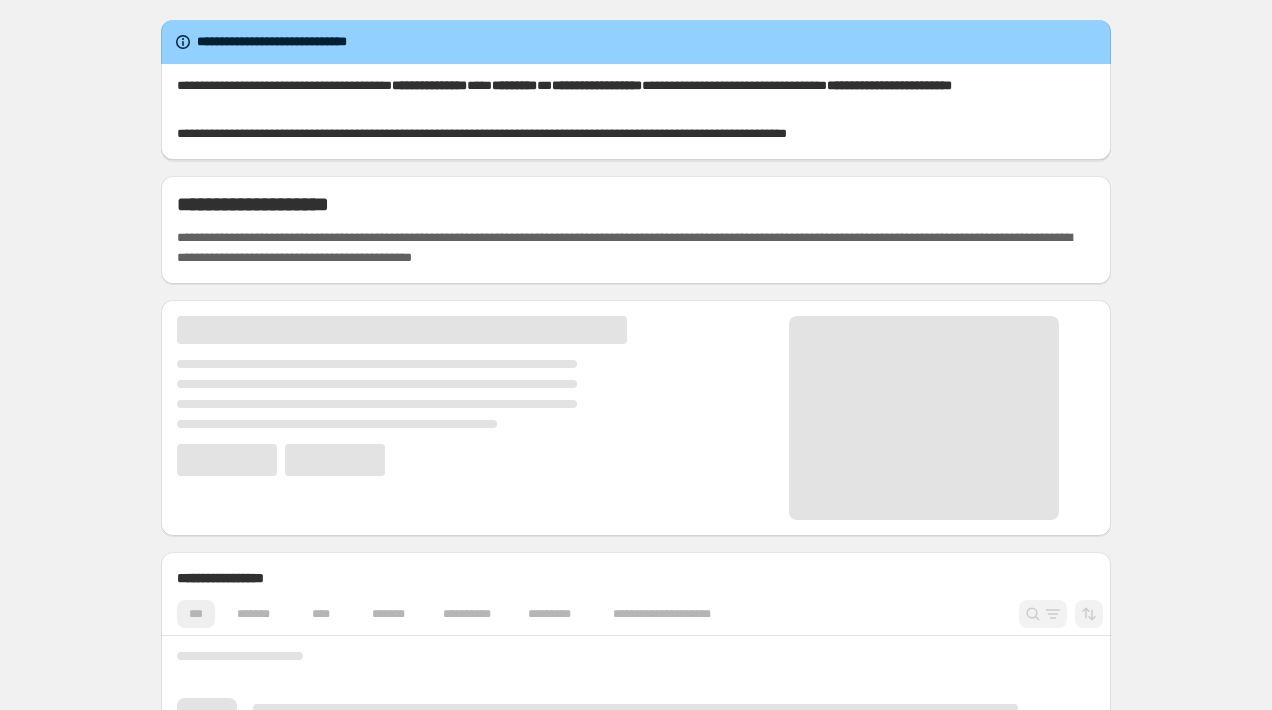 scroll, scrollTop: 0, scrollLeft: 0, axis: both 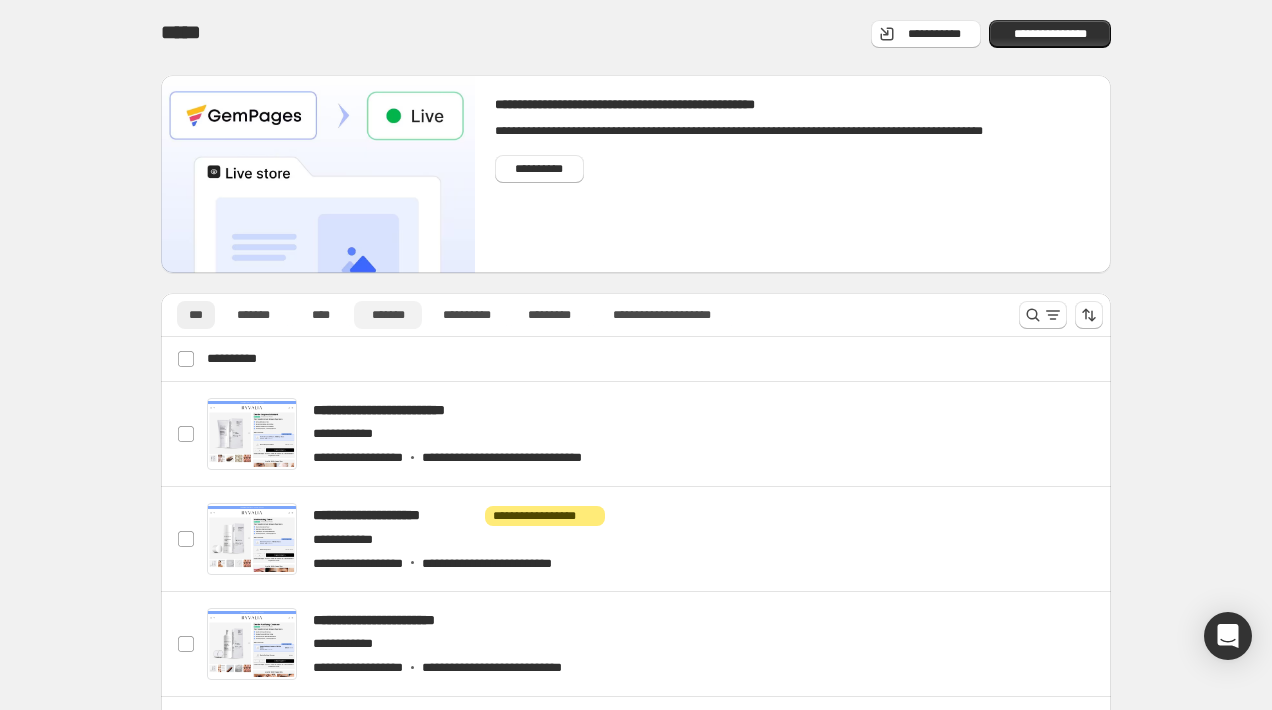 click on "*******" at bounding box center (388, 315) 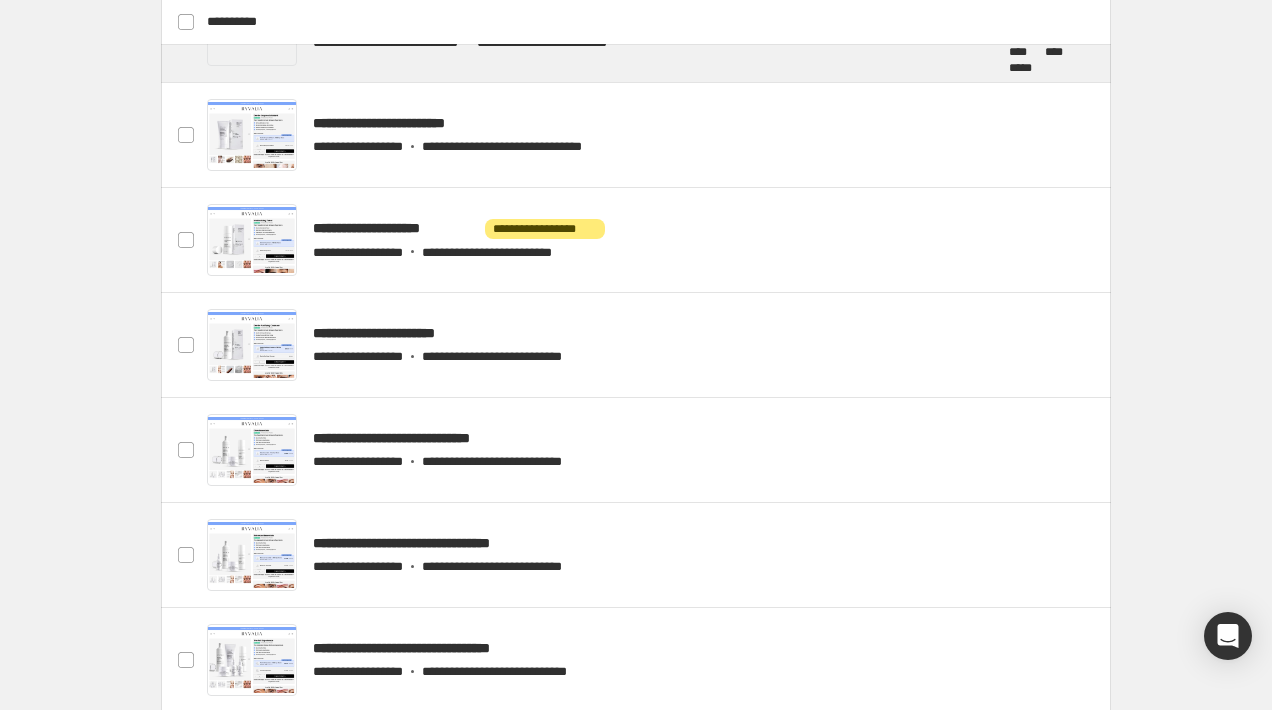 scroll, scrollTop: 389, scrollLeft: 0, axis: vertical 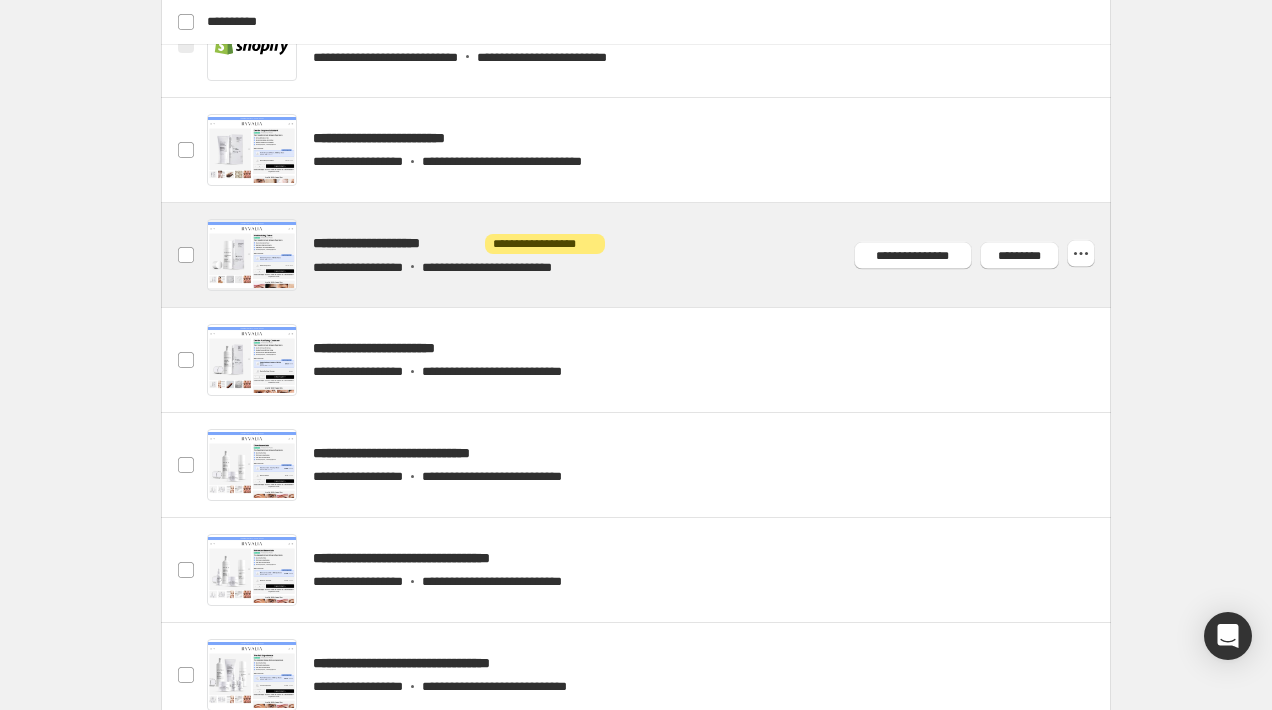 click at bounding box center (660, 255) 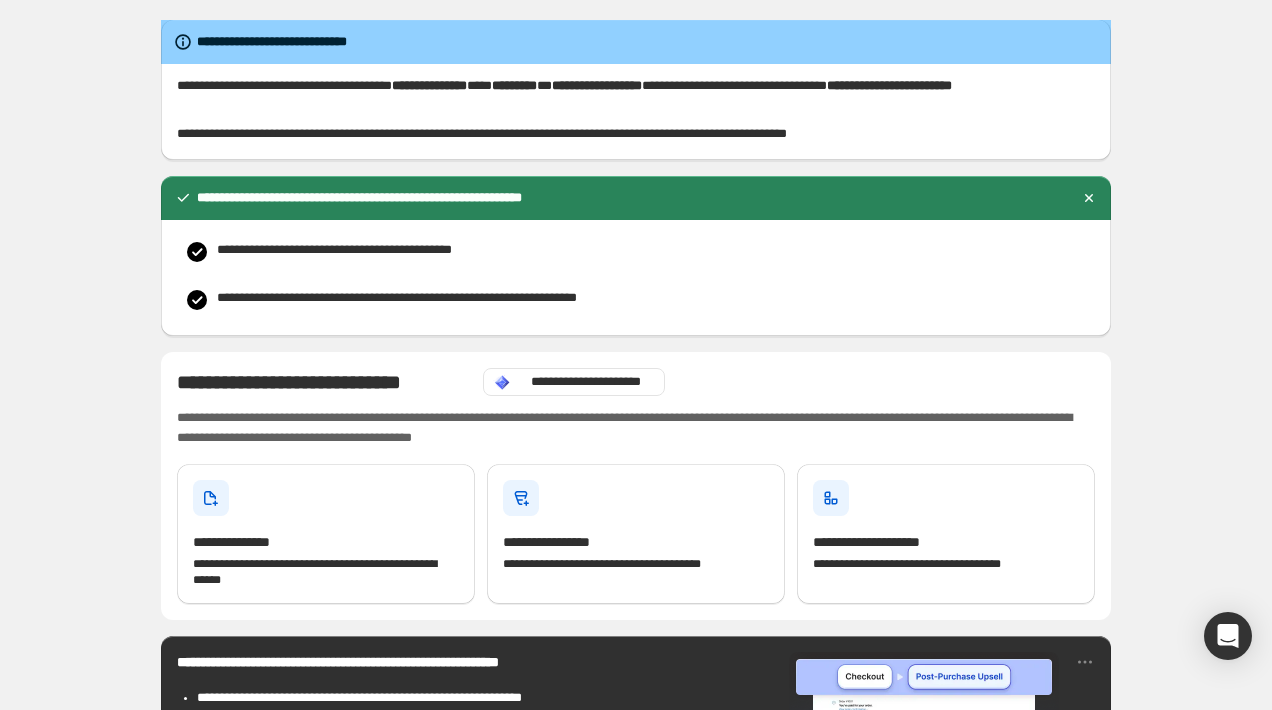 scroll, scrollTop: 0, scrollLeft: 0, axis: both 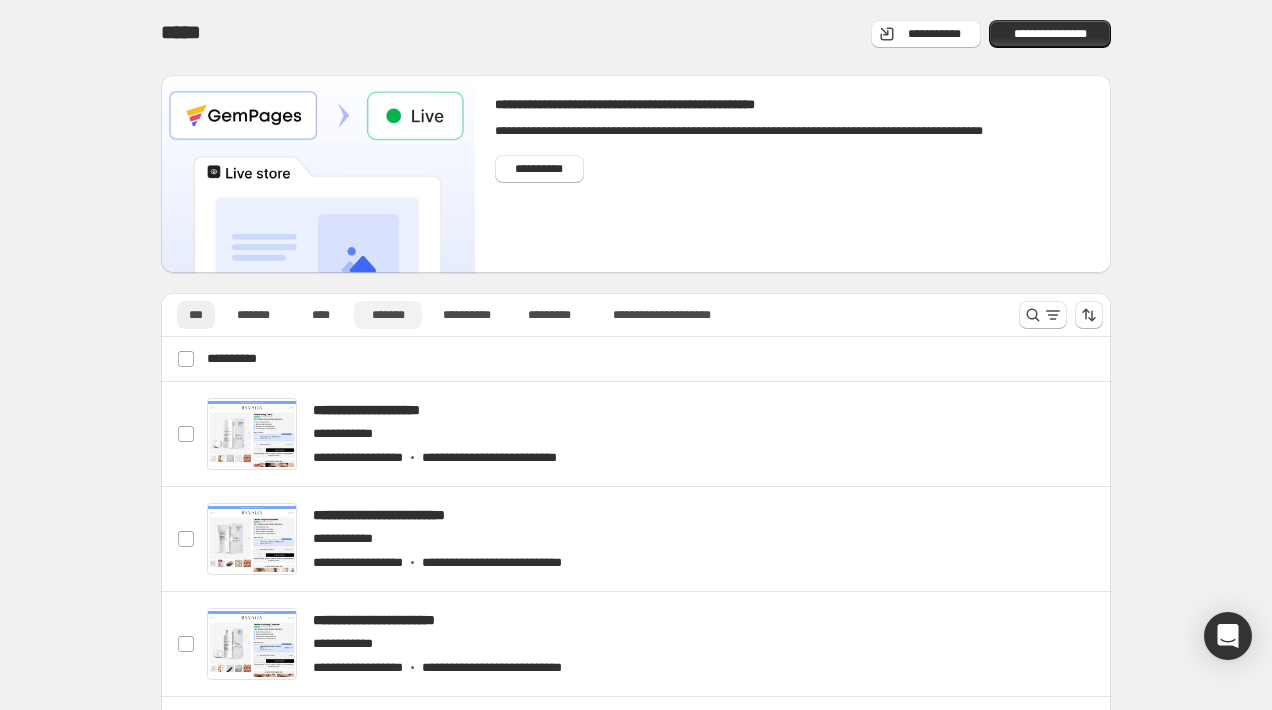 click on "*******" at bounding box center [388, 315] 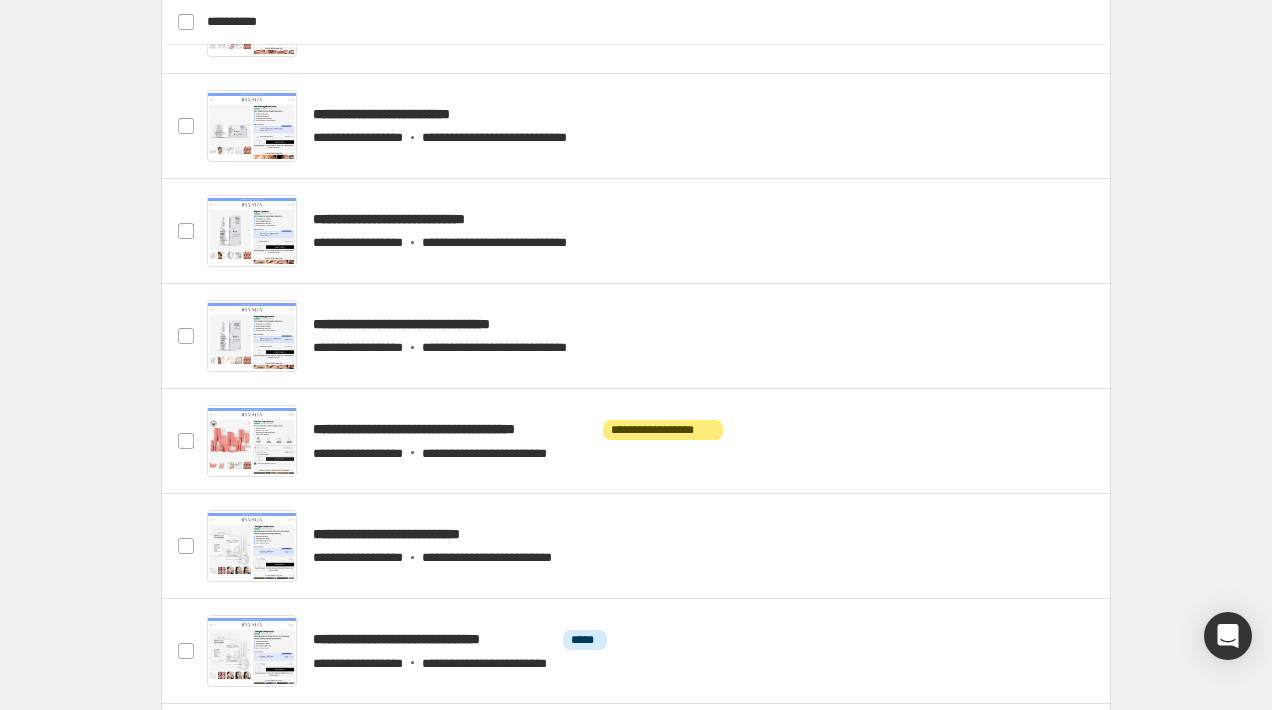 scroll, scrollTop: 1041, scrollLeft: 0, axis: vertical 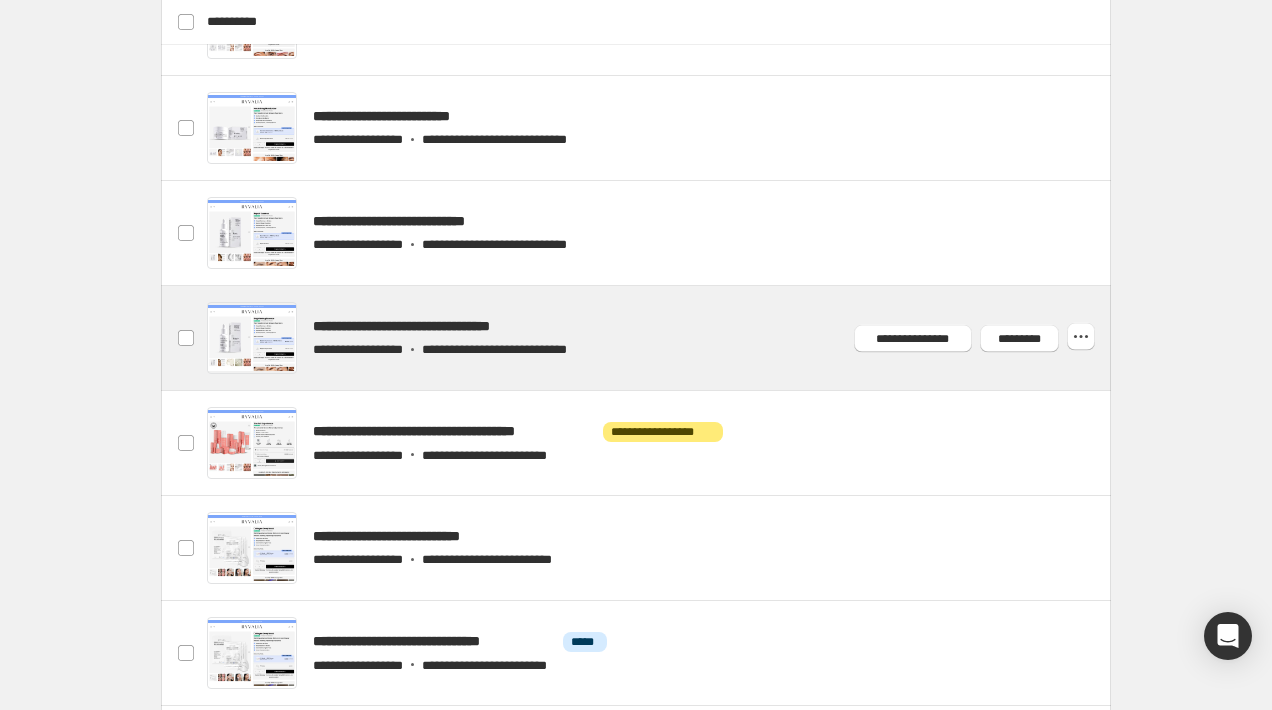 click at bounding box center [660, 338] 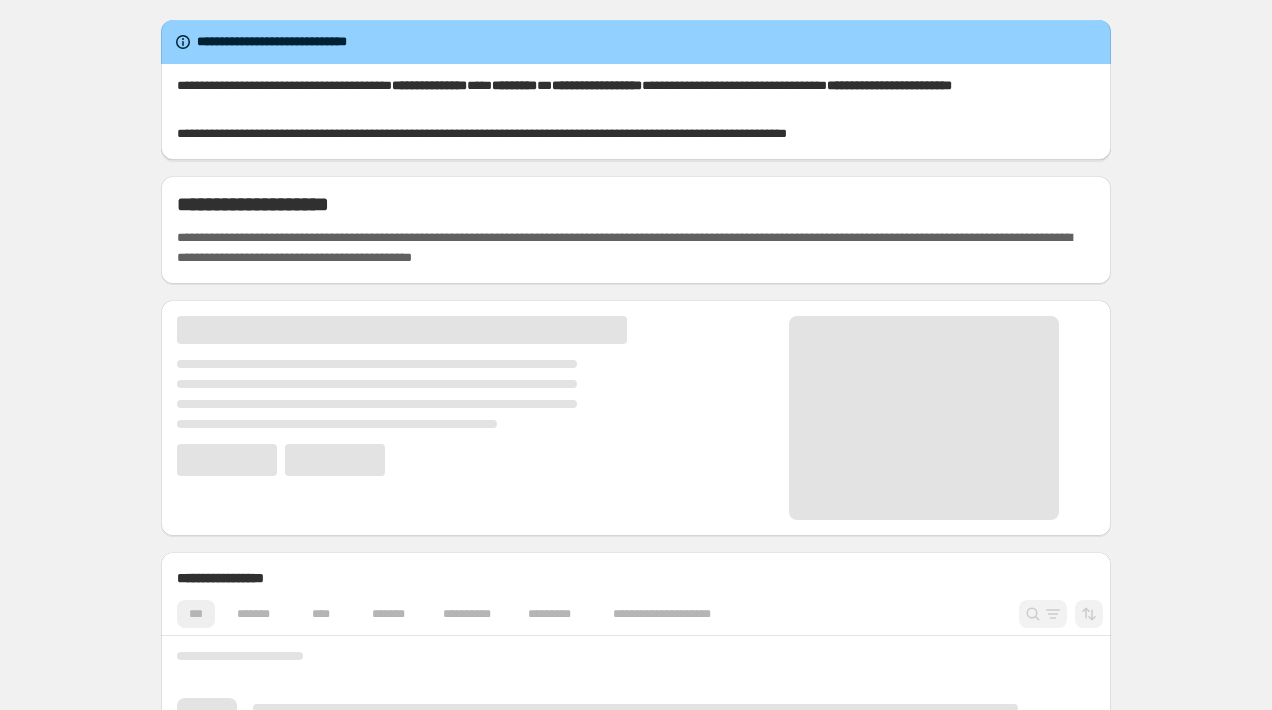 scroll, scrollTop: 0, scrollLeft: 0, axis: both 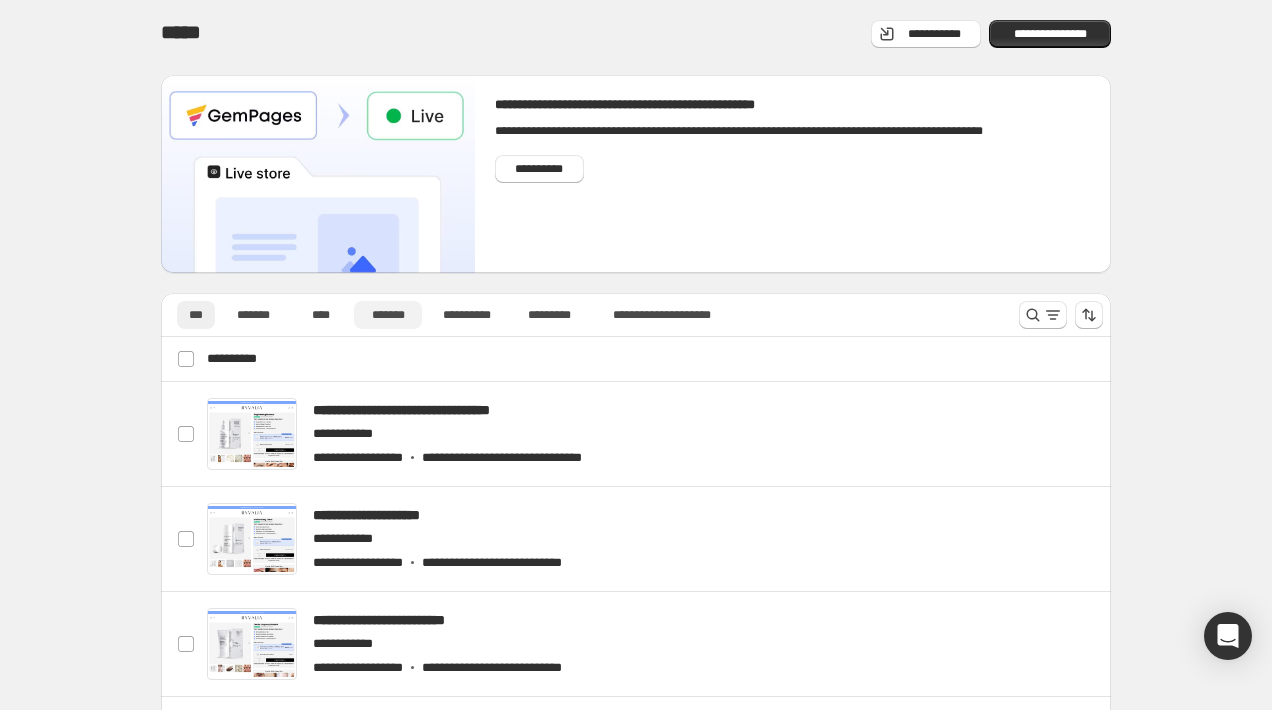 click on "*******" at bounding box center (388, 315) 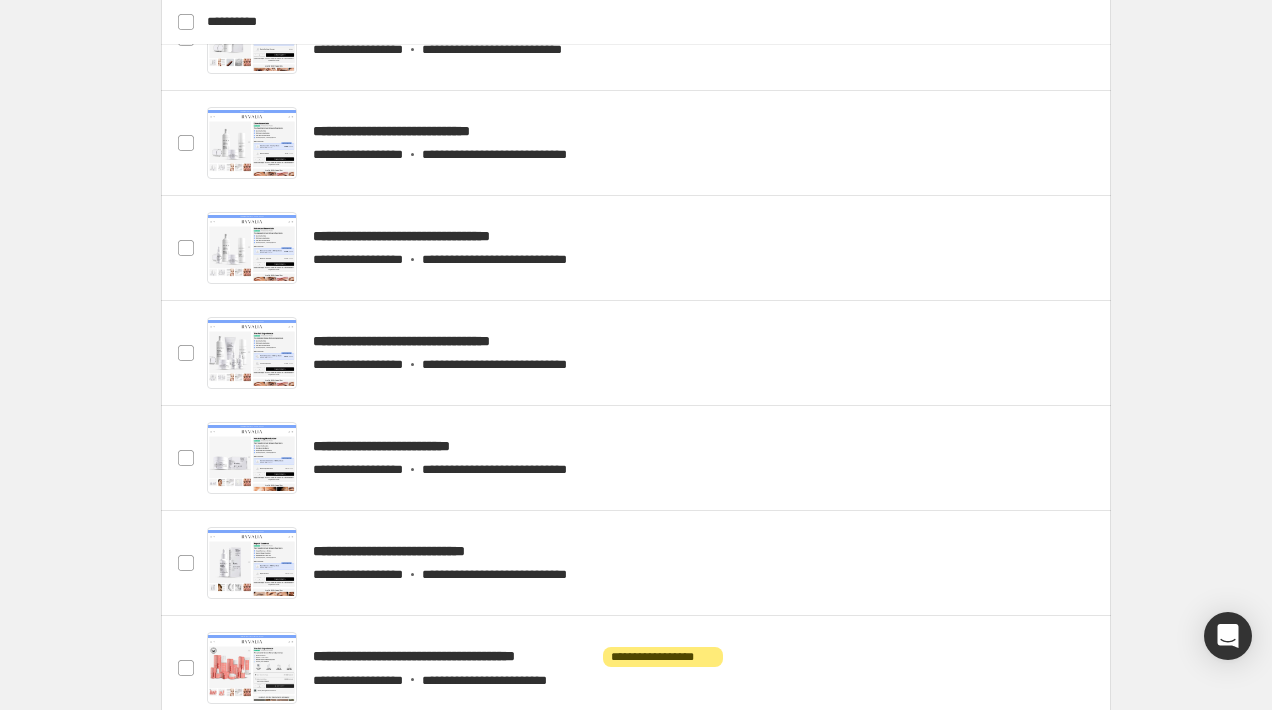 scroll, scrollTop: 818, scrollLeft: 0, axis: vertical 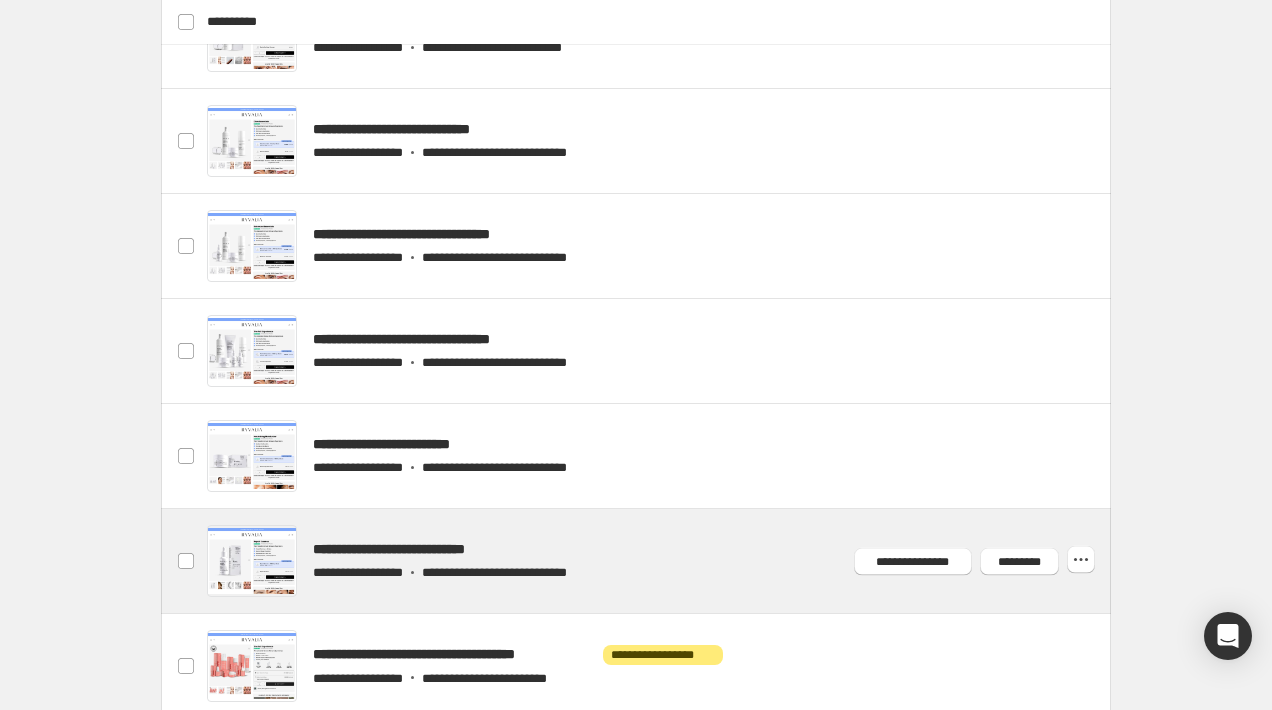 click at bounding box center (660, 561) 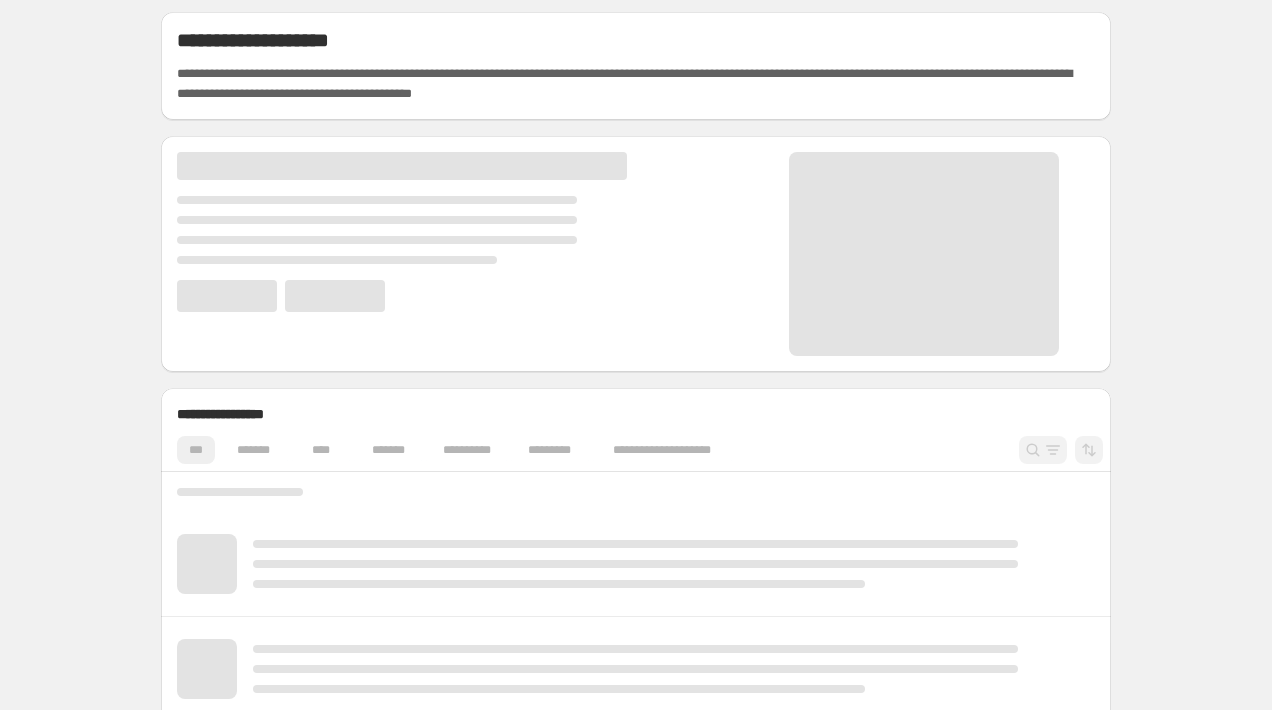 scroll, scrollTop: 167, scrollLeft: 0, axis: vertical 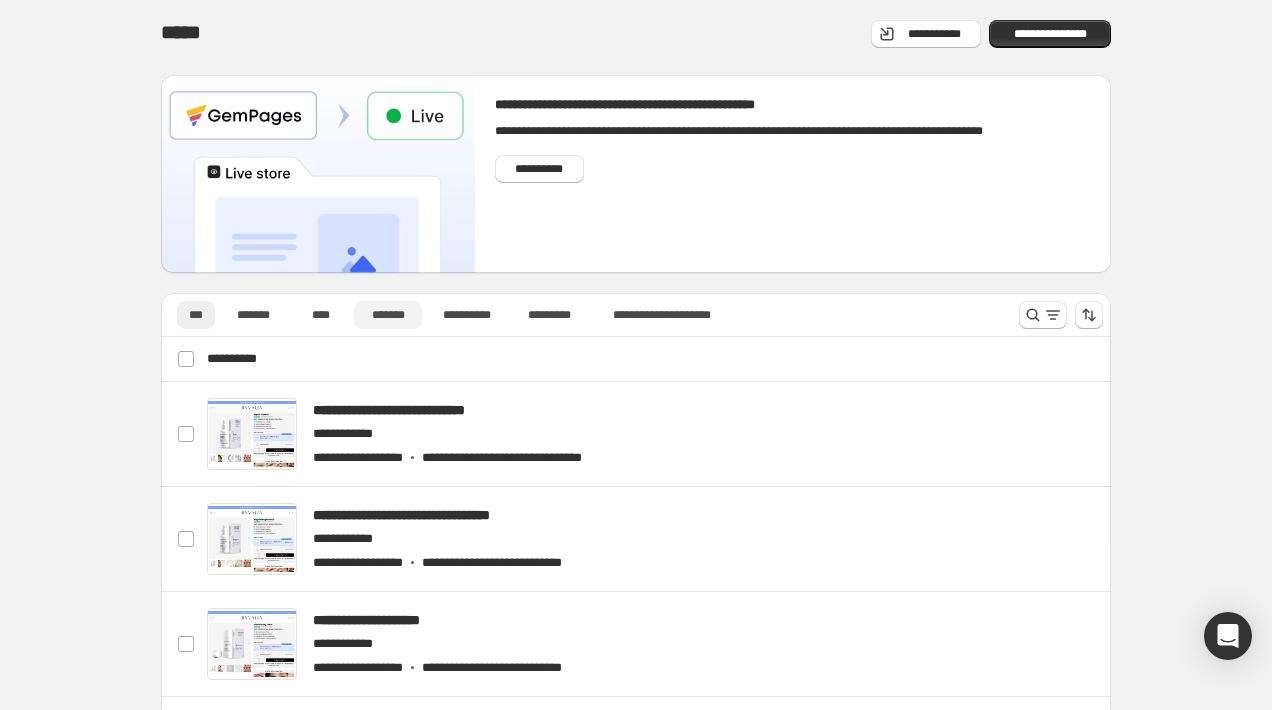 click on "*******" at bounding box center [388, 315] 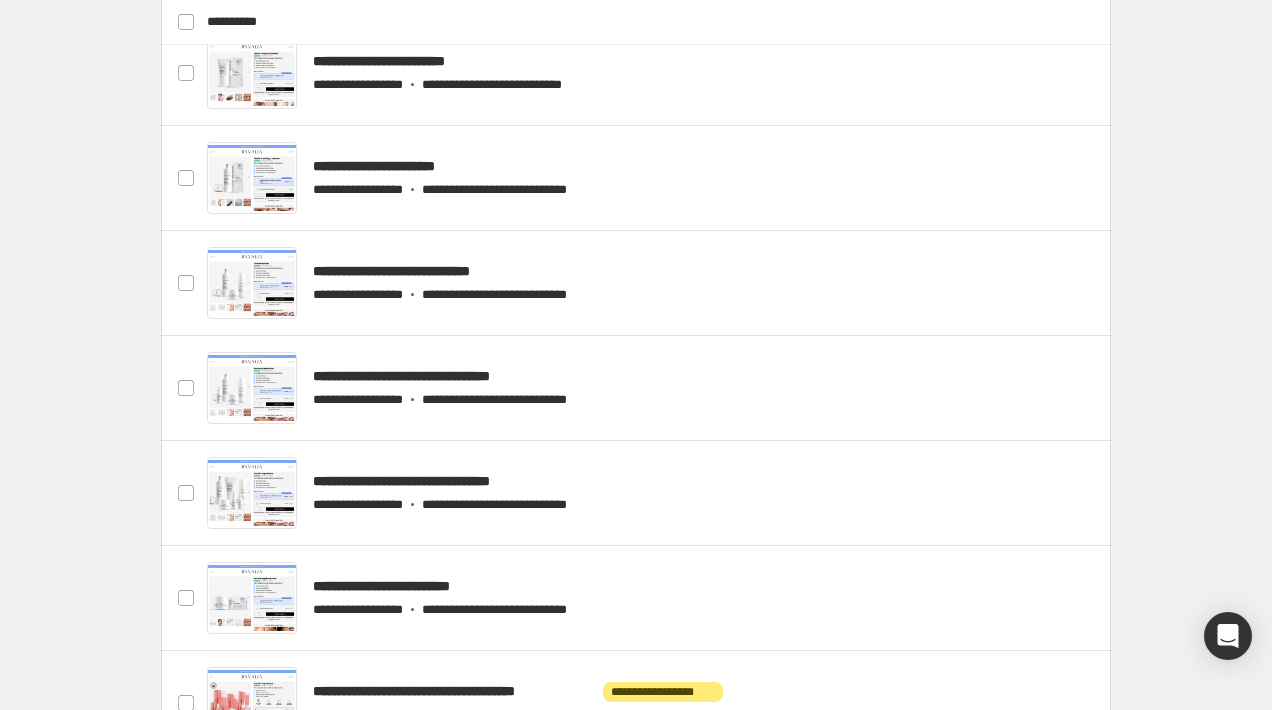 scroll, scrollTop: 805, scrollLeft: 0, axis: vertical 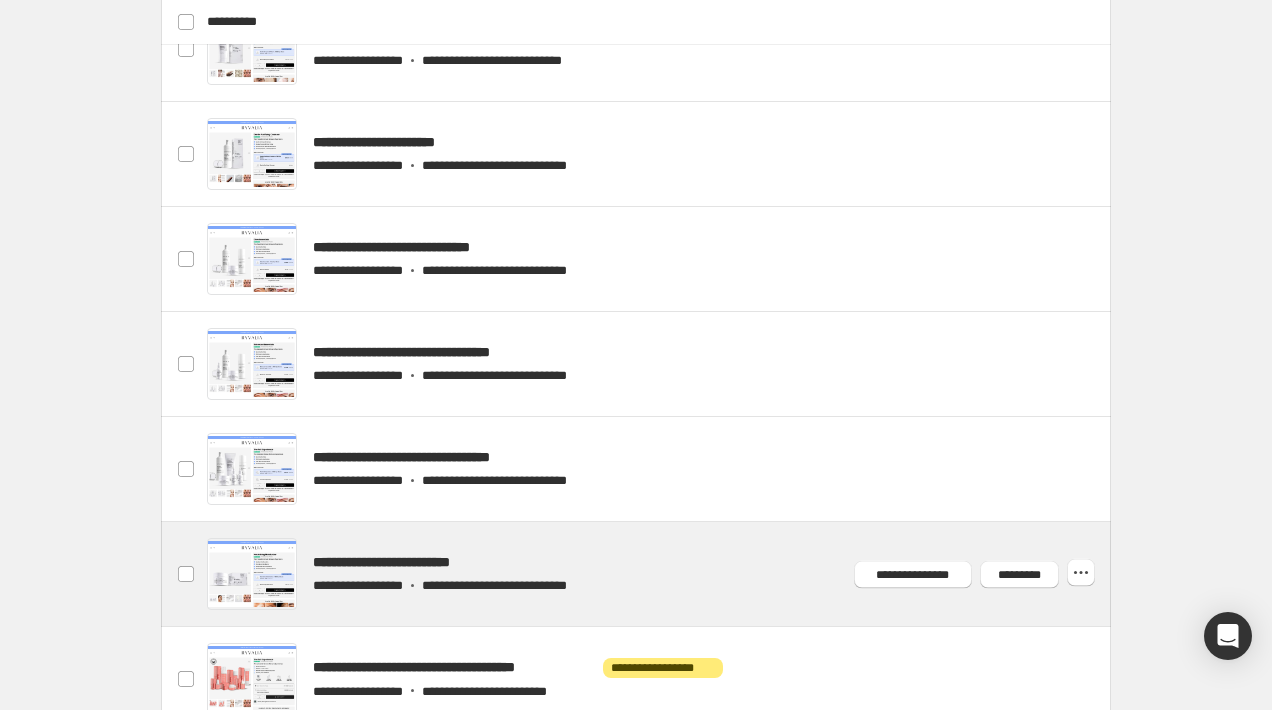 click at bounding box center (660, 574) 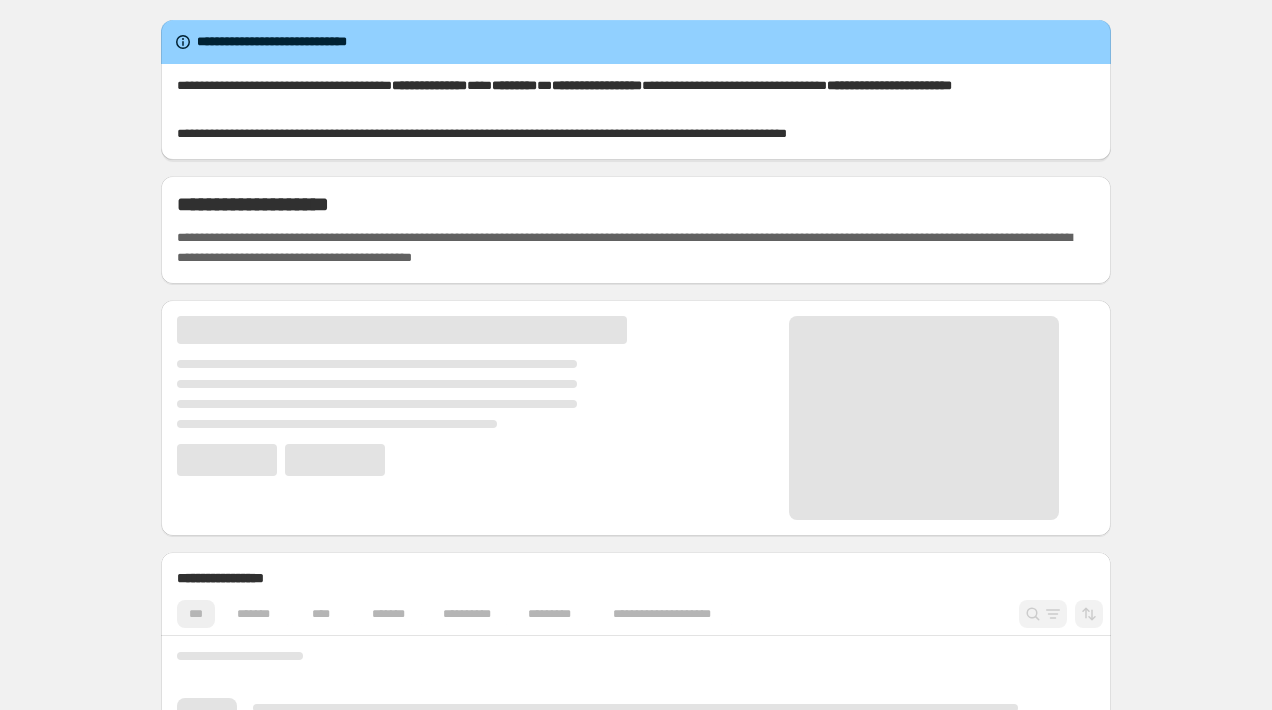 scroll, scrollTop: 0, scrollLeft: 0, axis: both 